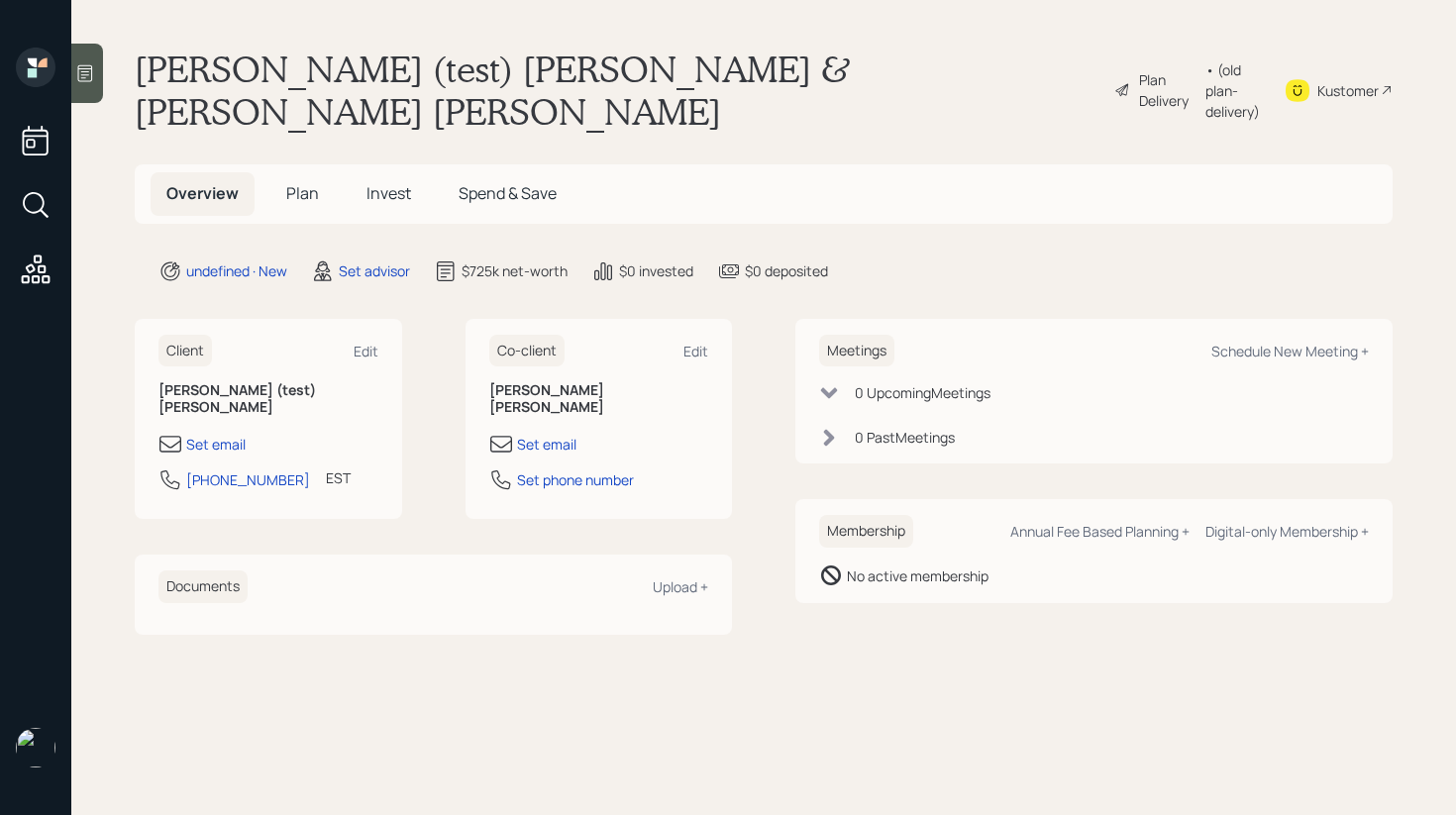 scroll, scrollTop: 0, scrollLeft: 0, axis: both 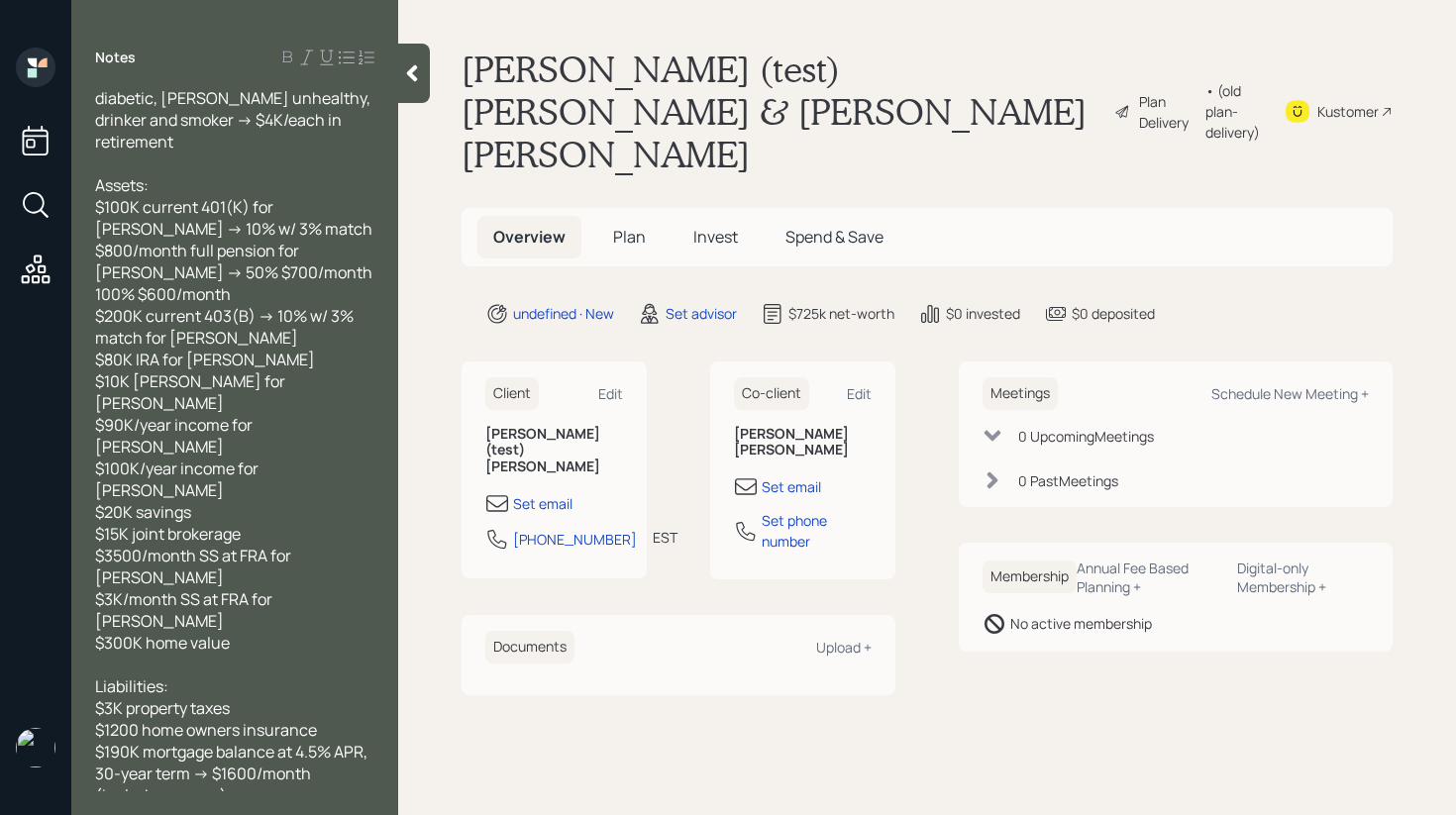 click on "Plan" at bounding box center (629, 237) 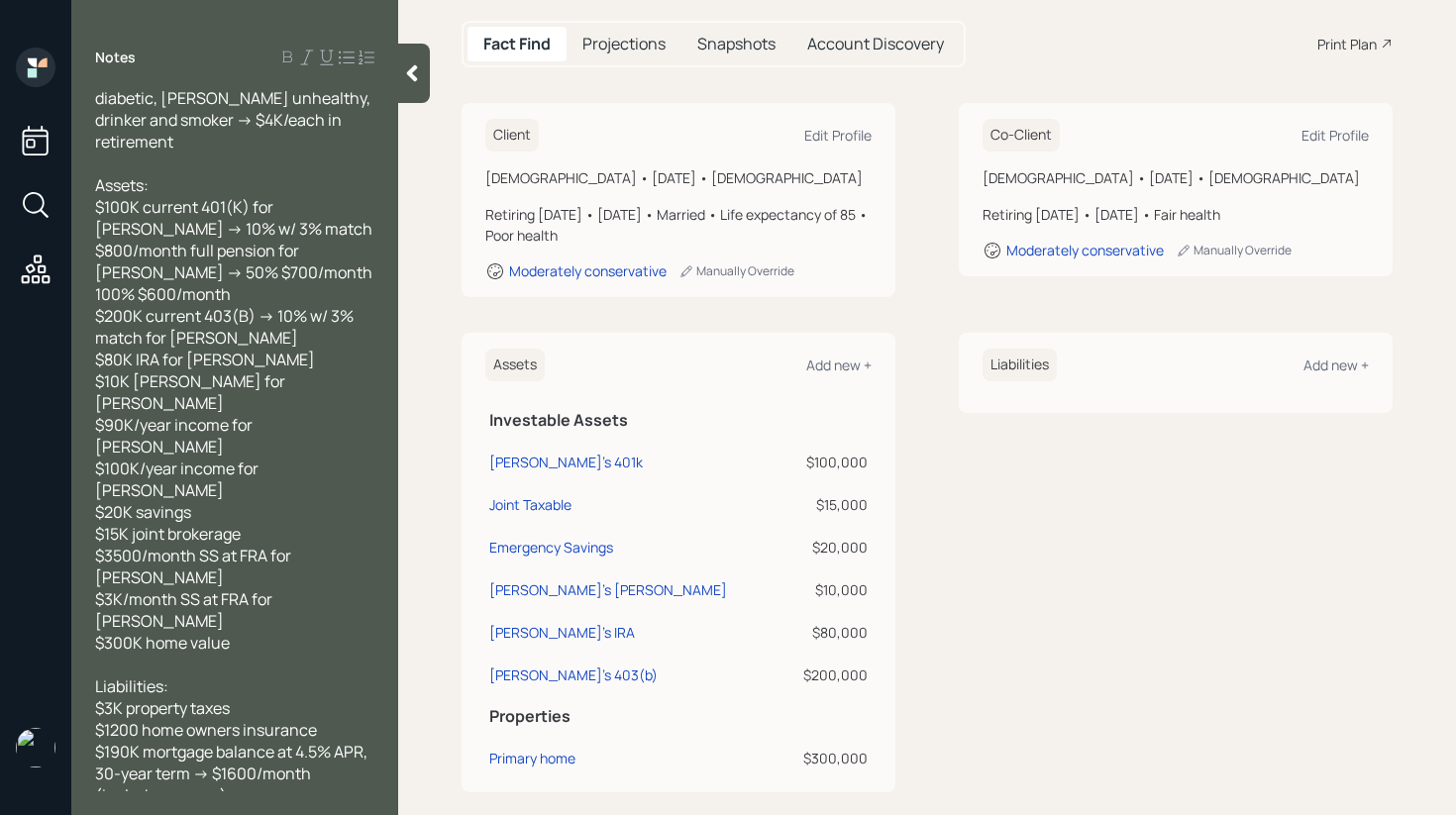 scroll, scrollTop: 283, scrollLeft: 0, axis: vertical 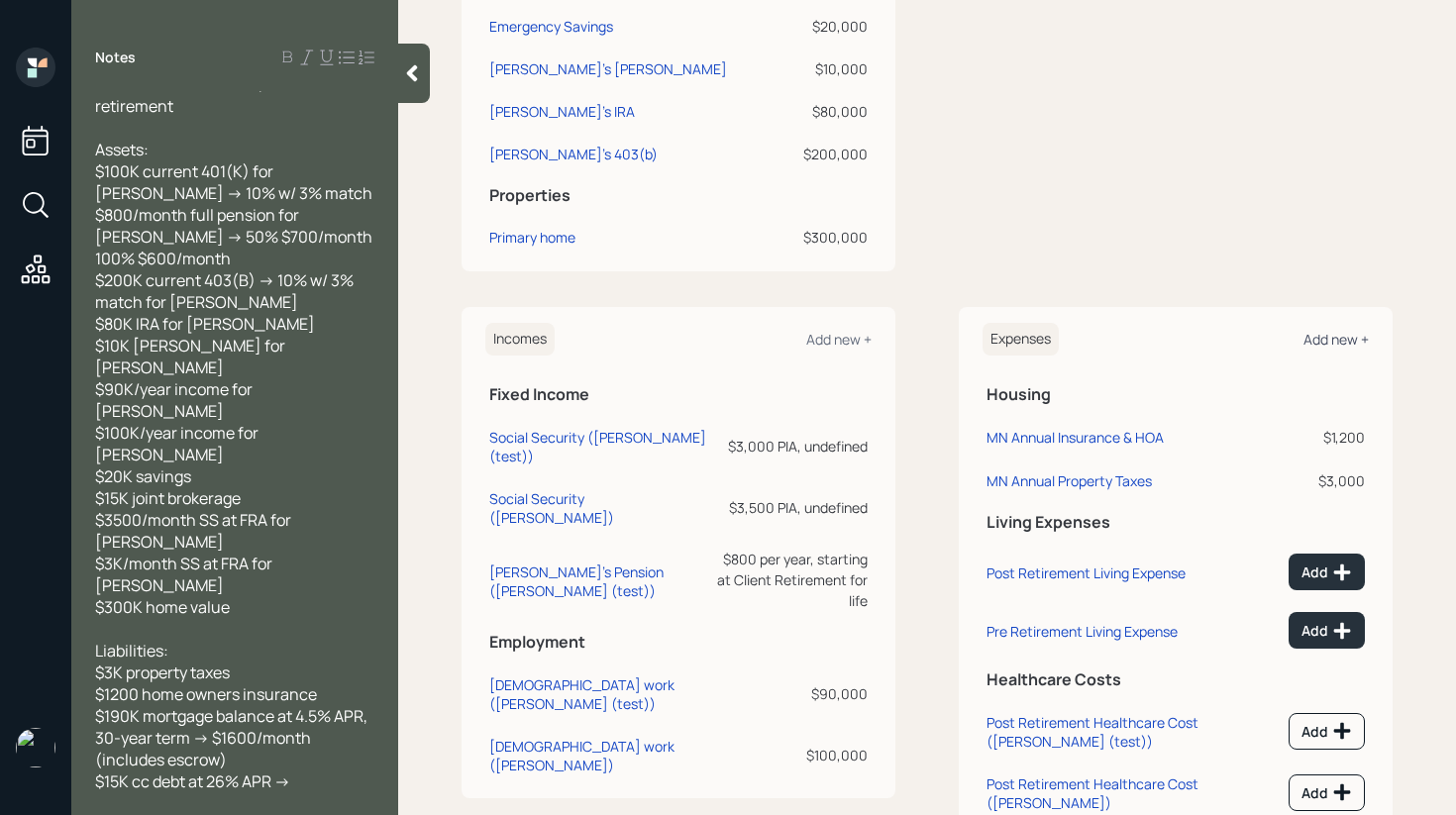 click on "Add new +" at bounding box center [1336, 339] 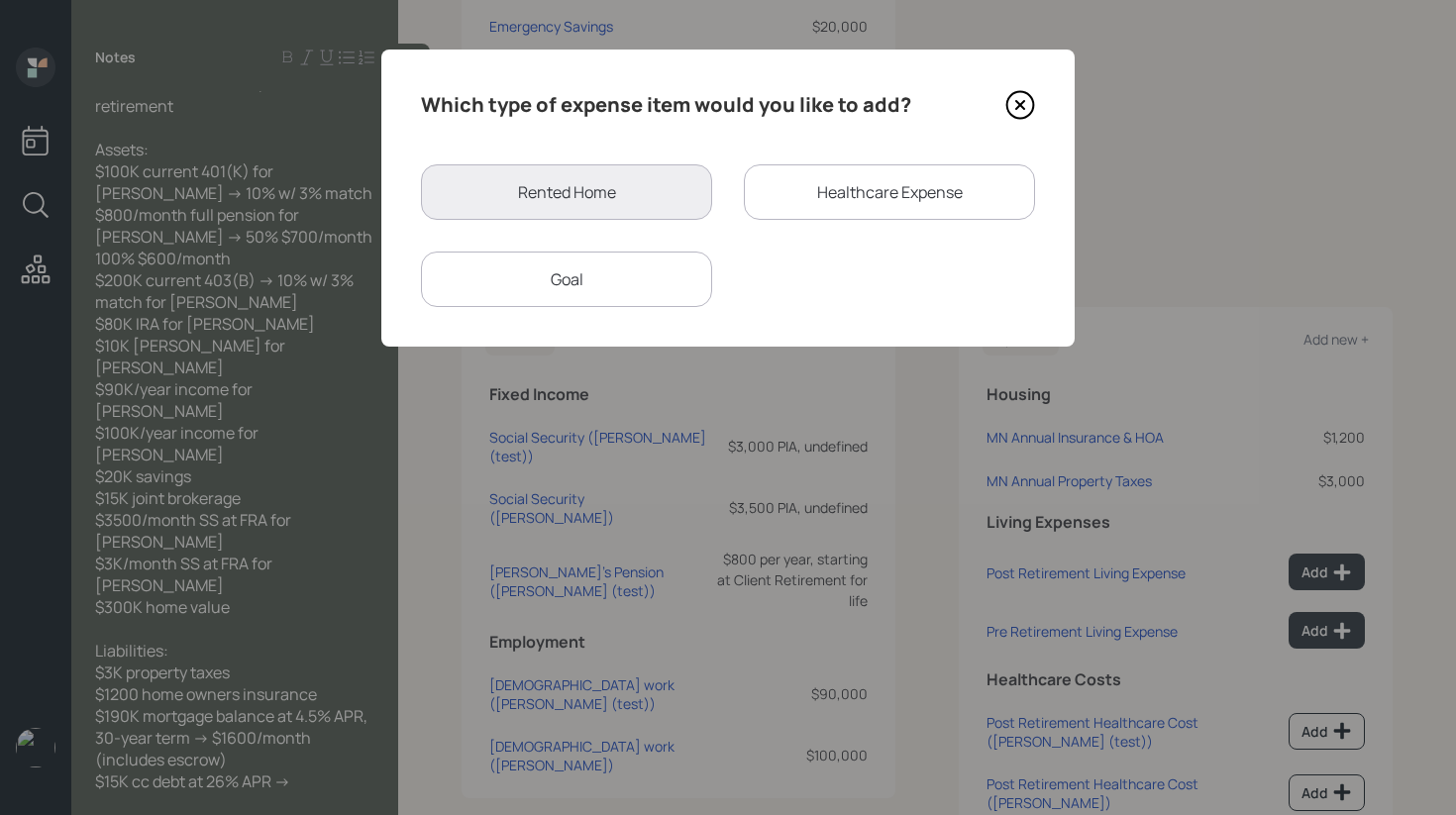 click on "Rented Home" at bounding box center (567, 192) 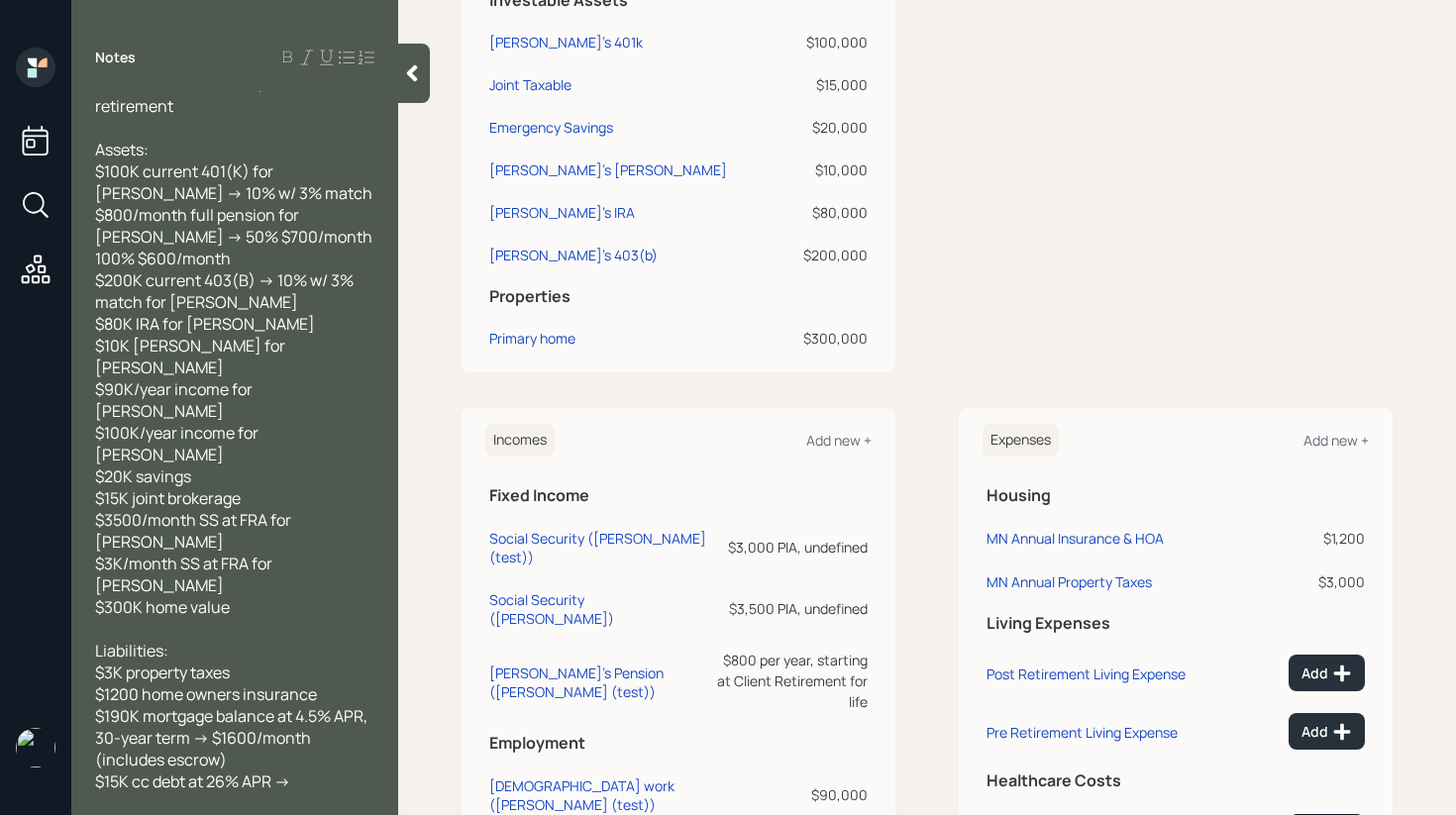 scroll, scrollTop: 747, scrollLeft: 0, axis: vertical 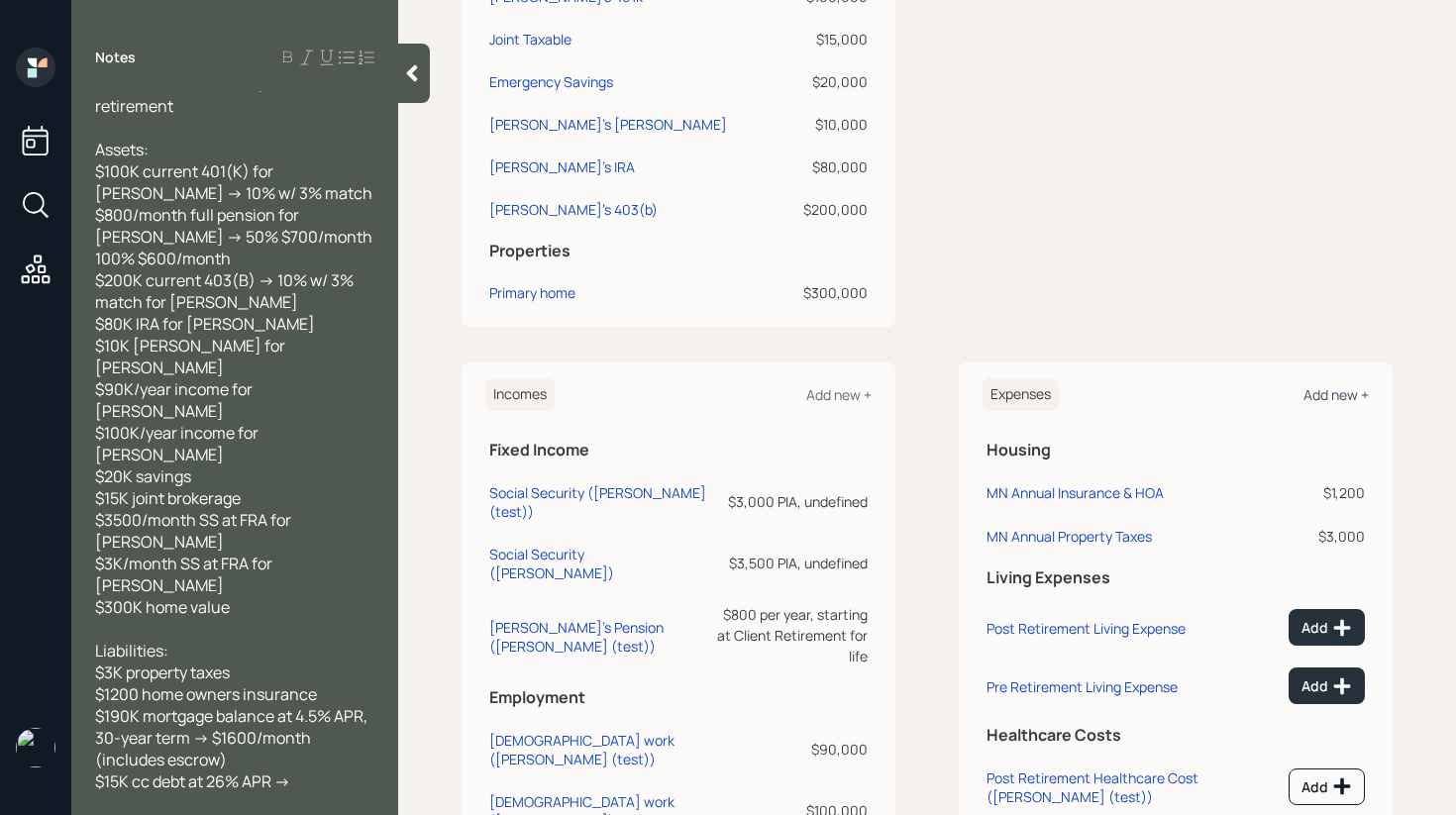 click on "Add new +" at bounding box center (1336, 394) 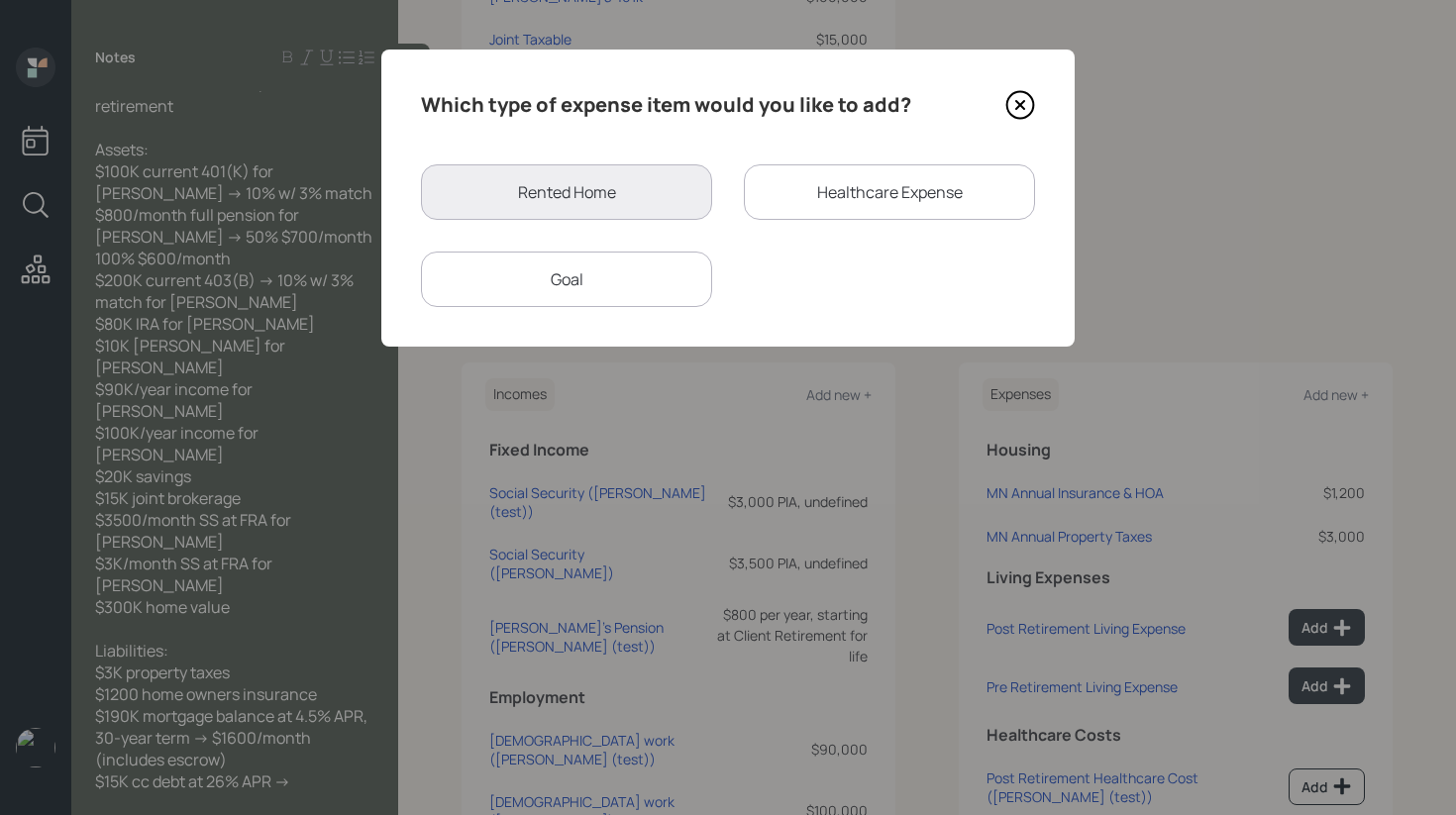 click on "Rented Home" at bounding box center [567, 192] 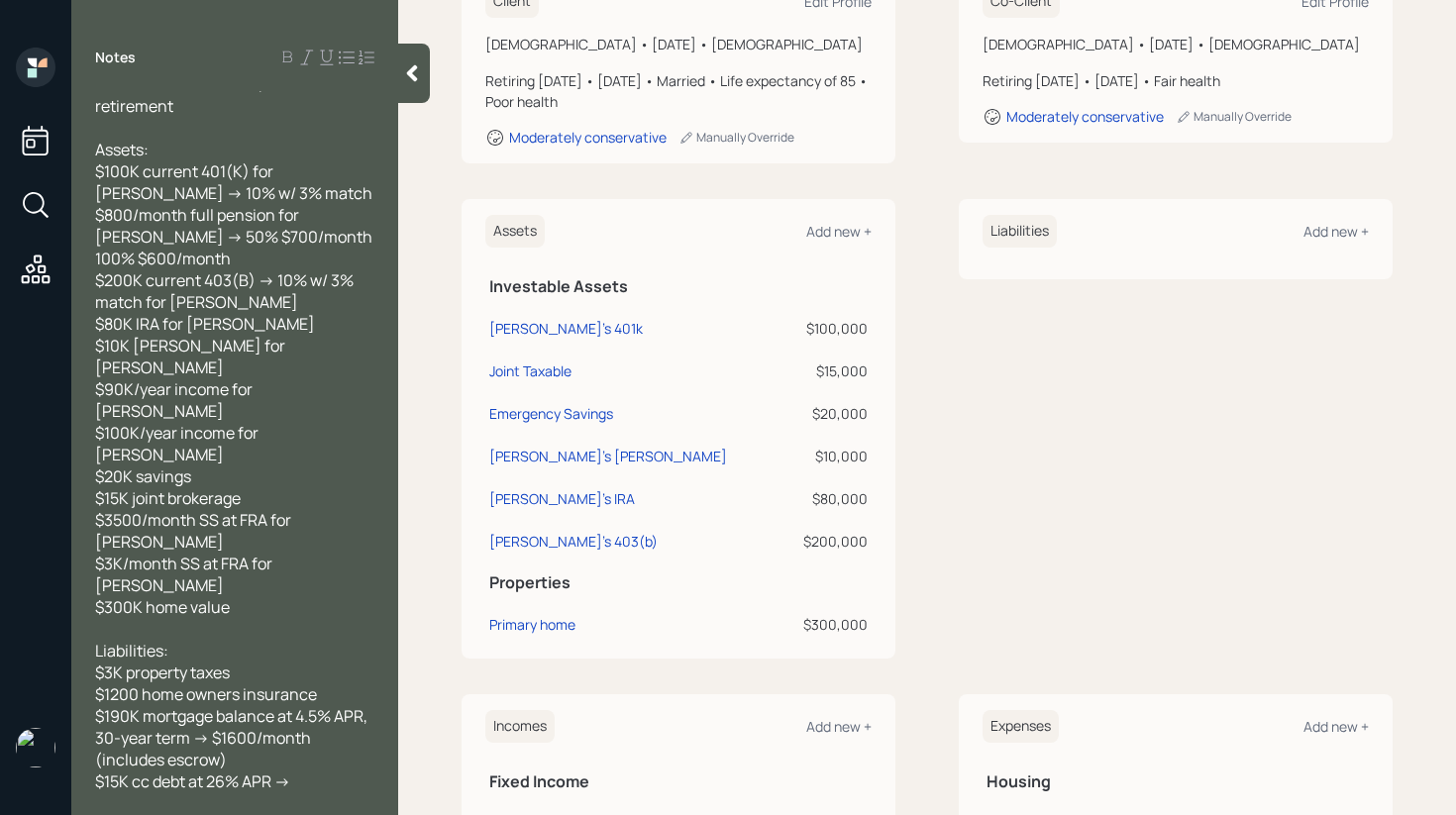 scroll, scrollTop: 373, scrollLeft: 0, axis: vertical 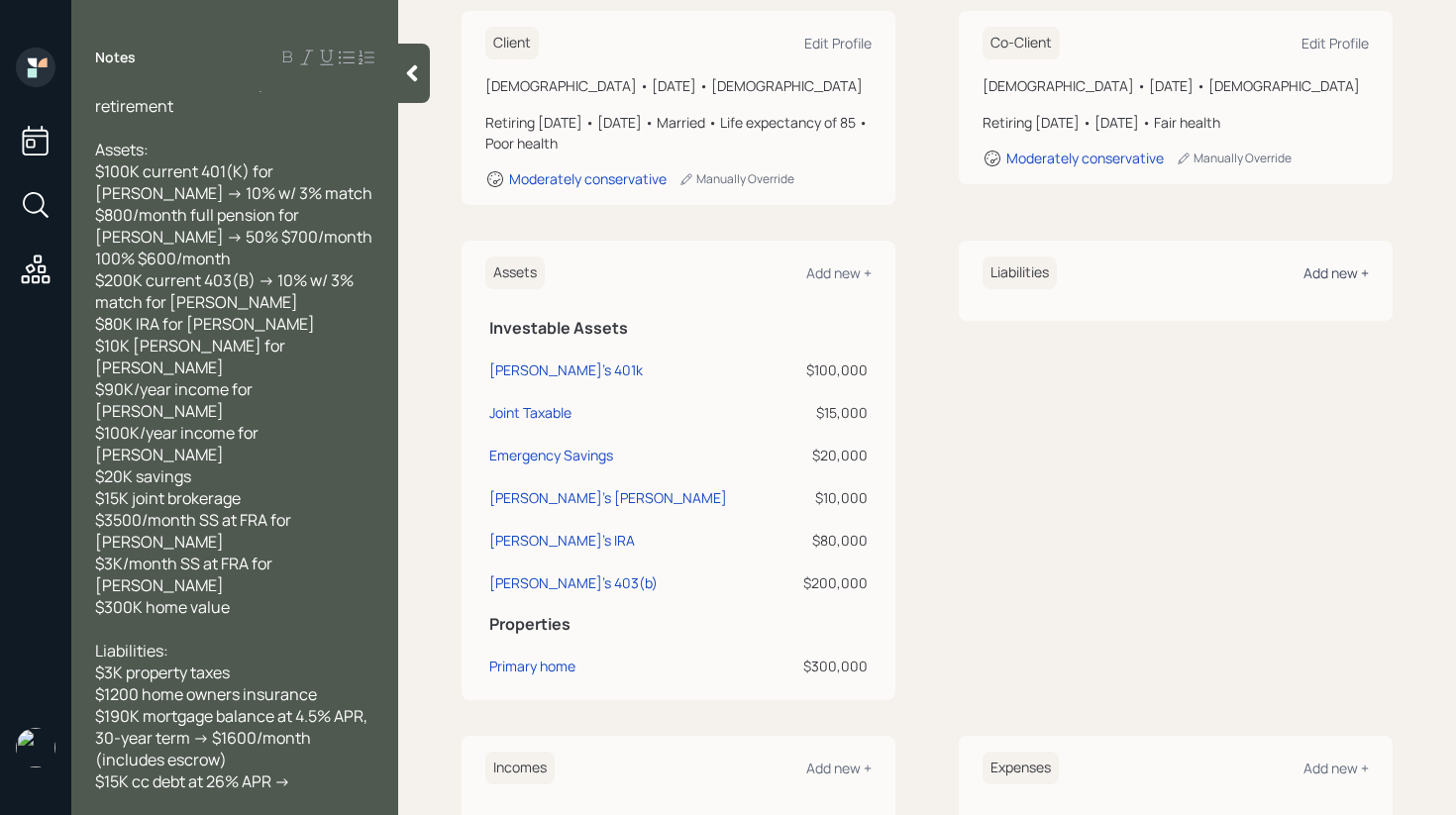 click on "Add new +" at bounding box center [1336, 272] 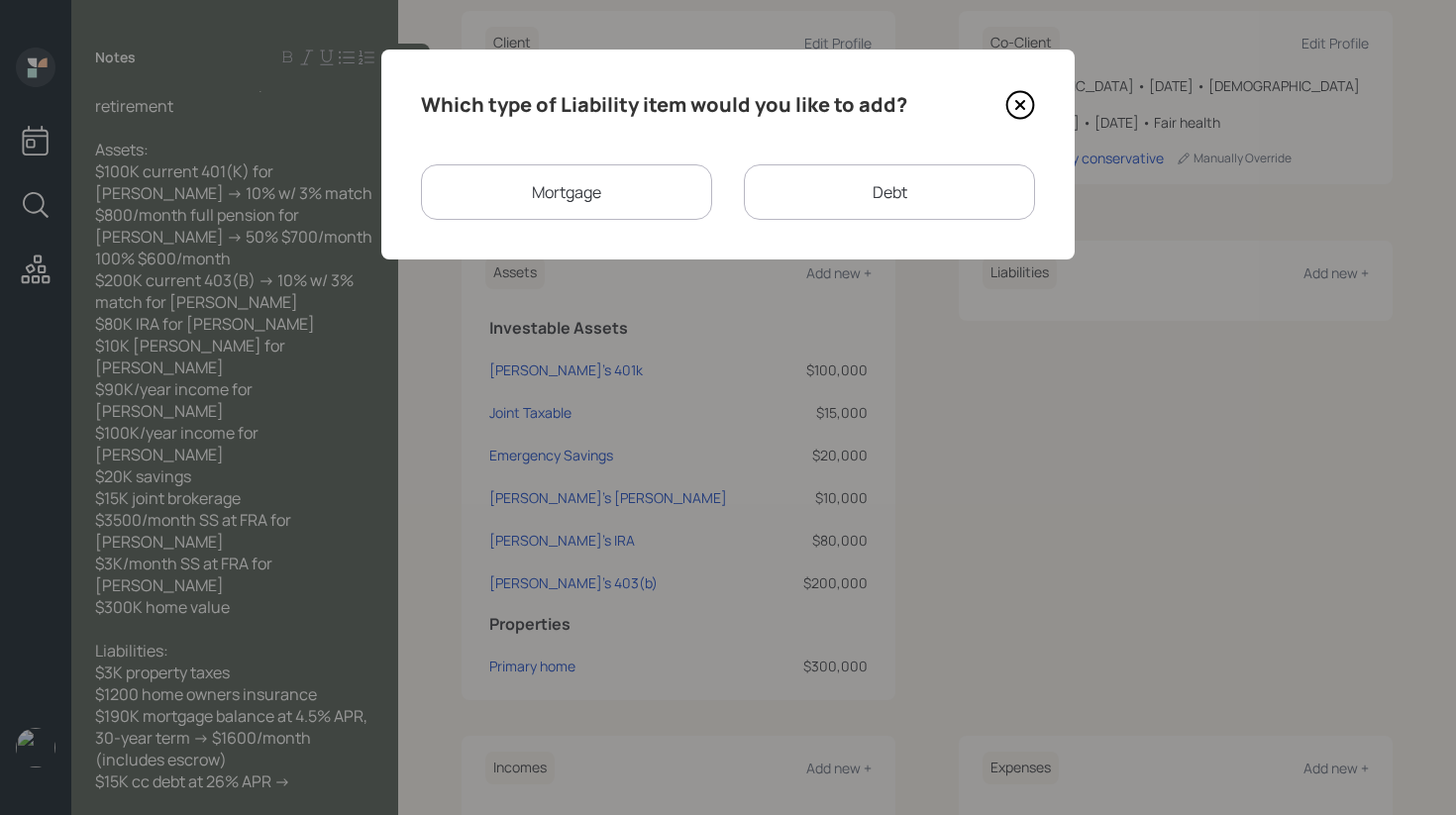 click on "Mortgage" at bounding box center [567, 192] 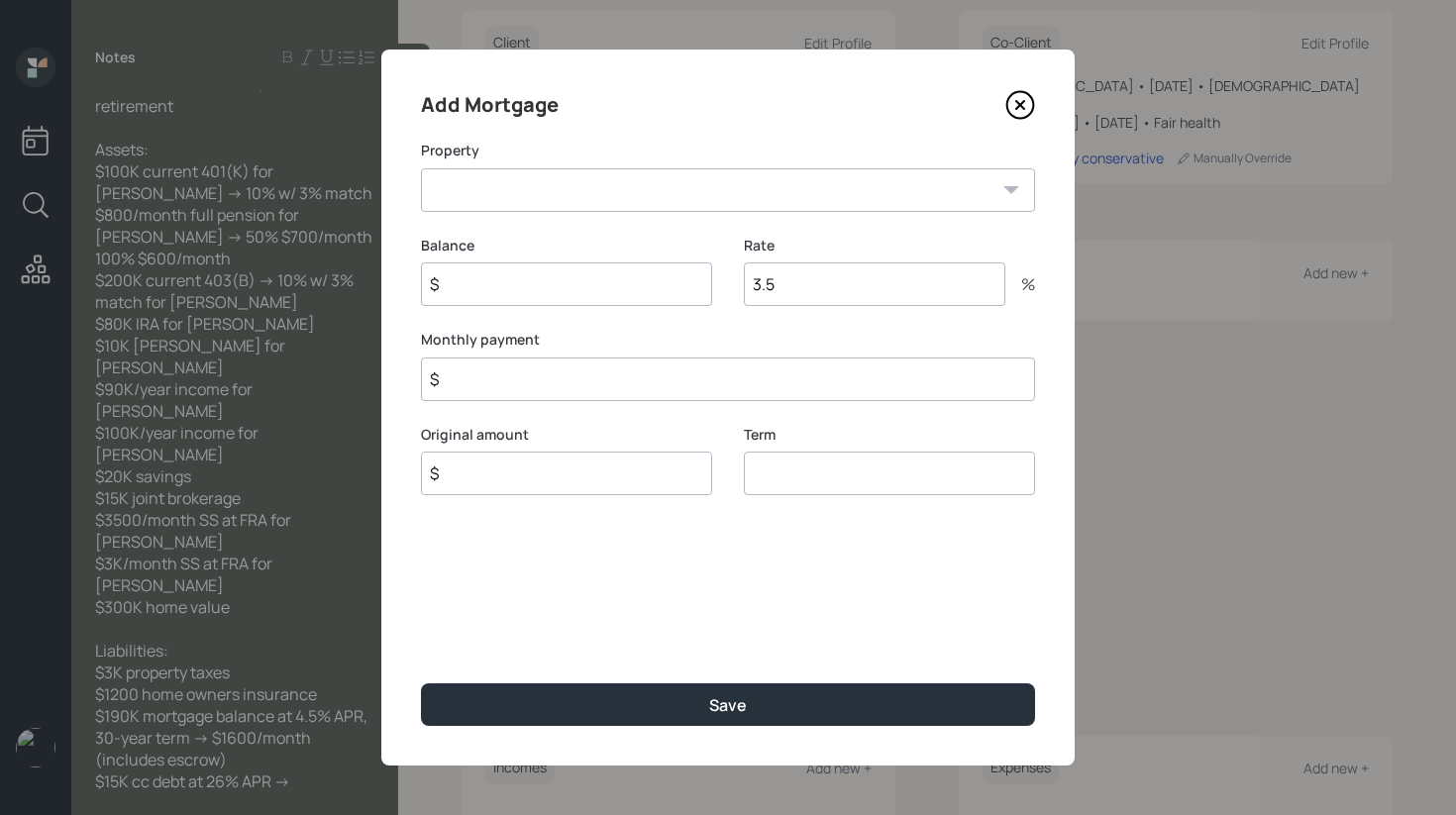 click on "MN Primary home" at bounding box center [728, 190] 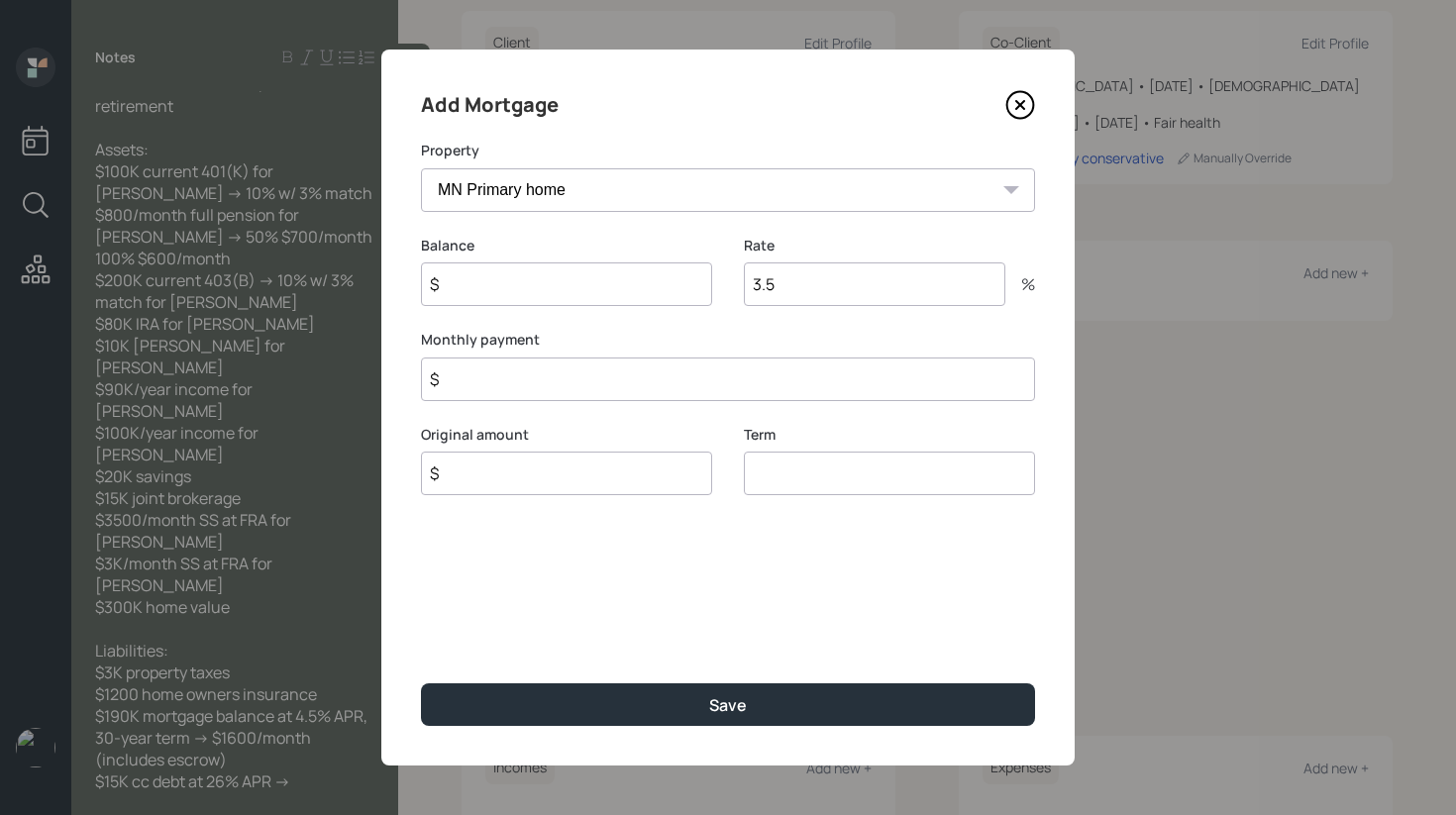 click on "$" at bounding box center [567, 284] 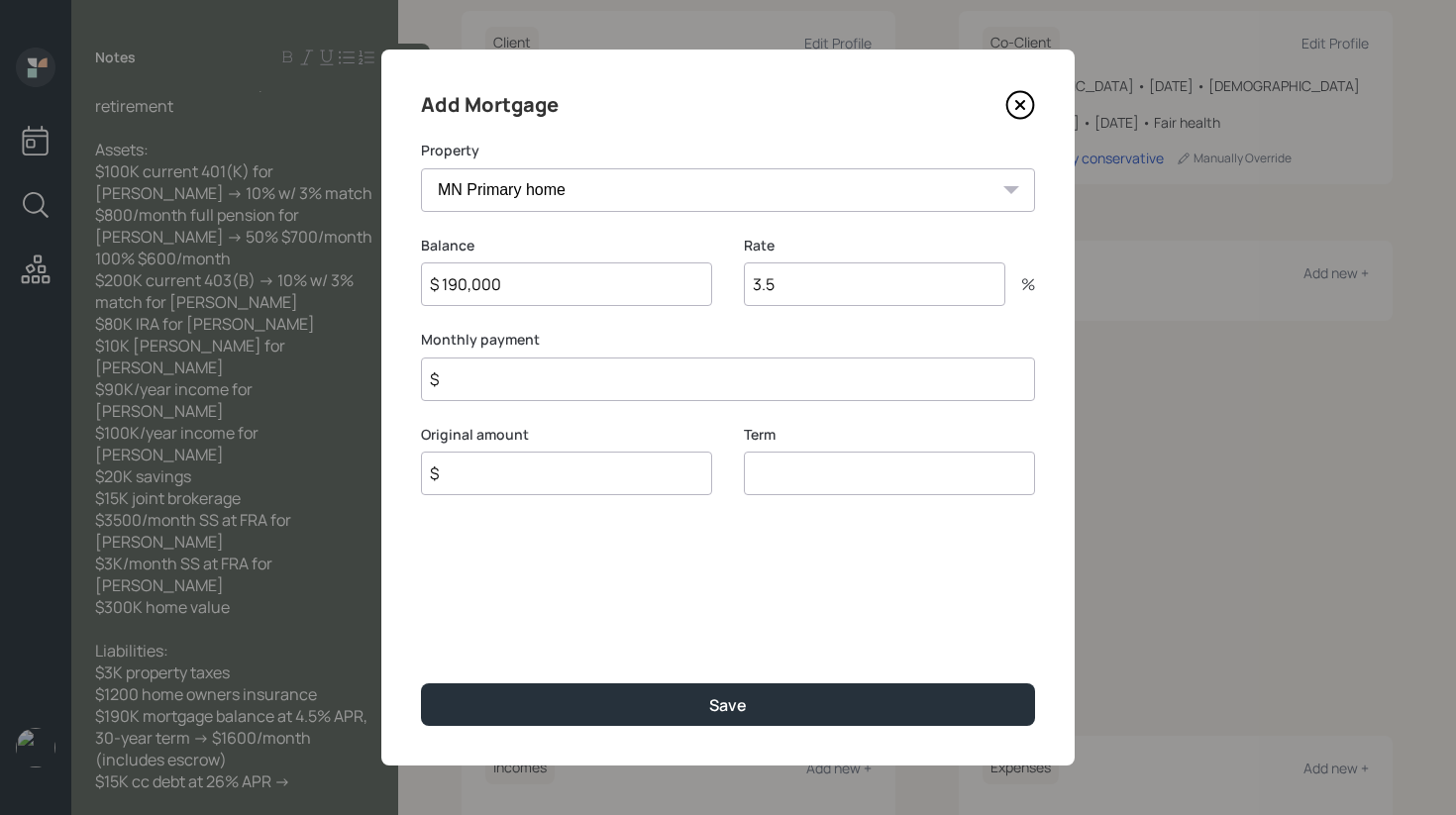 type on "$ 190,000" 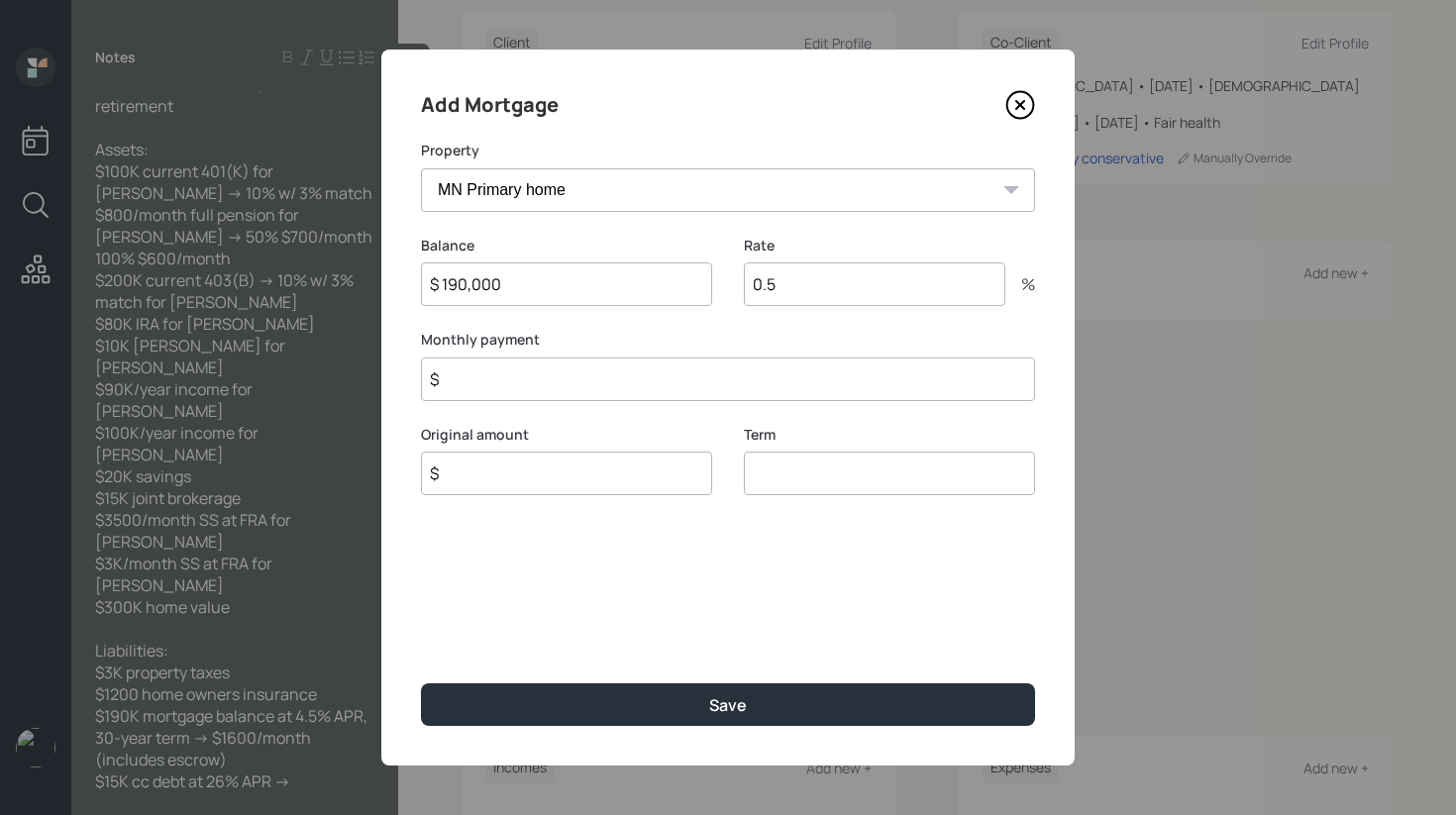type on "0" 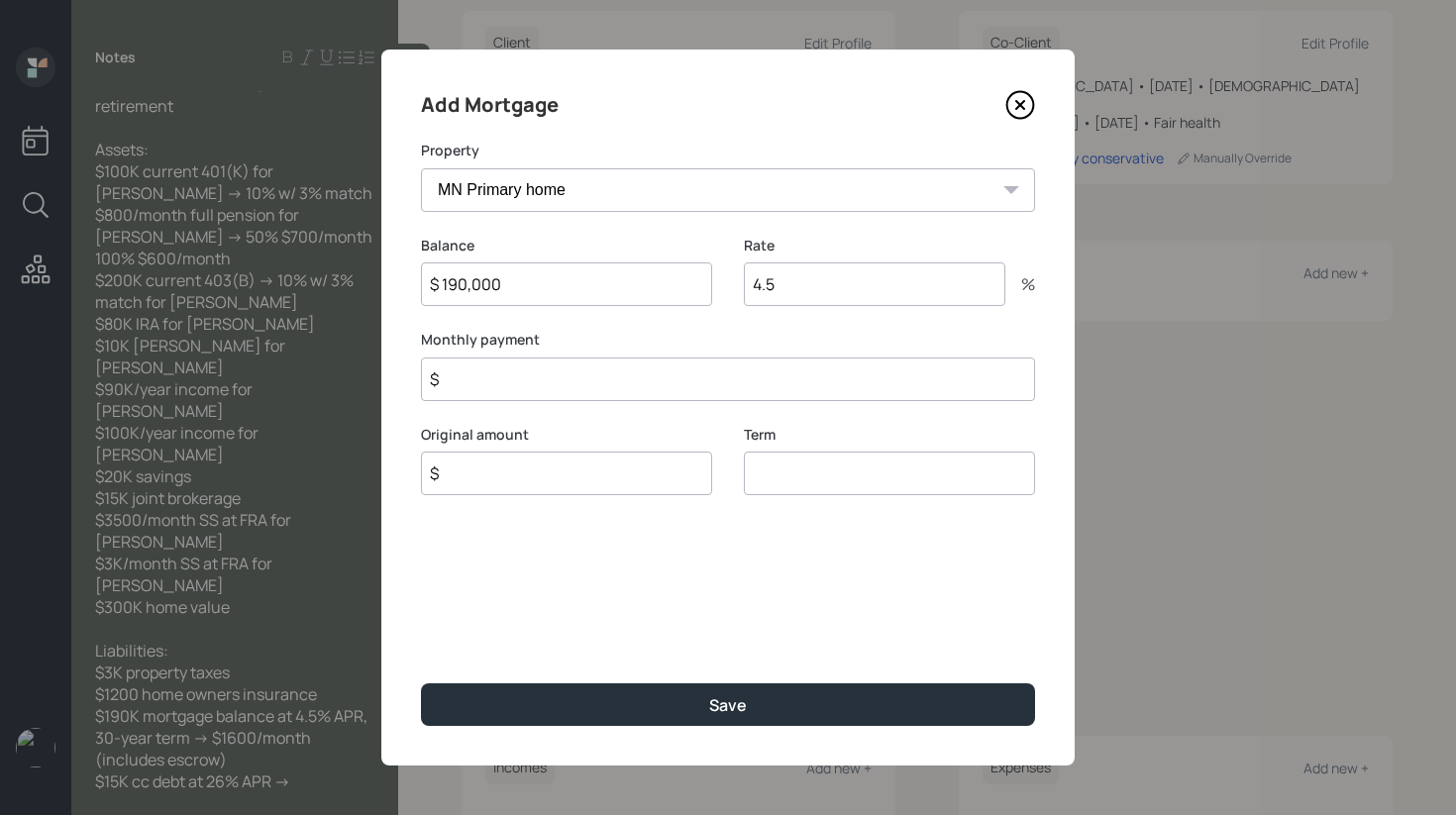 type on "4.5" 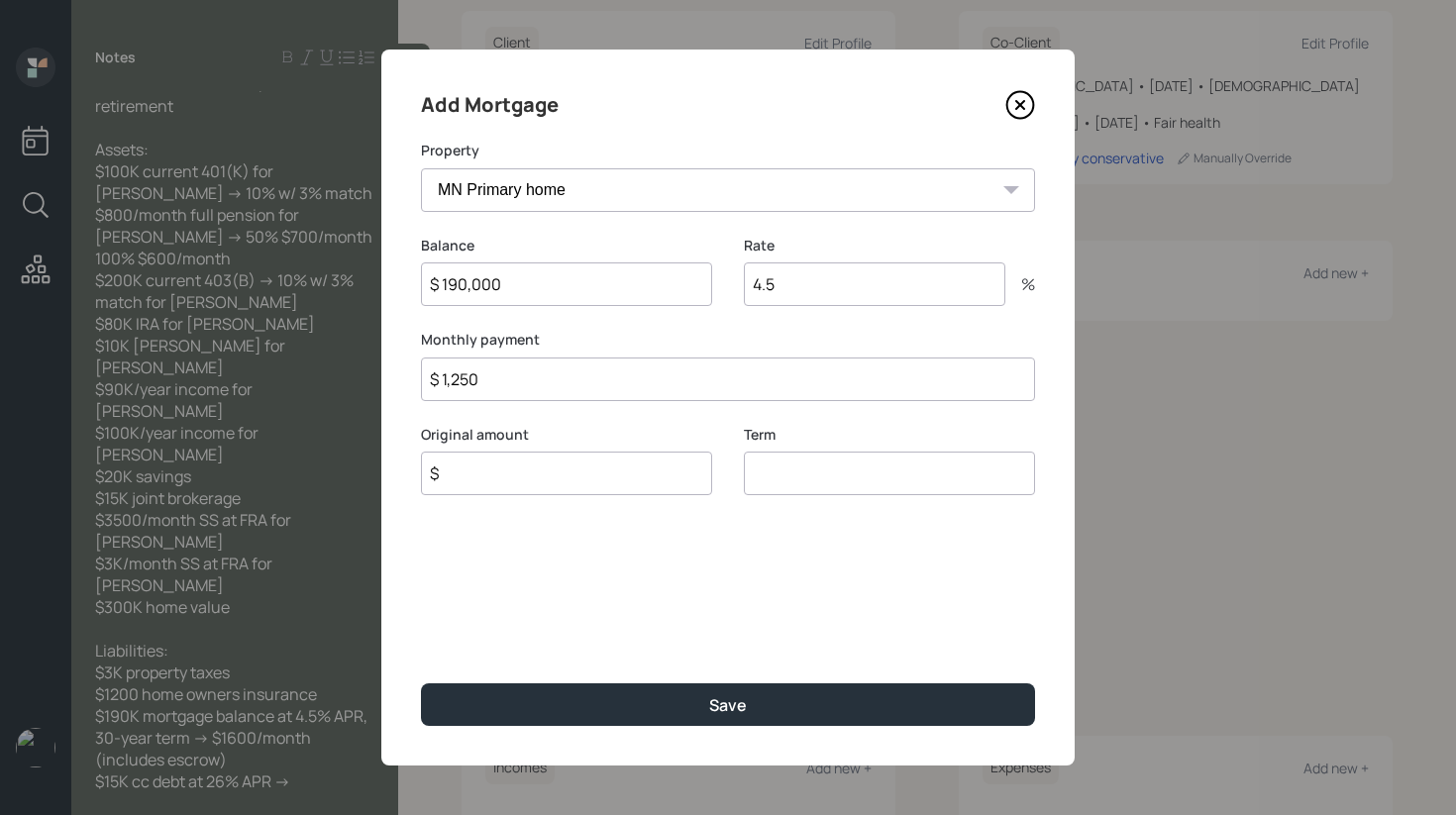type on "$ 1,250" 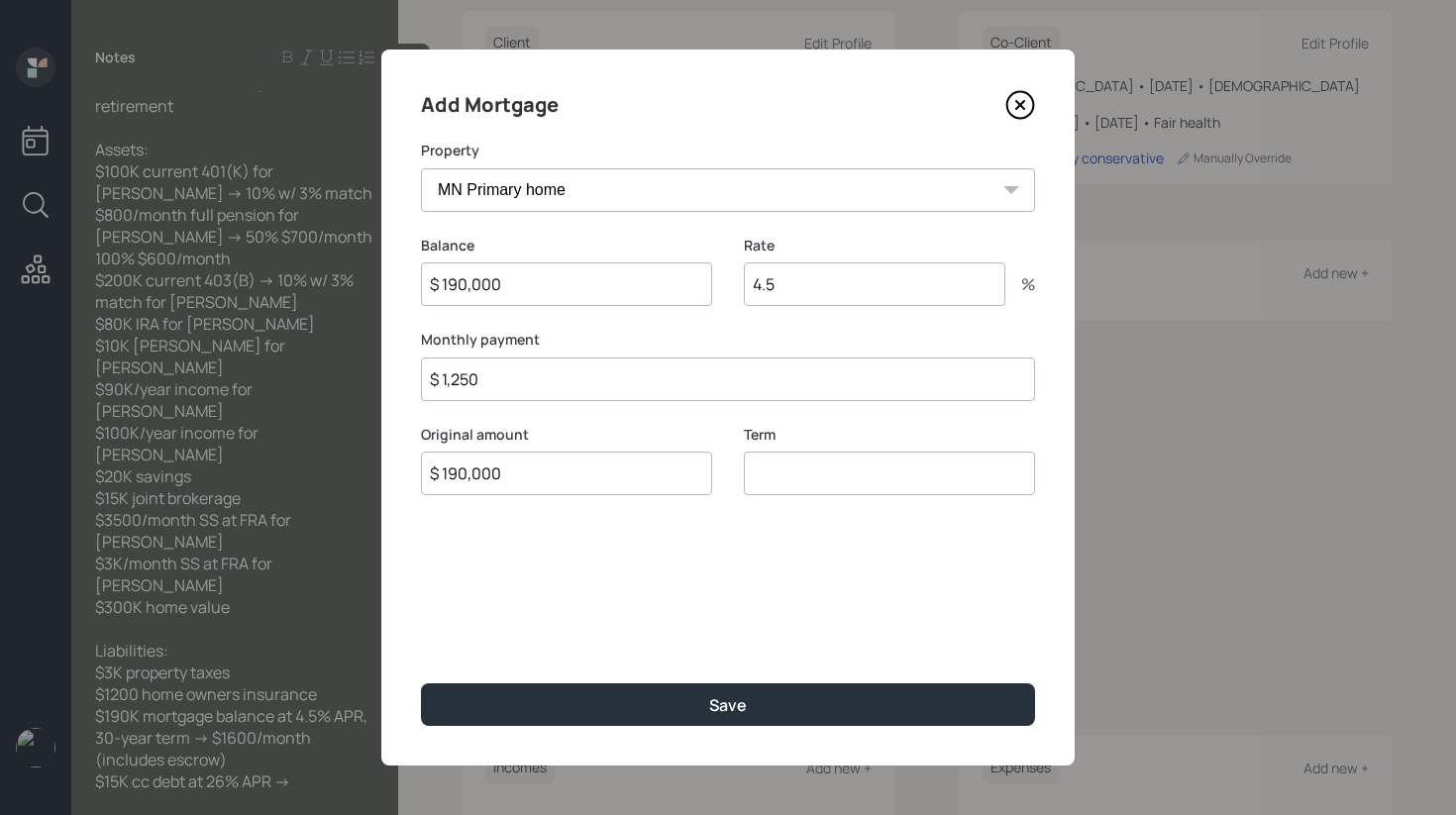 type on "$ 190,000" 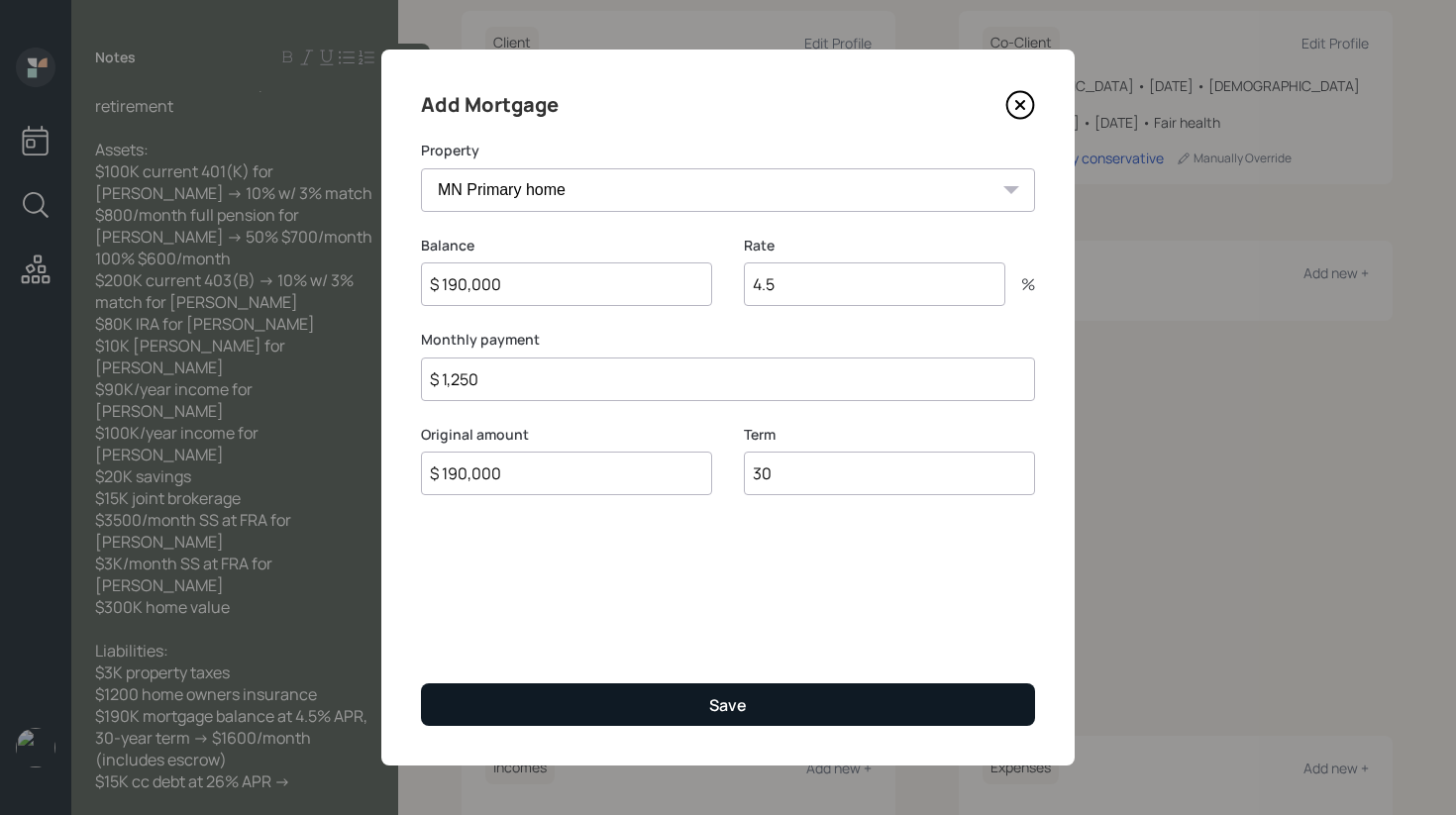type on "30" 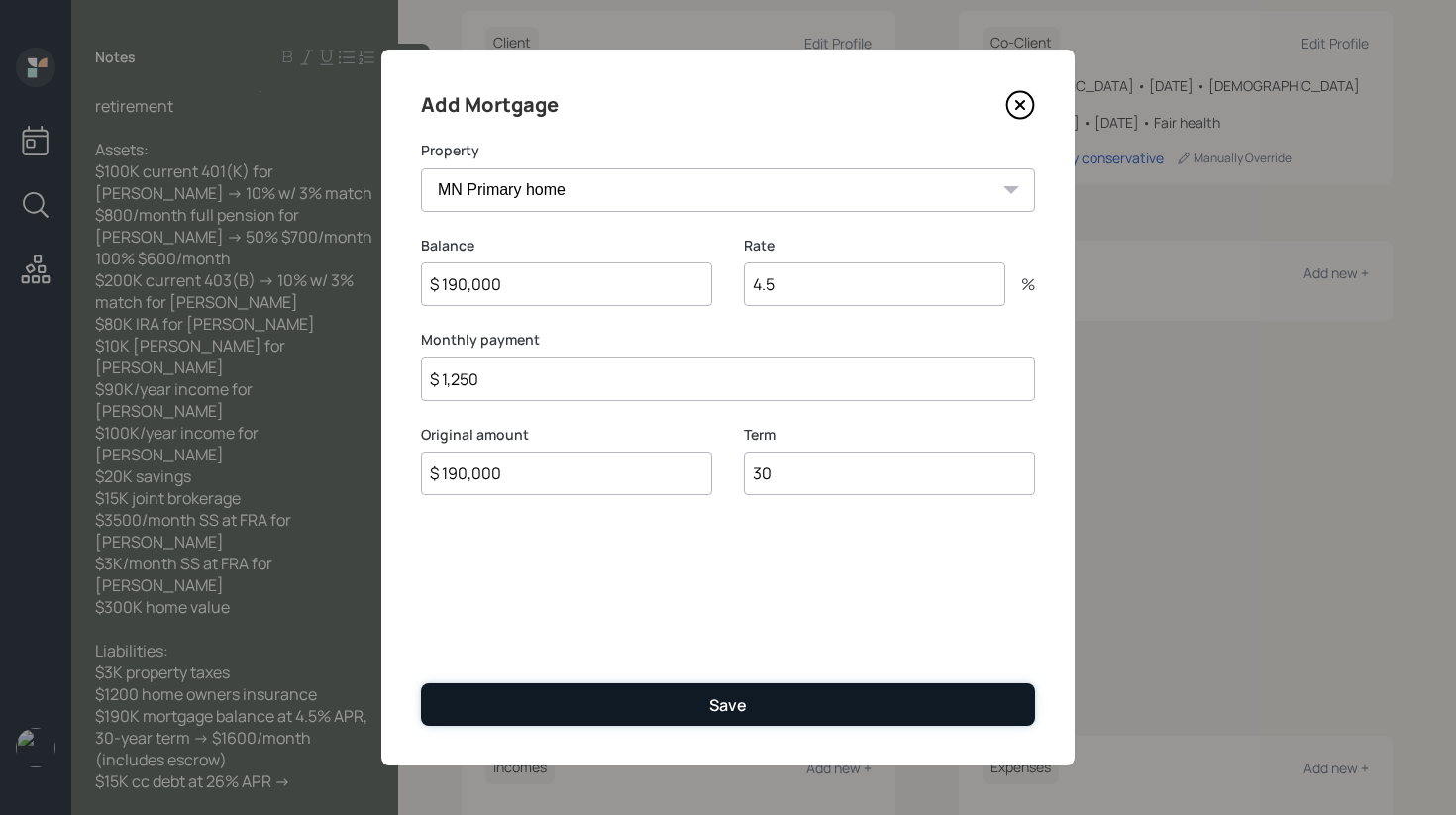 click on "Save" at bounding box center [728, 704] 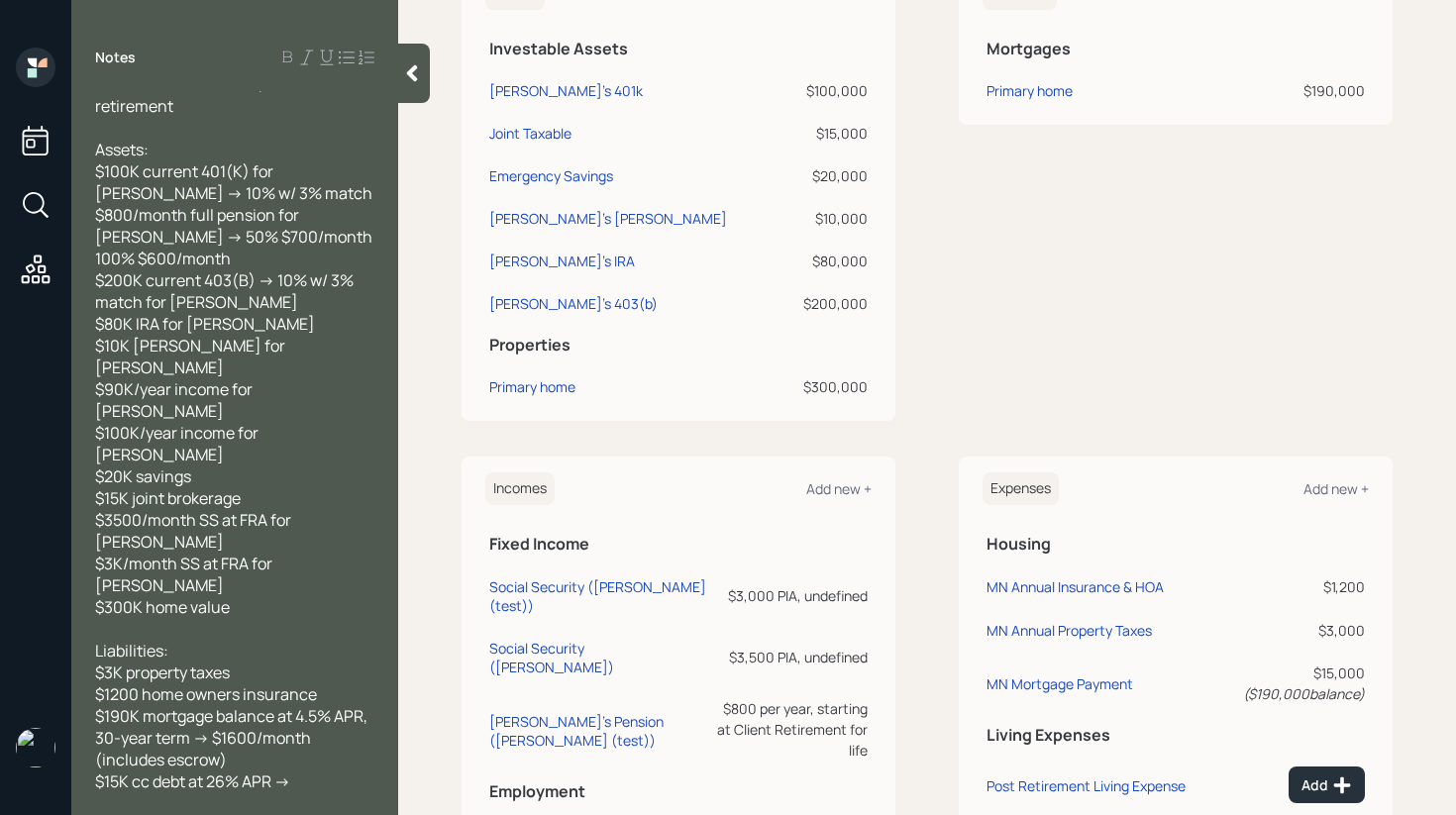 scroll, scrollTop: 528, scrollLeft: 0, axis: vertical 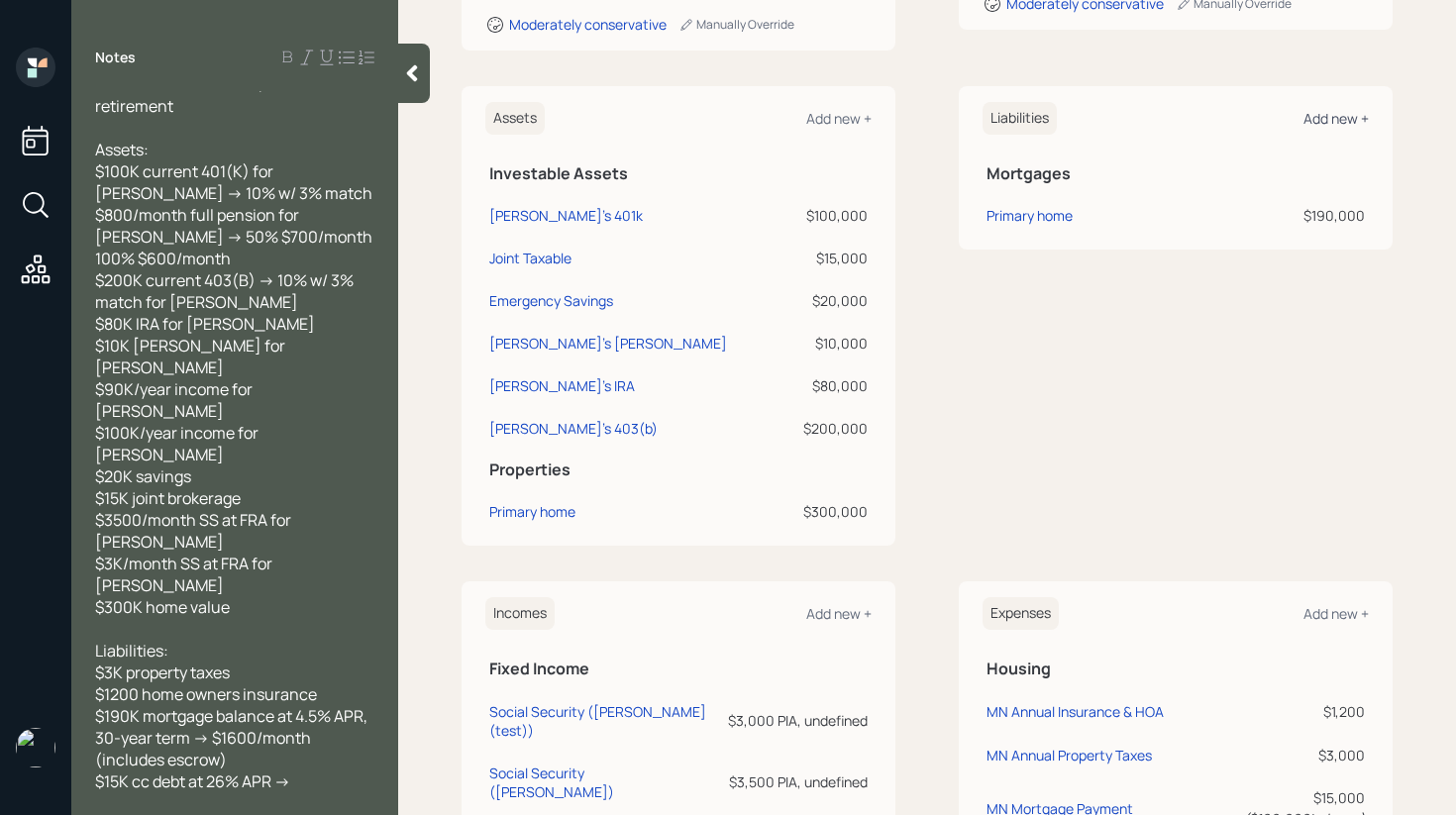 click on "Add new +" at bounding box center [1336, 118] 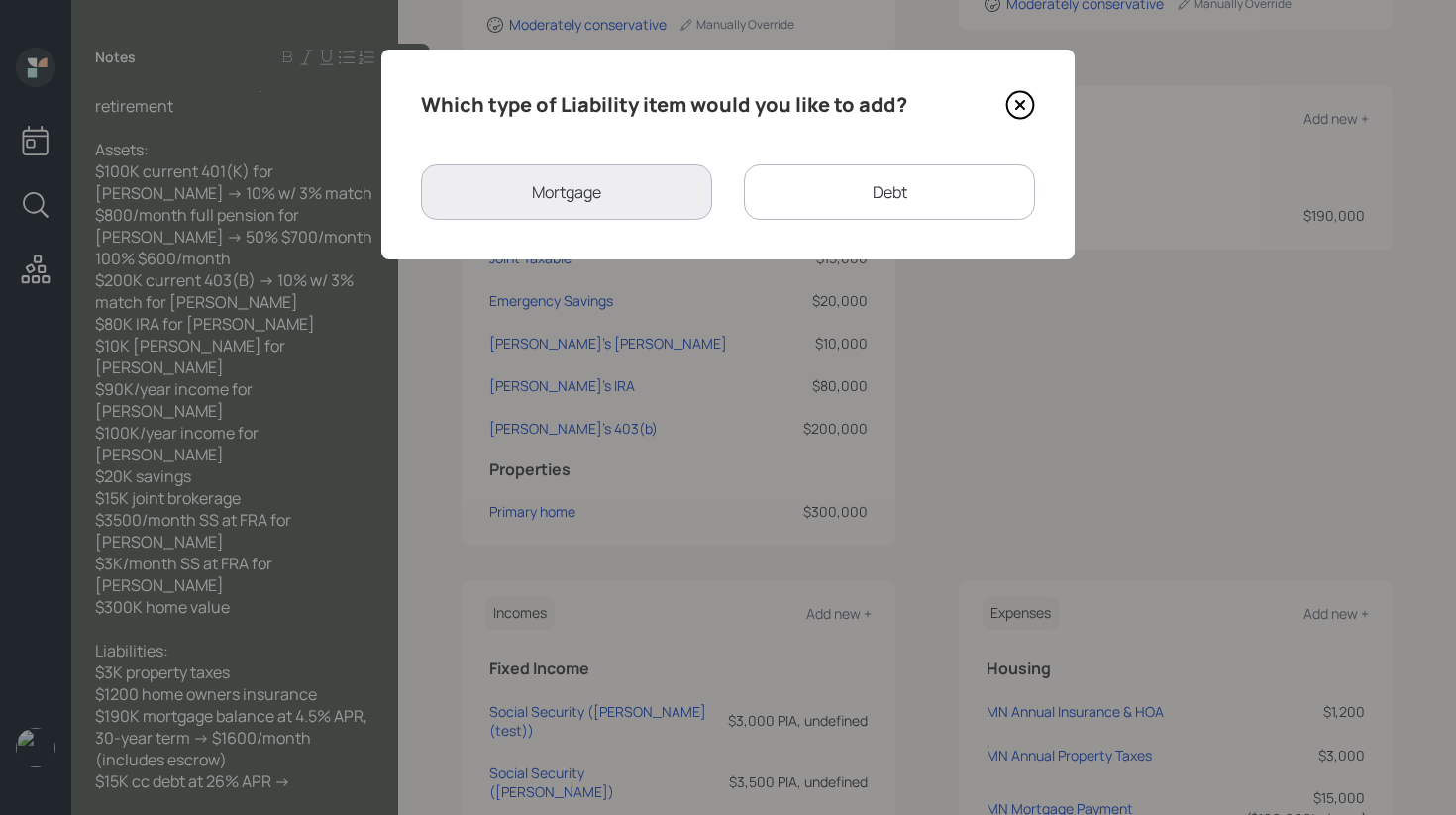 click on "Debt" at bounding box center (889, 192) 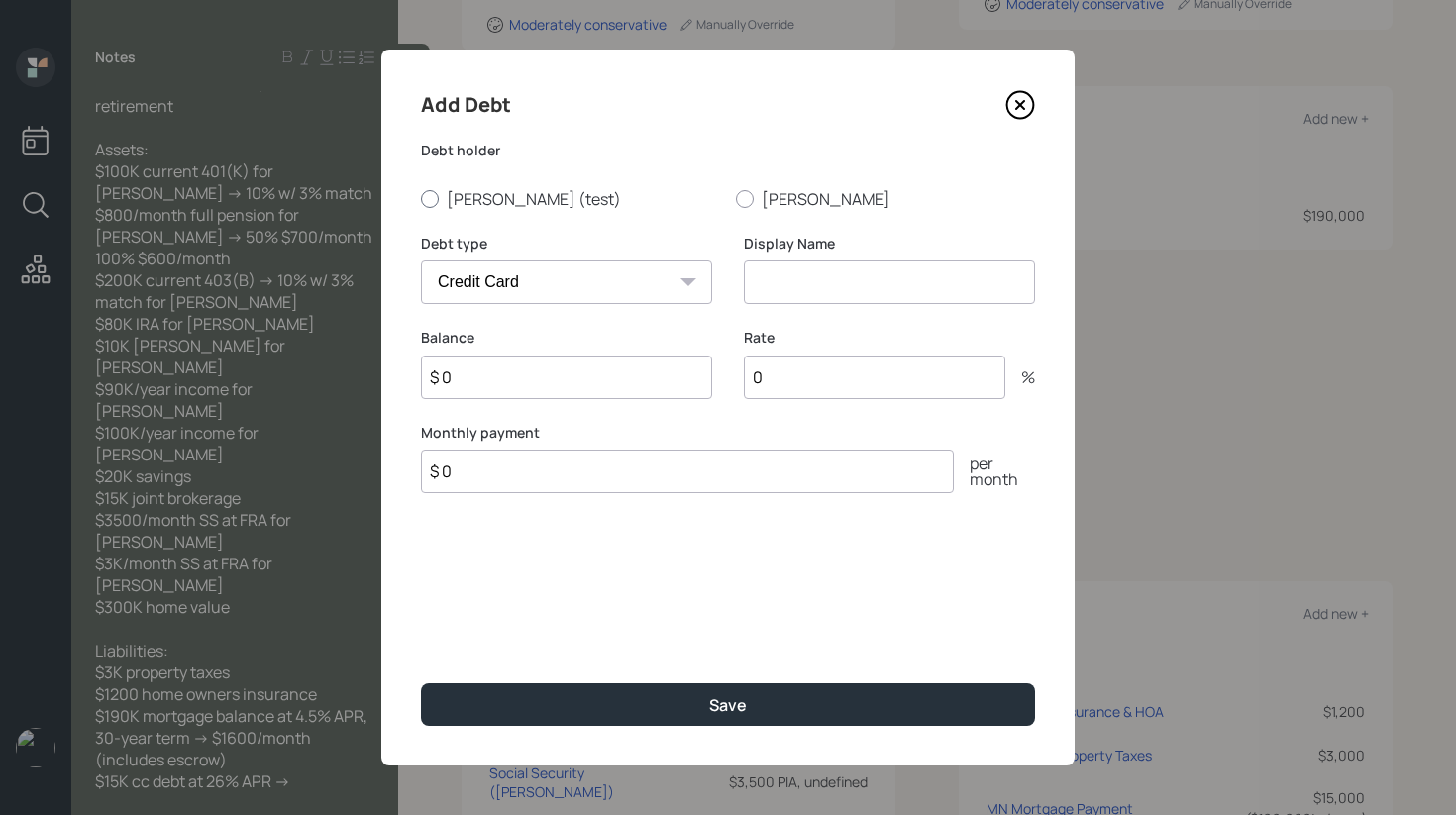 click at bounding box center (430, 199) 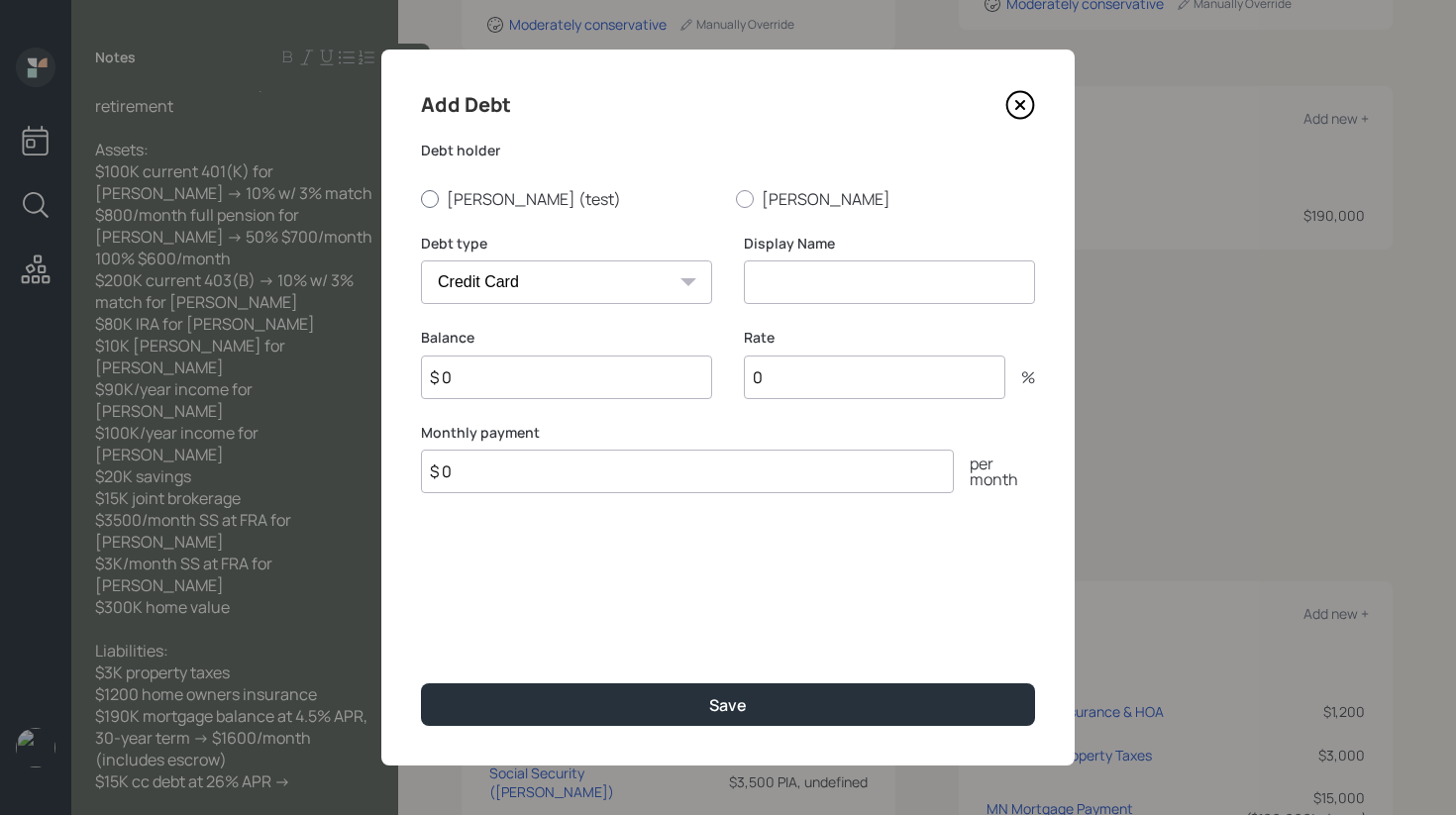 radio on "true" 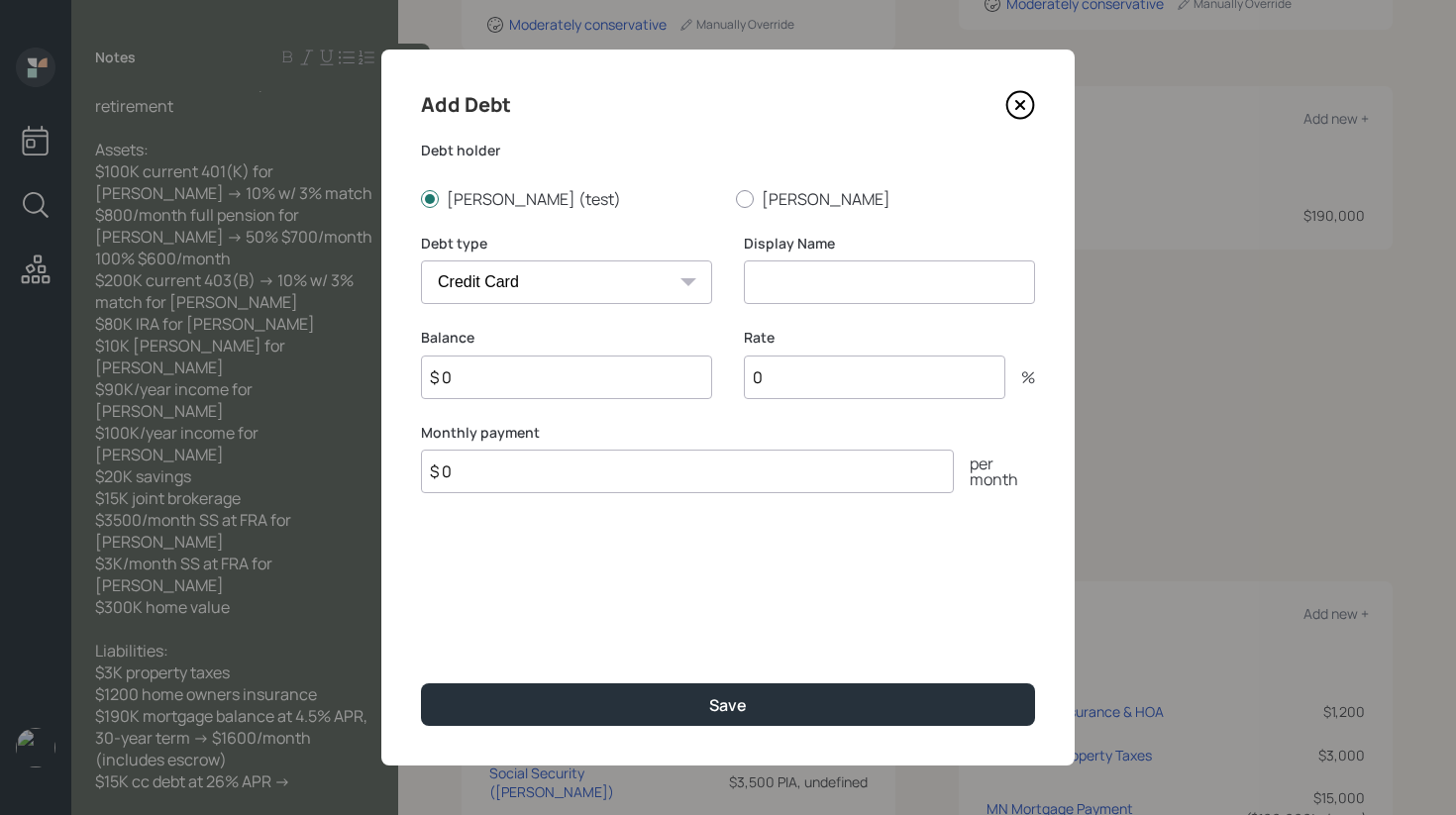 click on "Car Credit Card Medical Student Other" at bounding box center [567, 282] 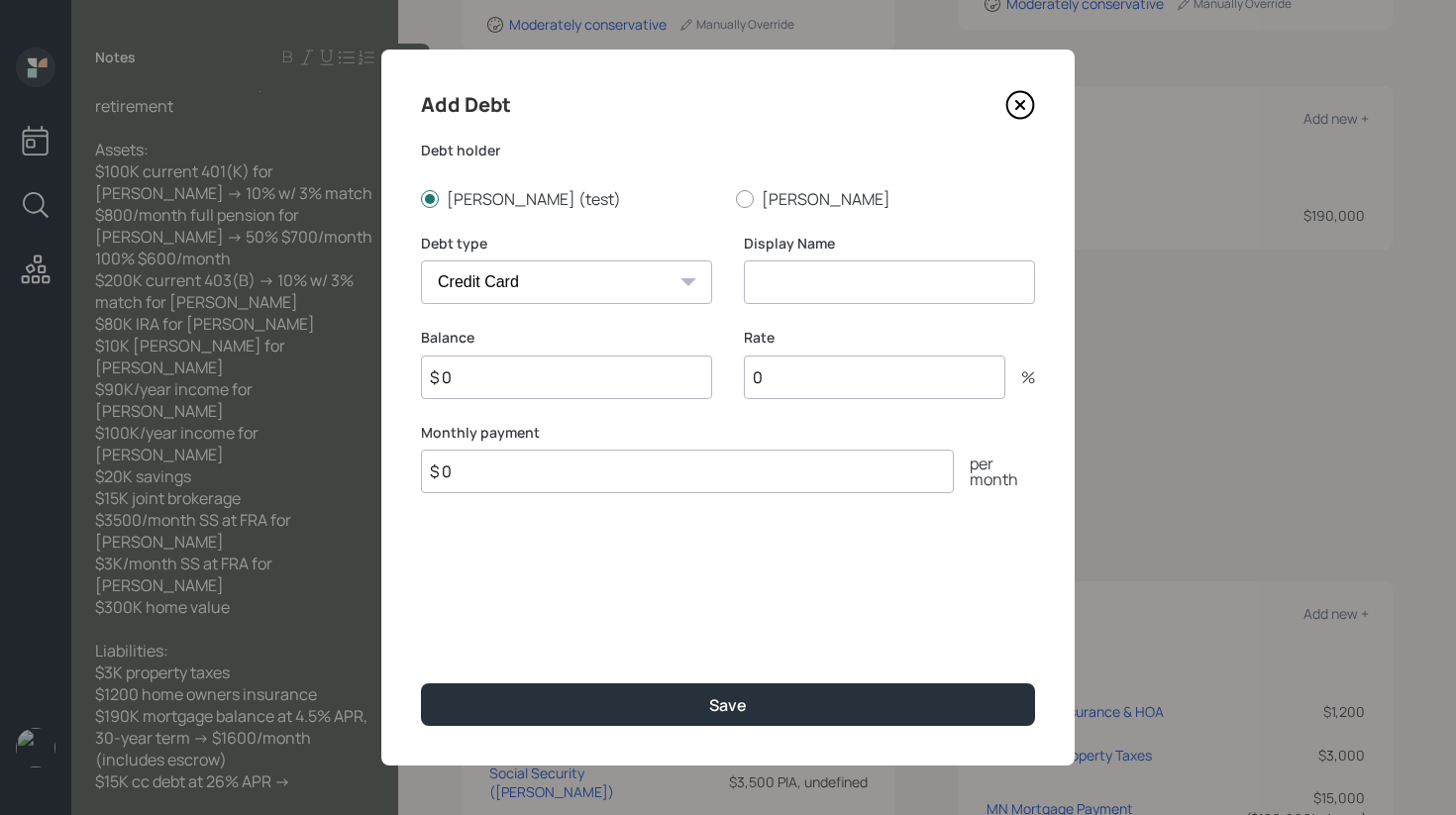 select on "student" 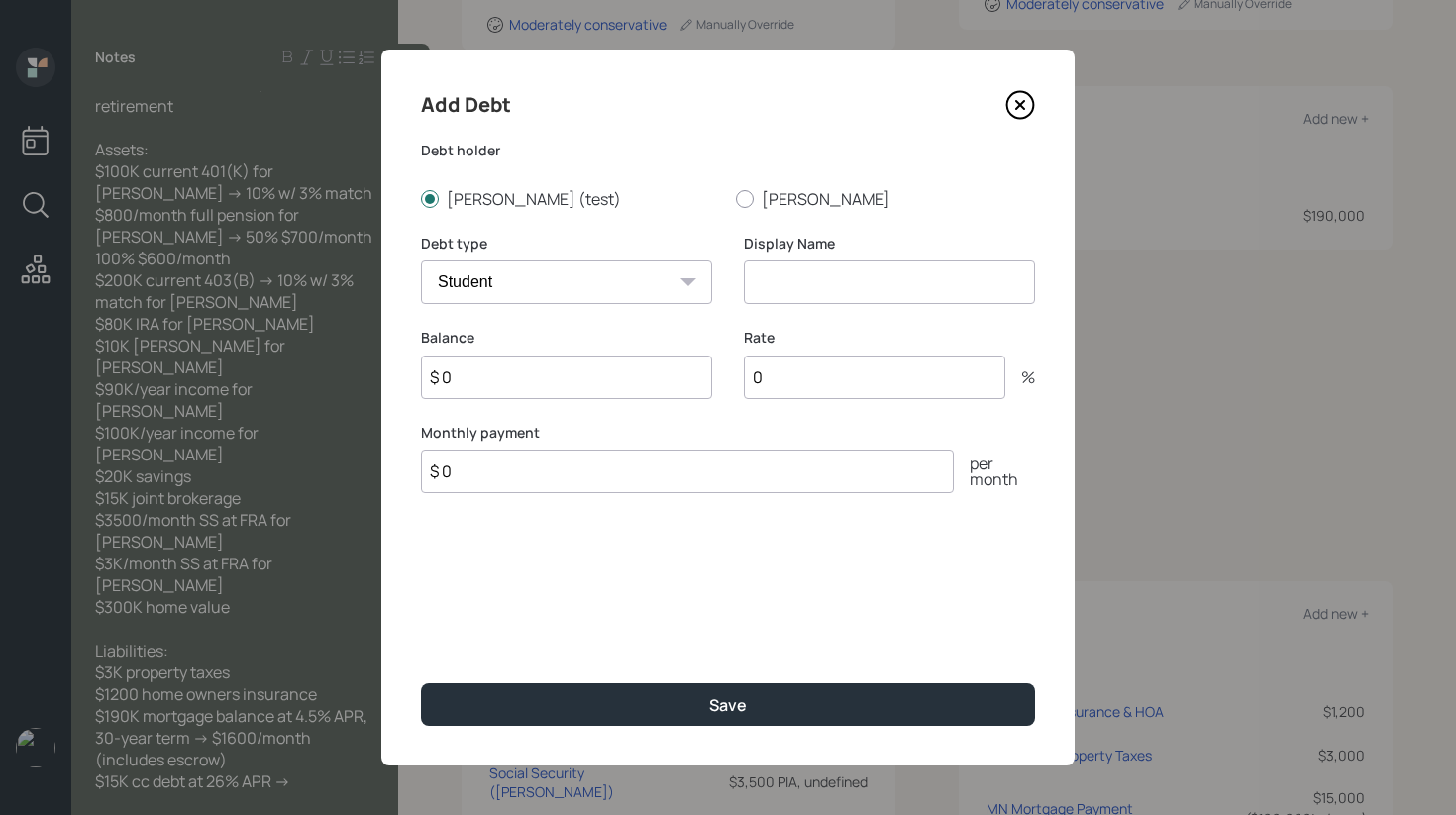 click at bounding box center (889, 282) 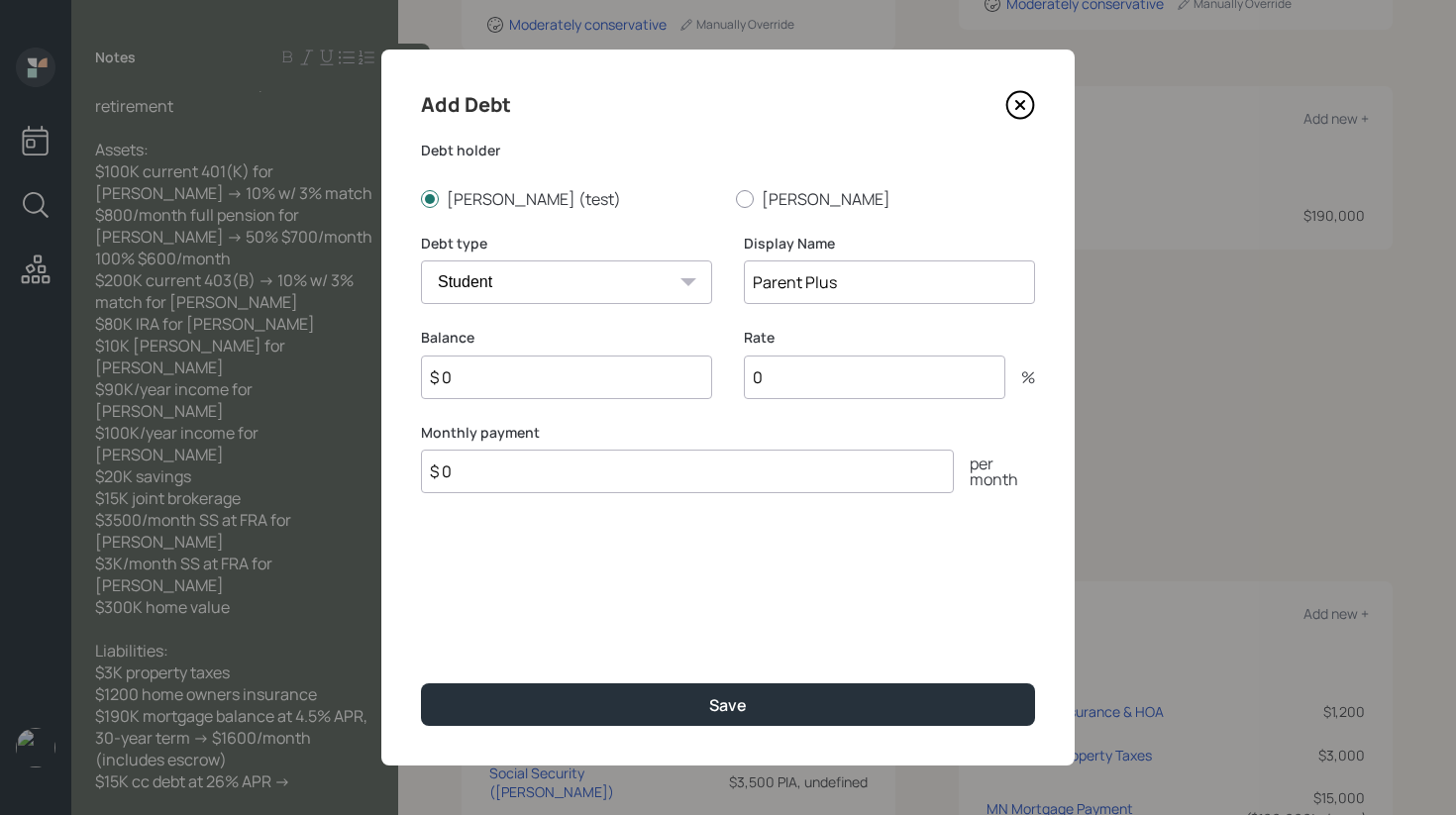 type on "Parent Plus" 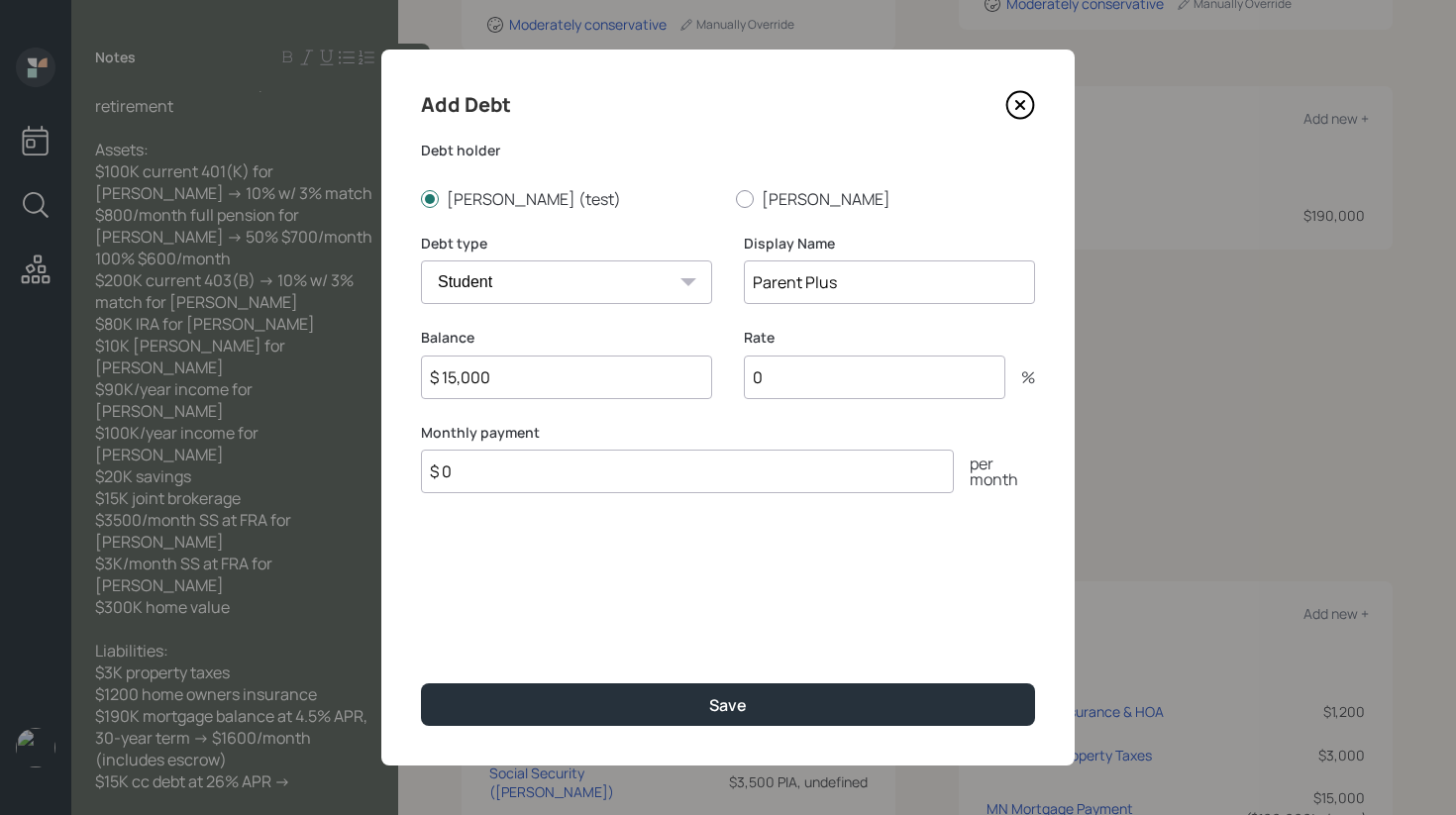 type on "$ 15,000" 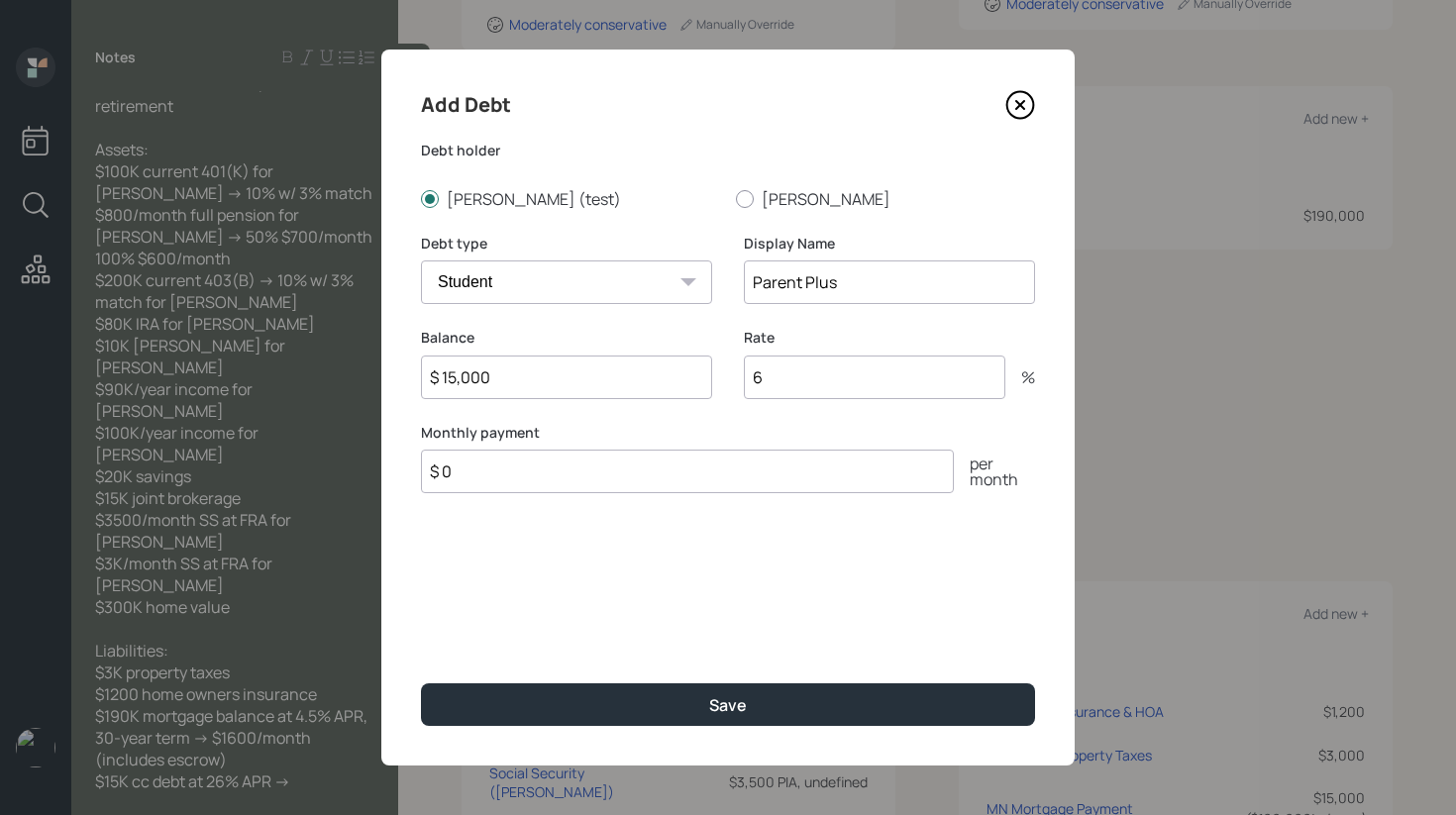 type on "6" 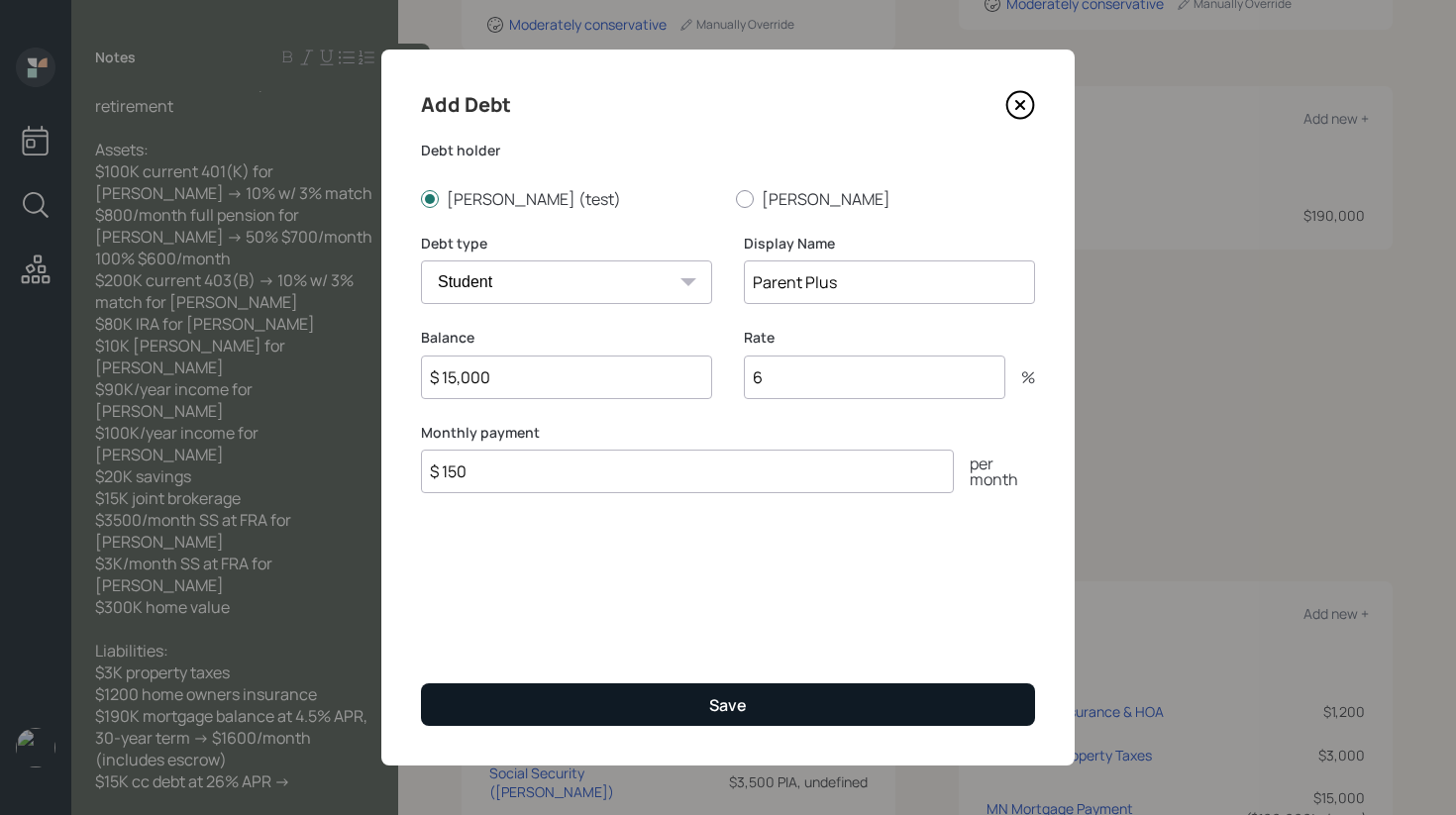 type on "$ 150" 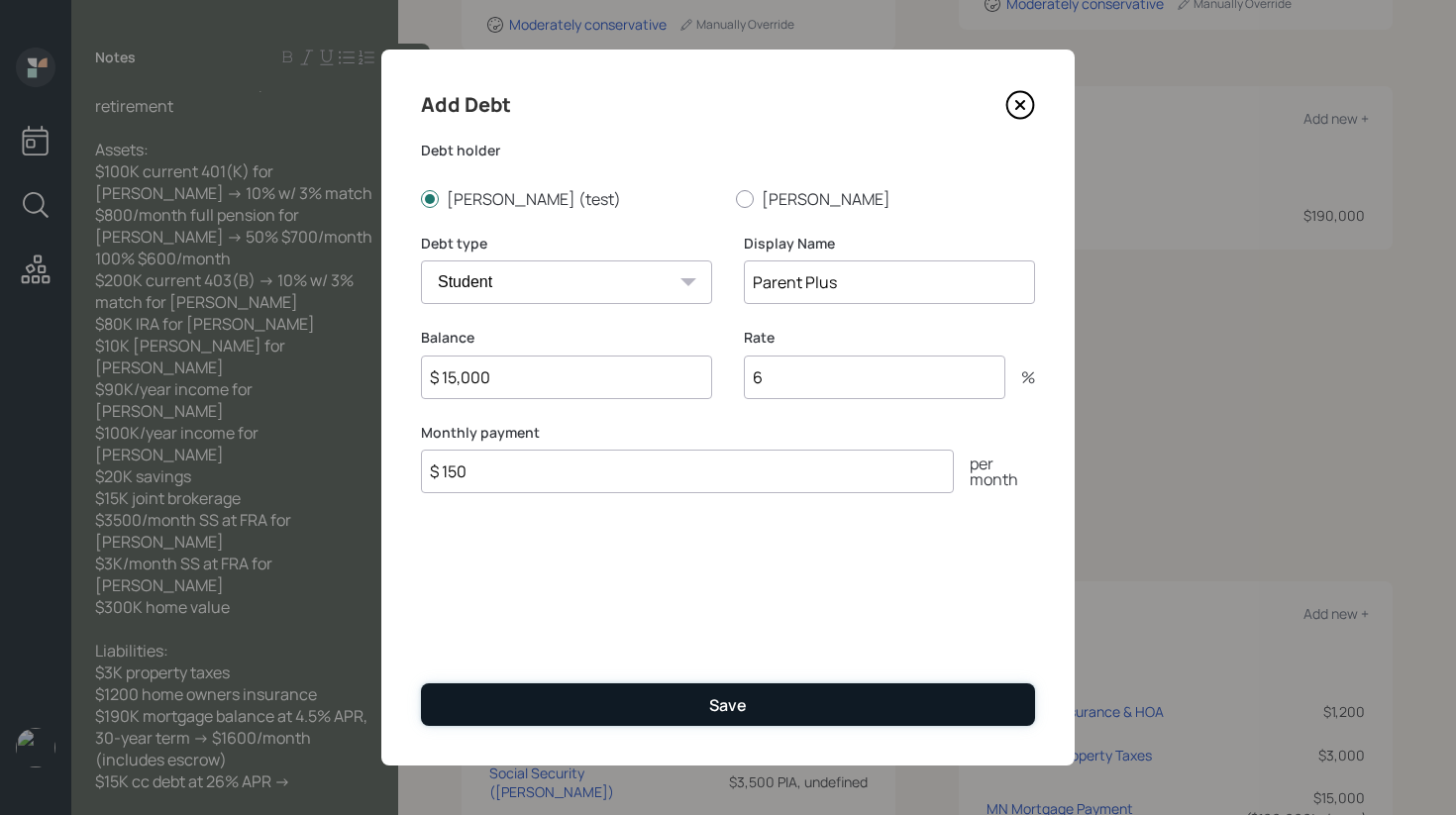 click on "Save" at bounding box center [728, 704] 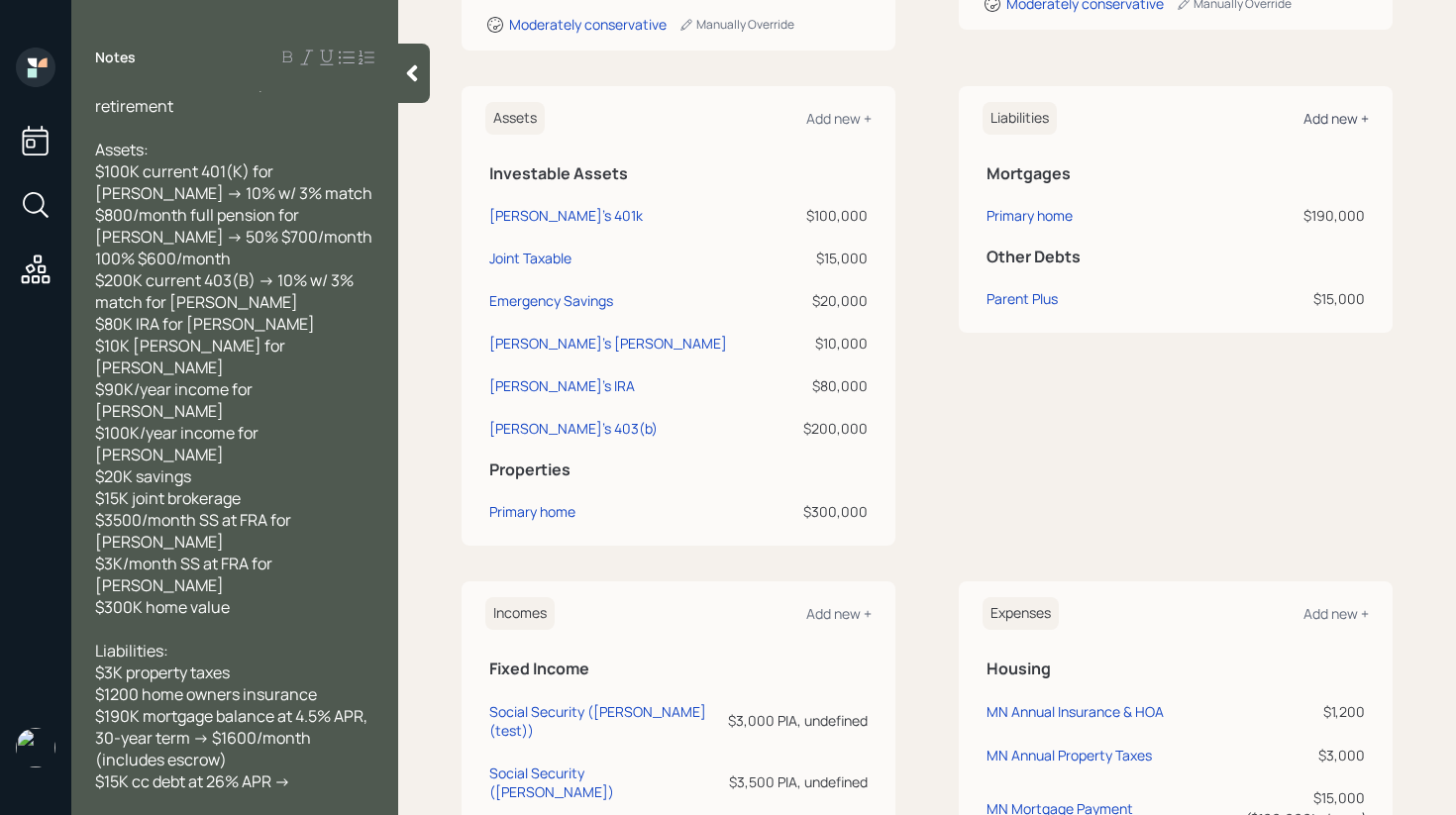 click on "Add new +" at bounding box center (1336, 118) 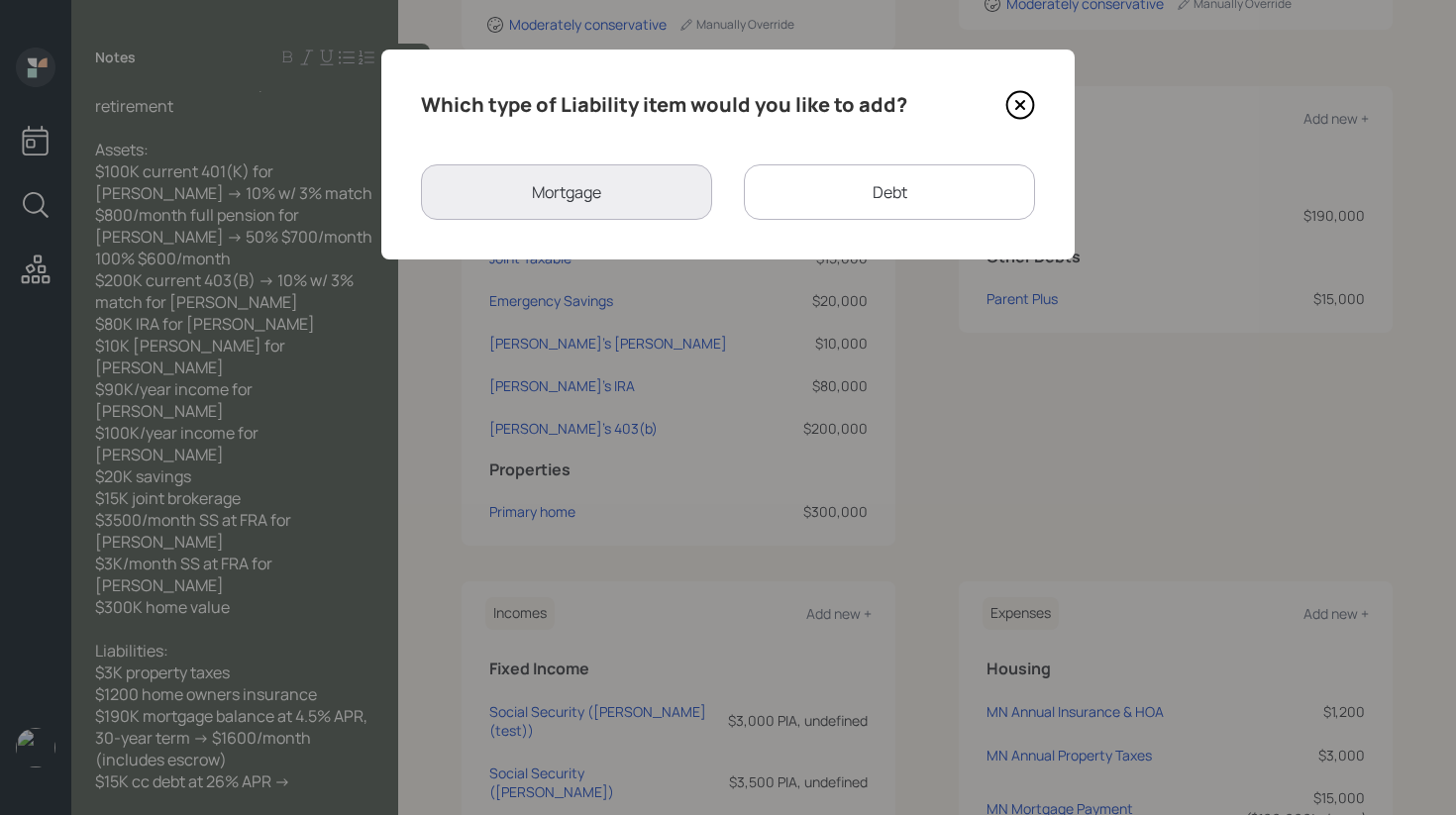 click on "Debt" at bounding box center (889, 192) 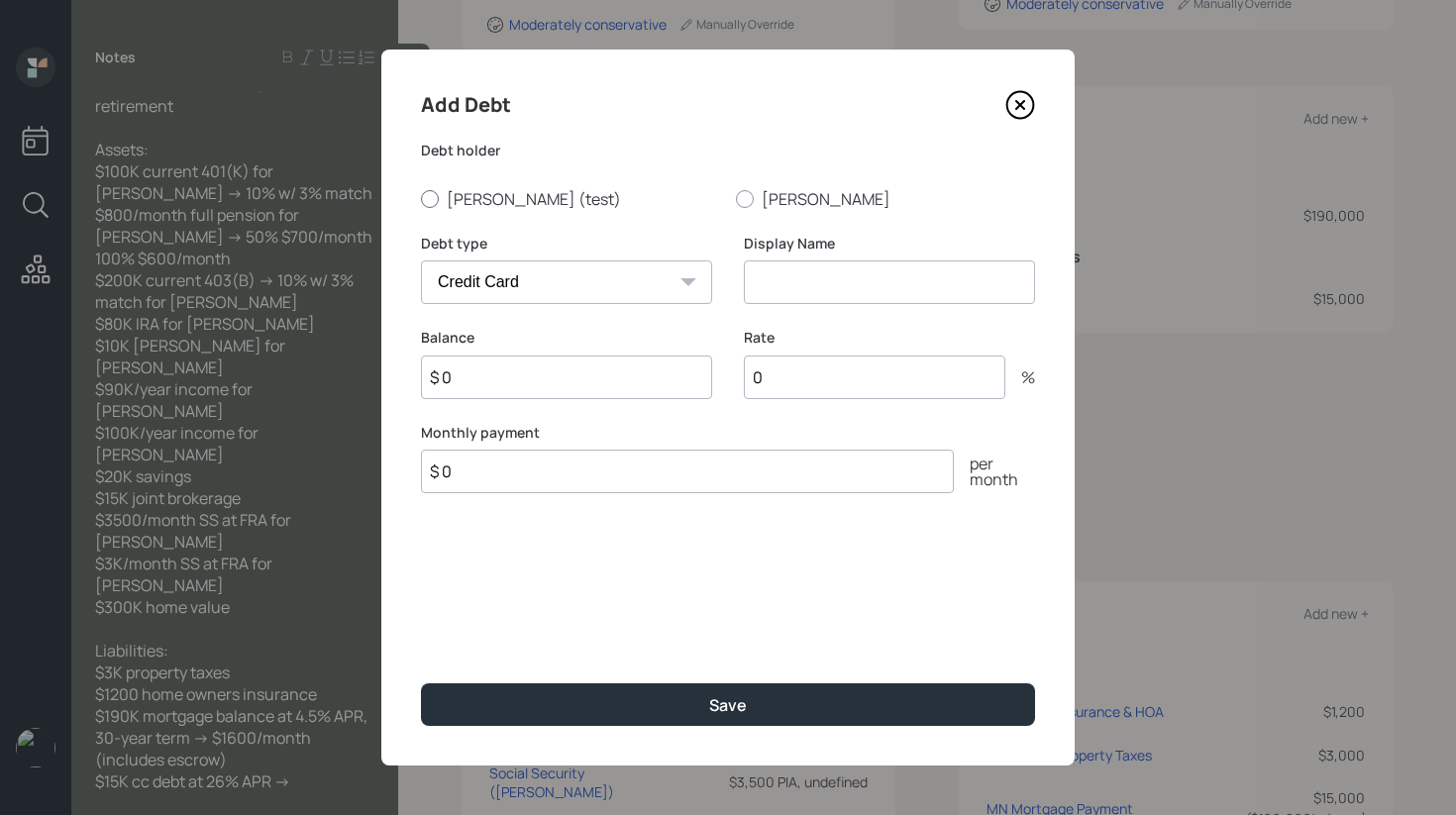 click on "[PERSON_NAME] (test)" at bounding box center (571, 199) 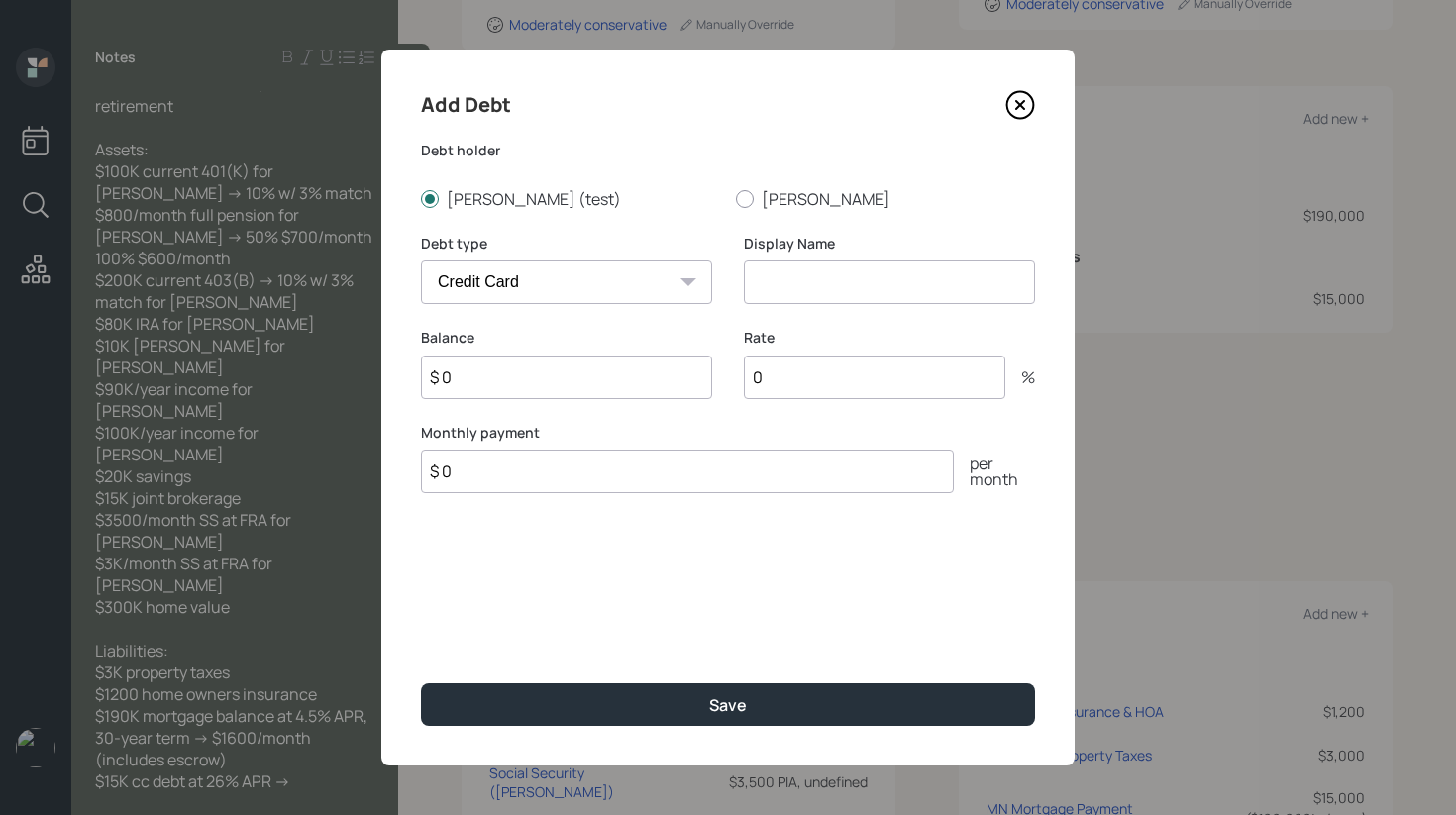 click on "Car Credit Card Medical Student Other" at bounding box center (567, 282) 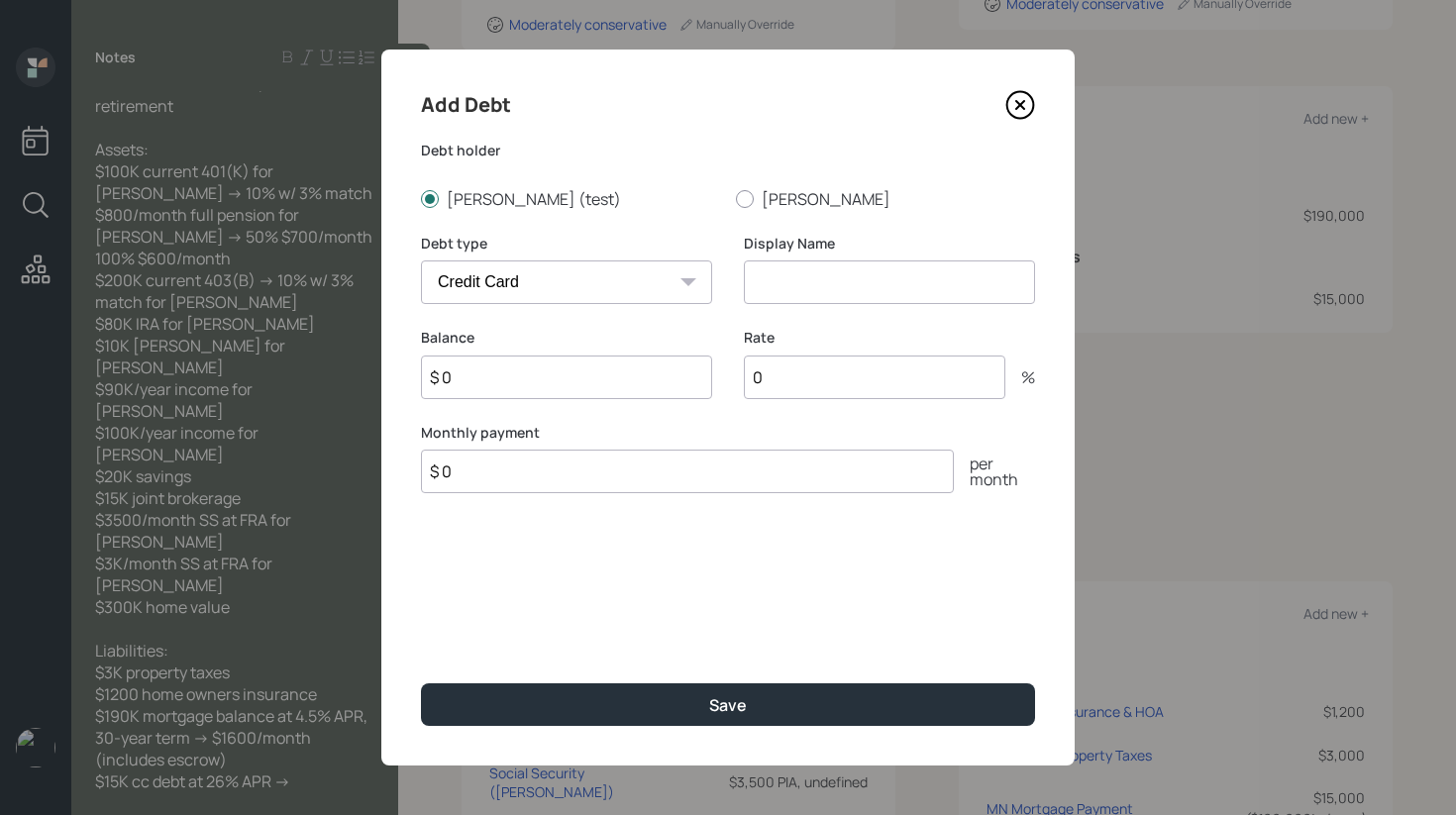 select on "car" 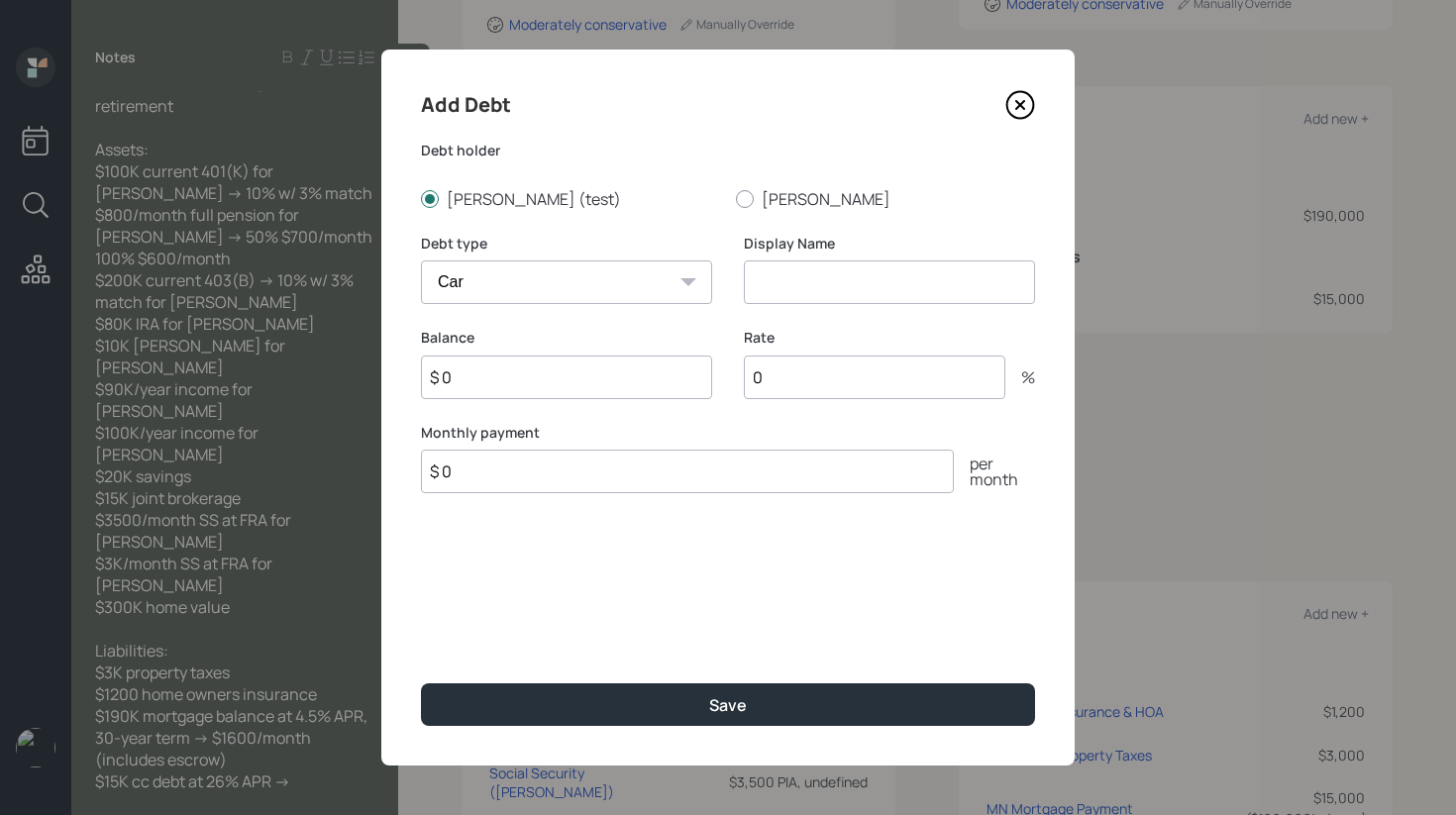 click at bounding box center (889, 282) 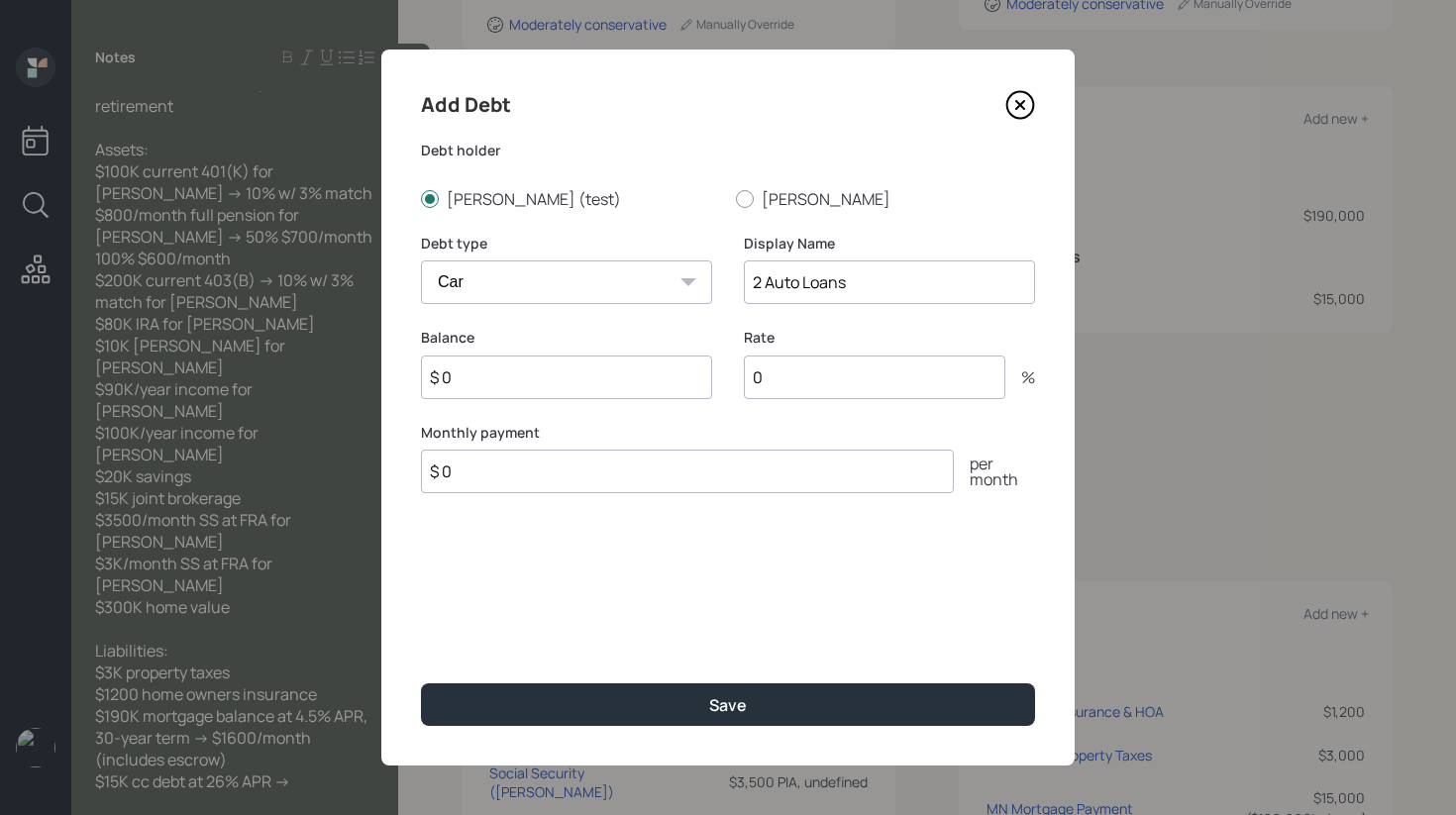 type on "2 Auto Loans" 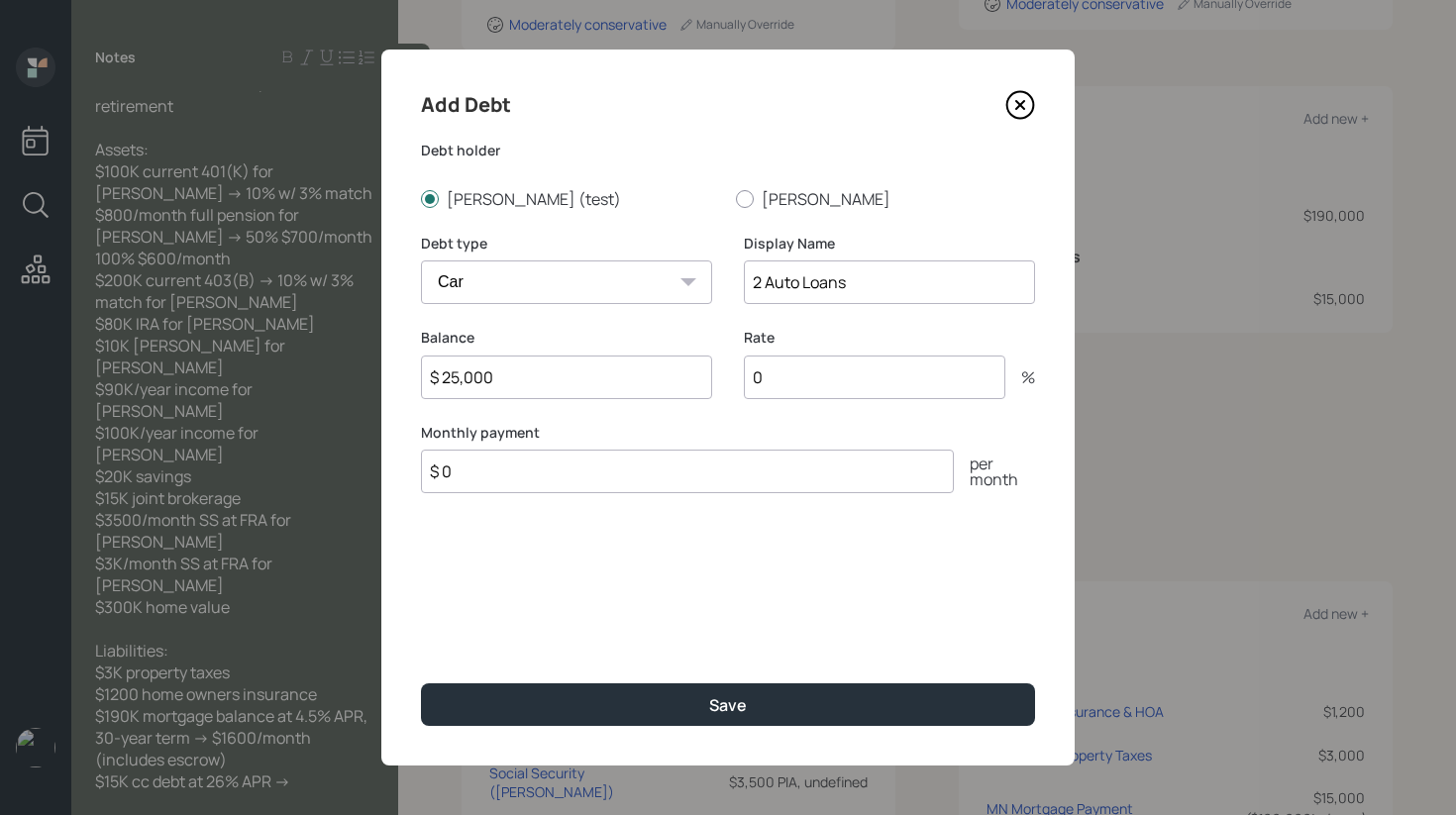 type on "$ 25,000" 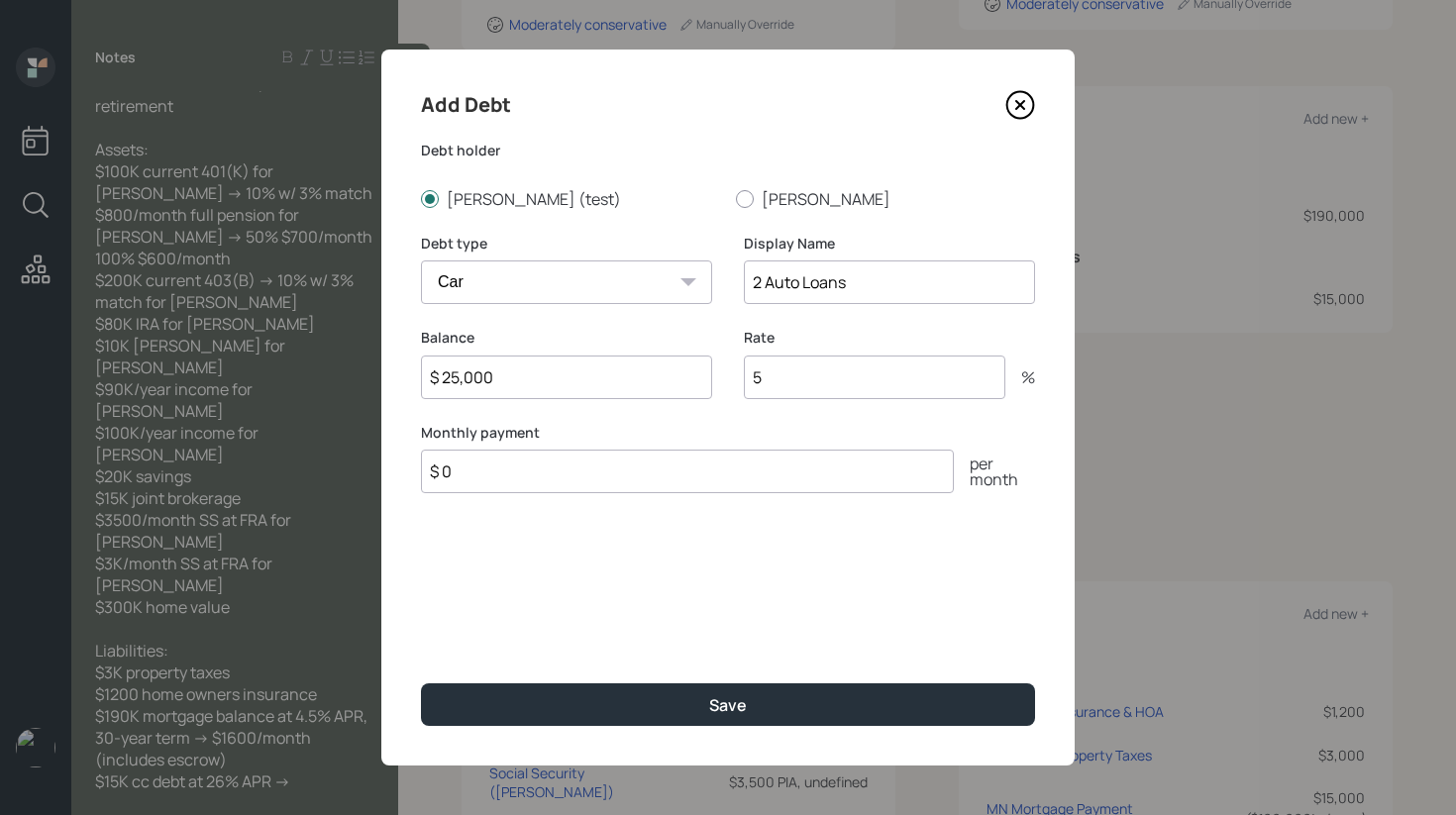 type on "5" 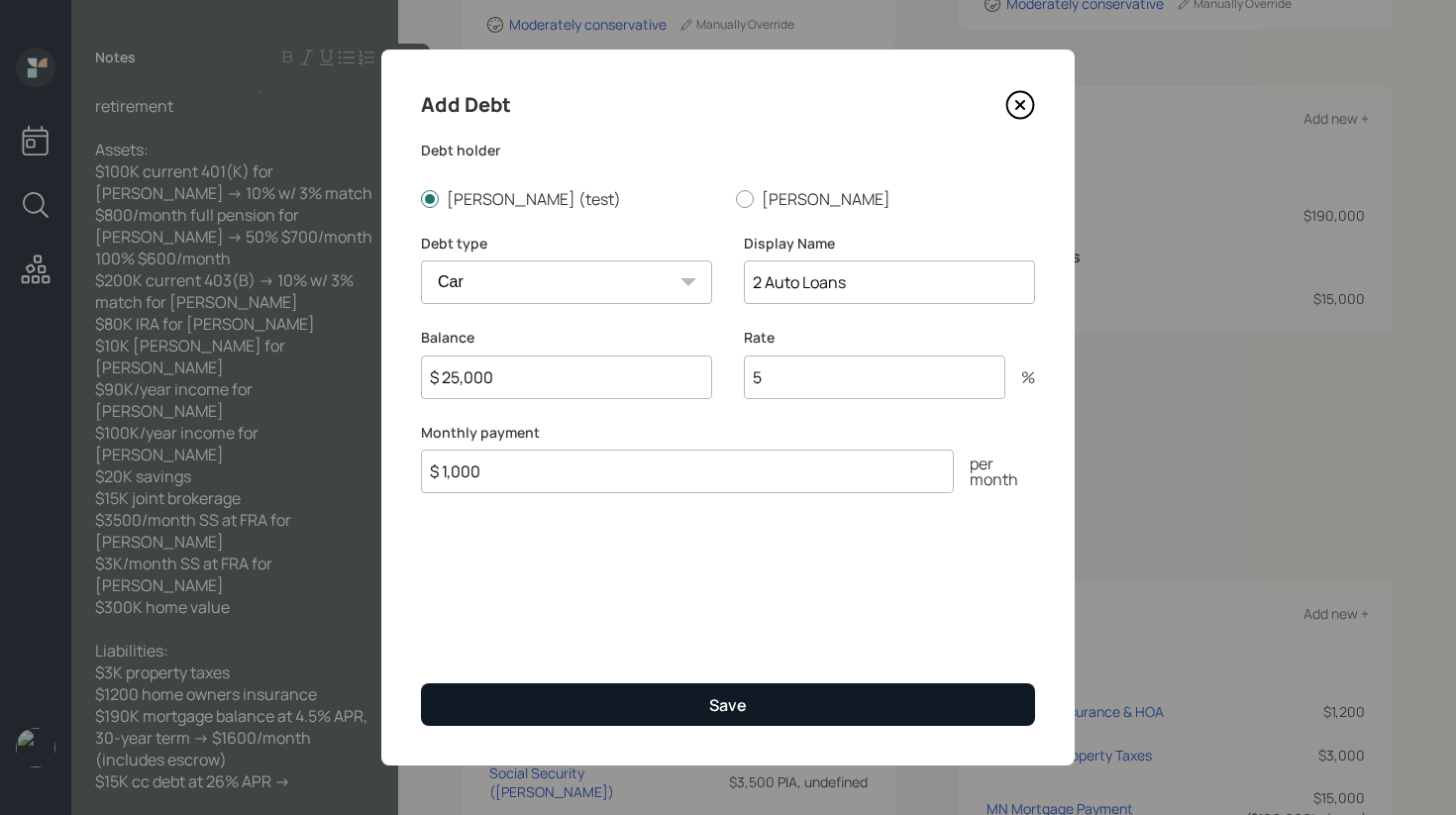 type on "$ 1,000" 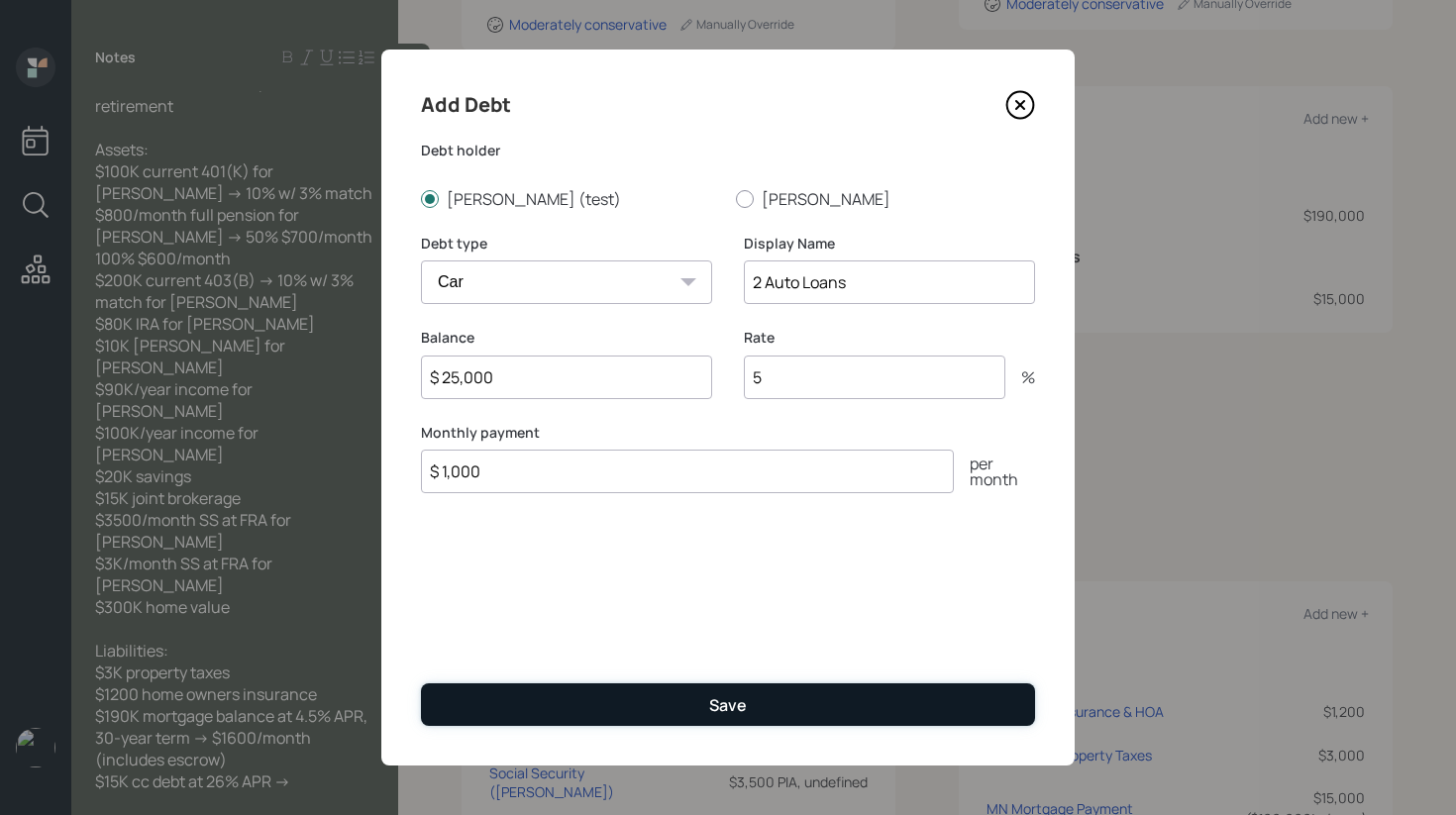 click on "Save" at bounding box center (728, 704) 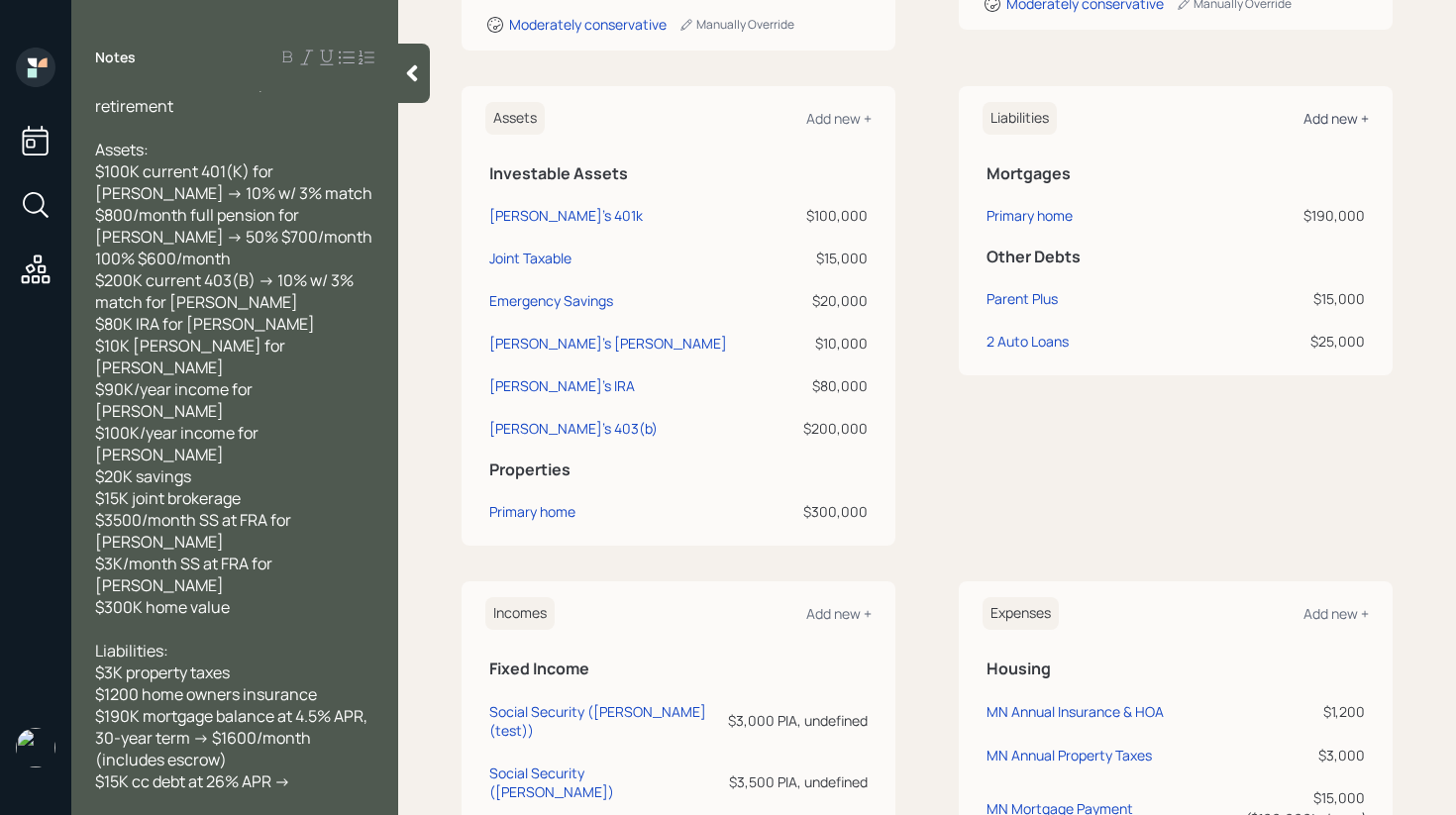 click on "Add new +" at bounding box center (1336, 118) 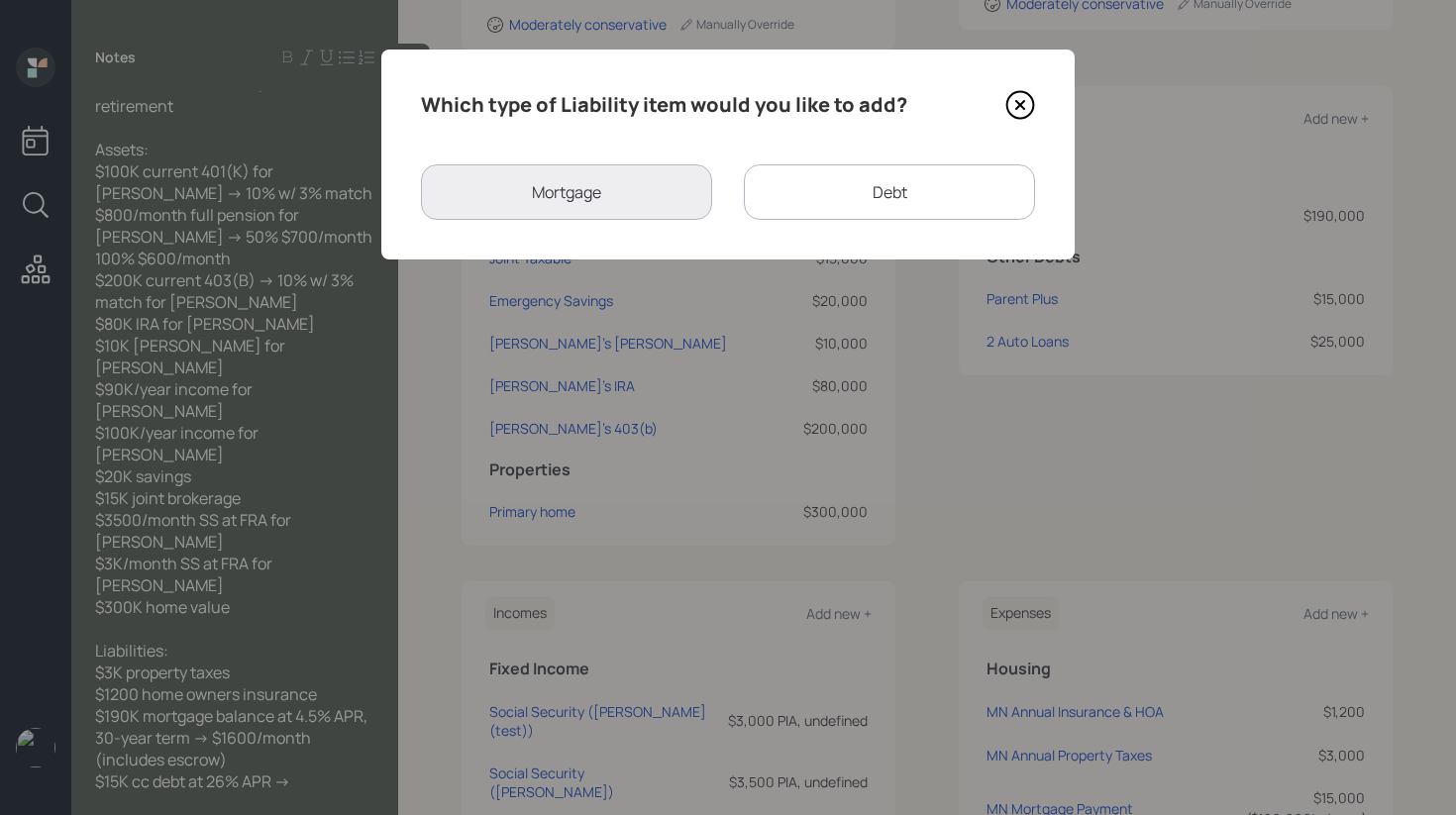 click on "Debt" at bounding box center [889, 192] 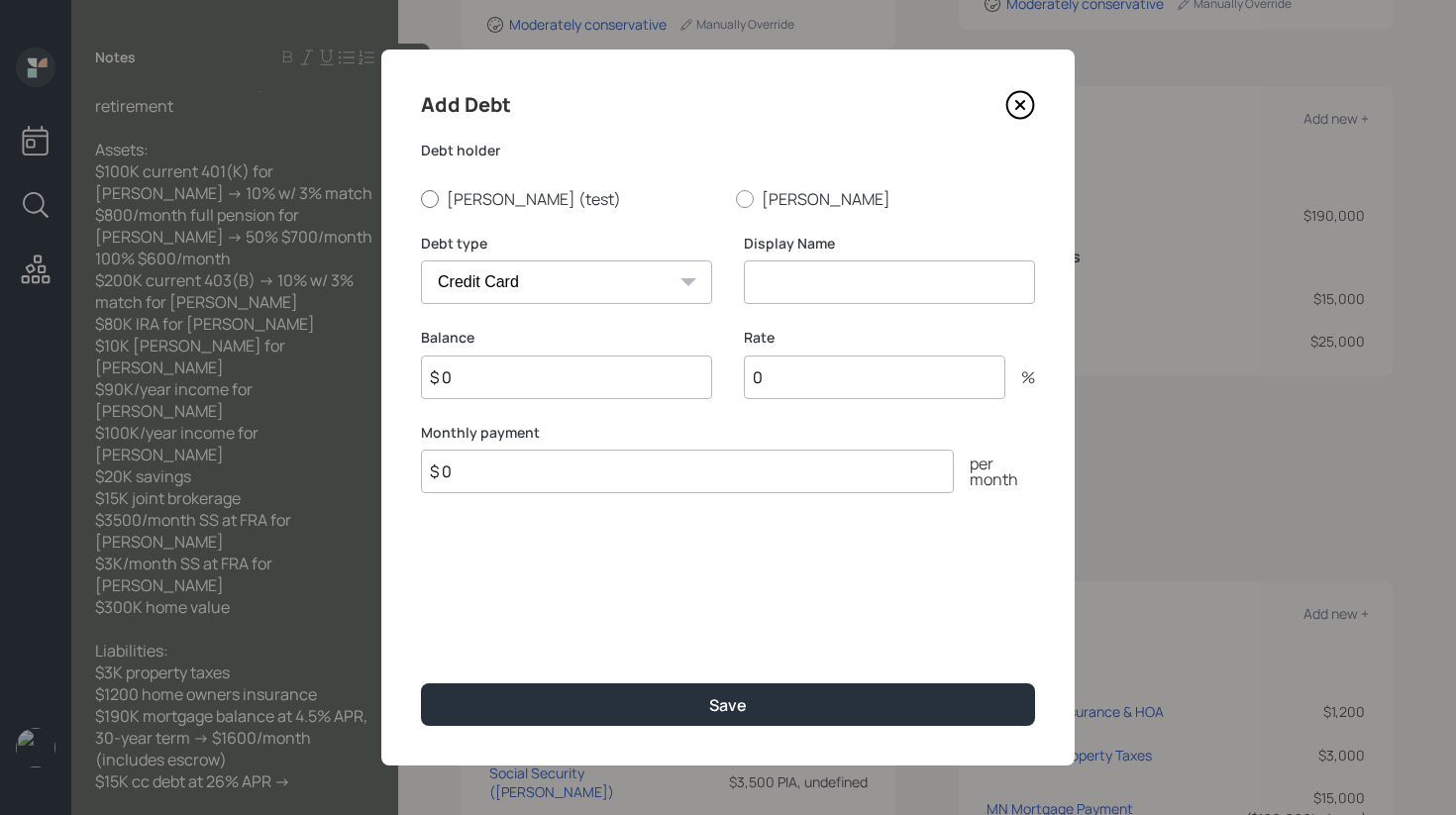 click at bounding box center [430, 199] 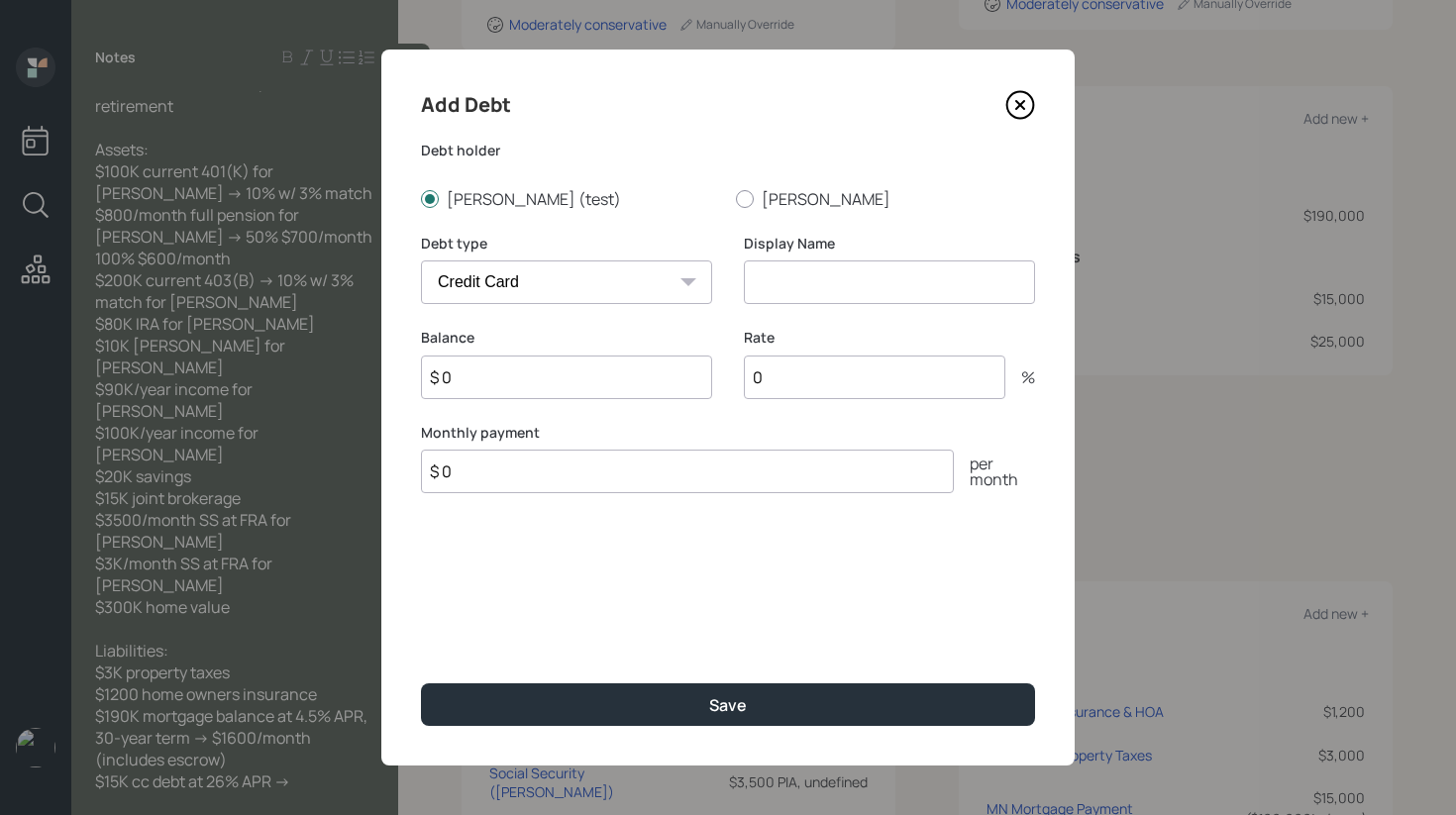 click at bounding box center [889, 282] 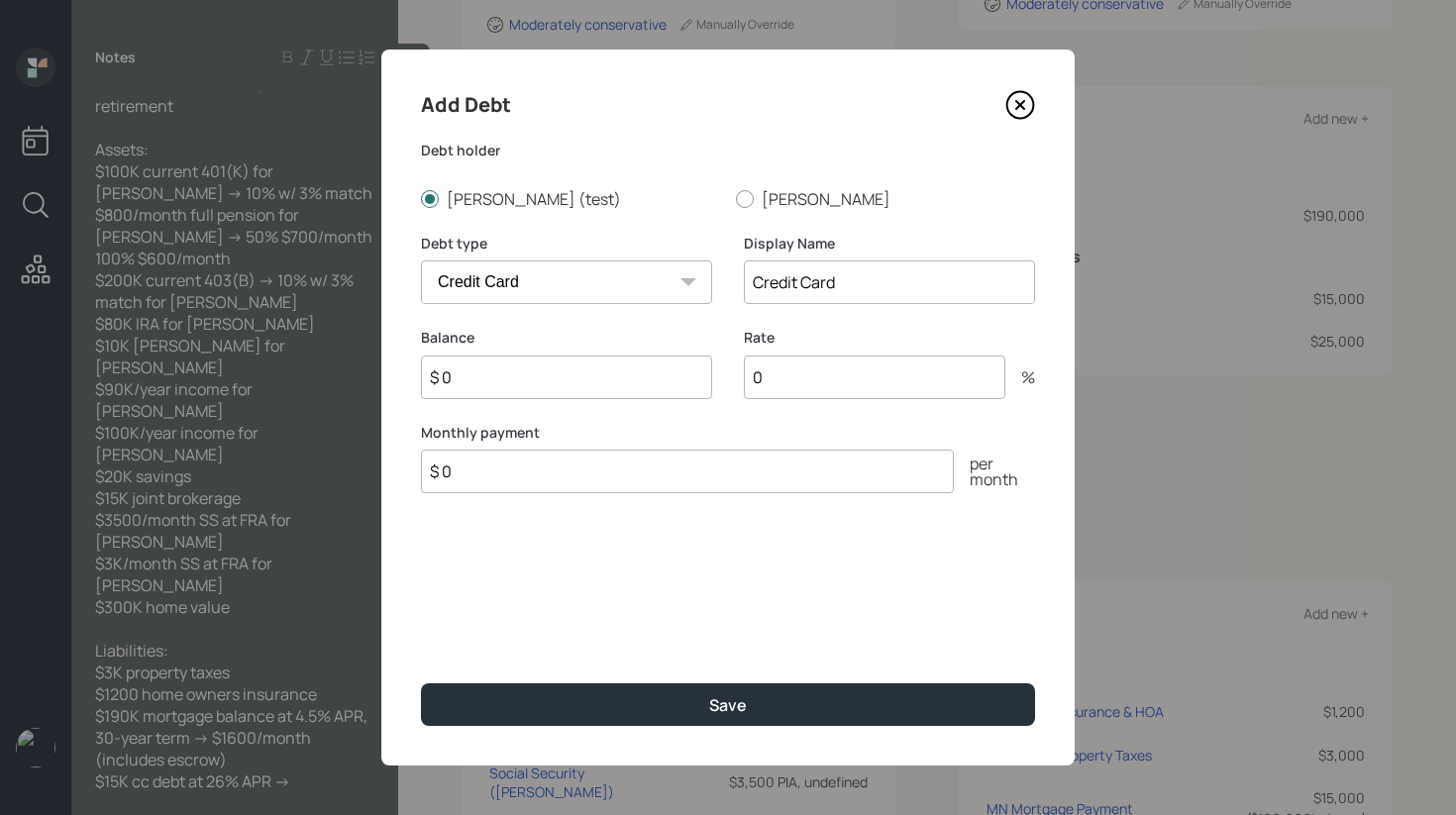 type on "Credit Card" 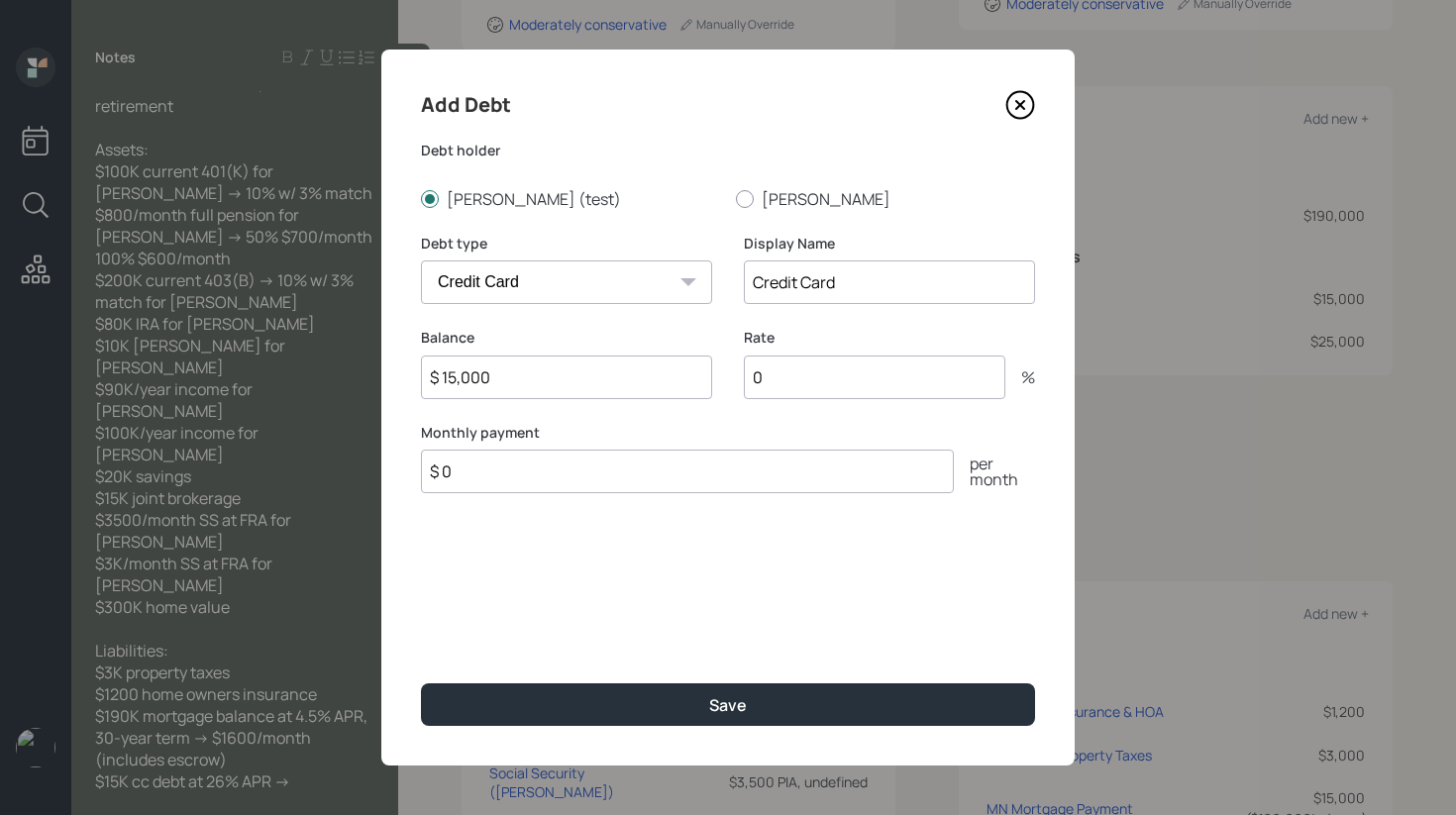 type on "$ 15,000" 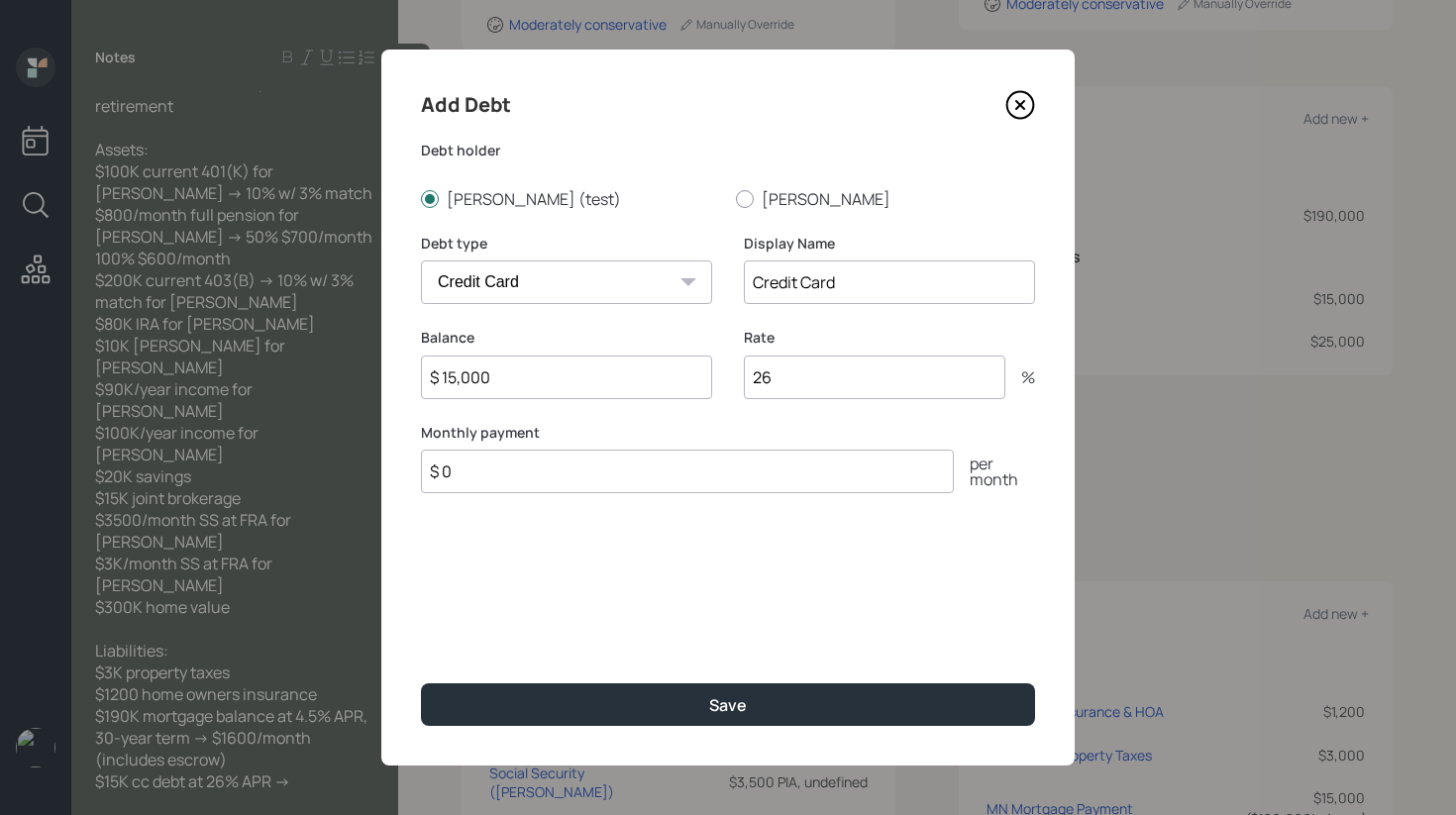 type on "26" 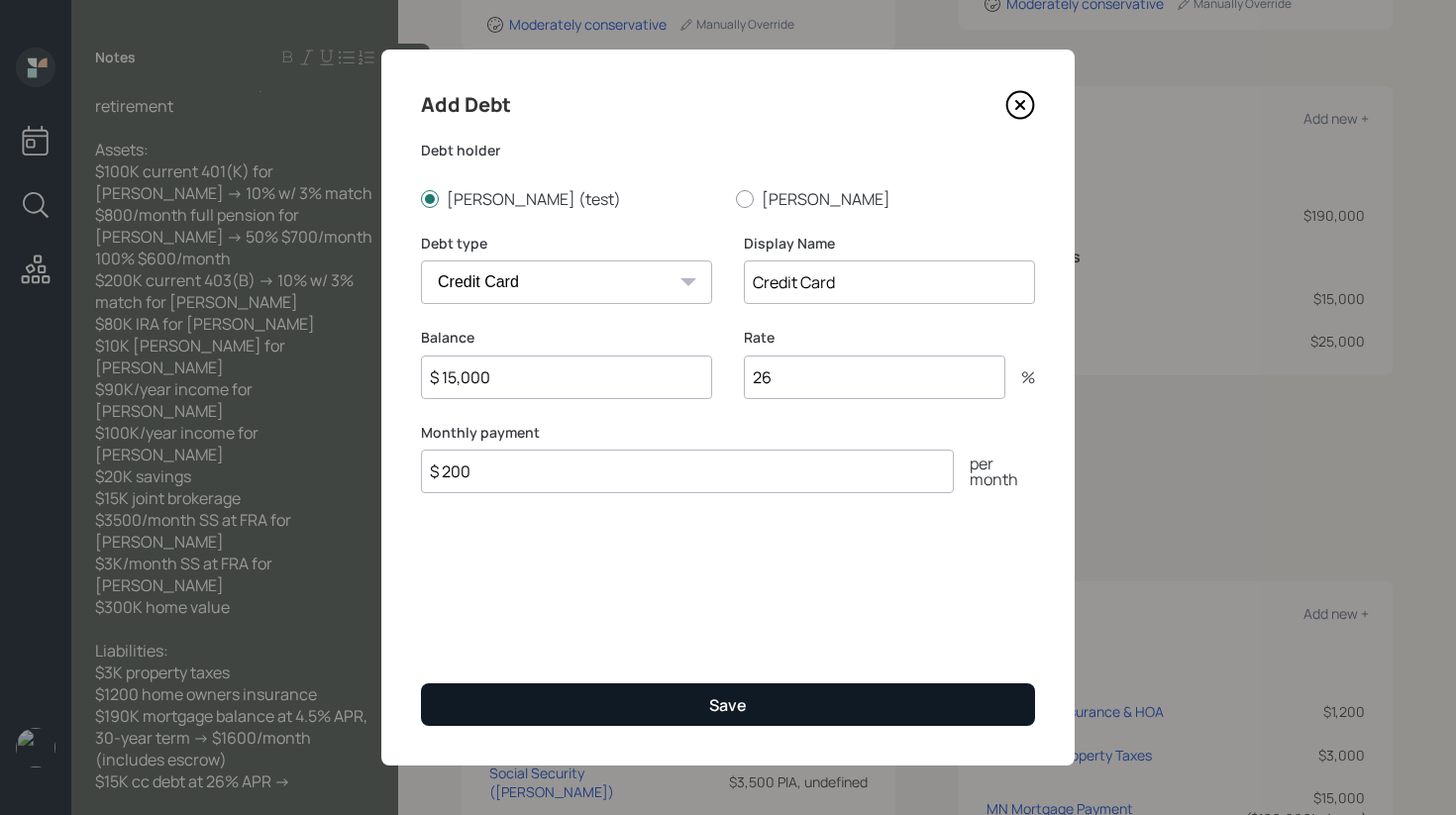 type on "$ 200" 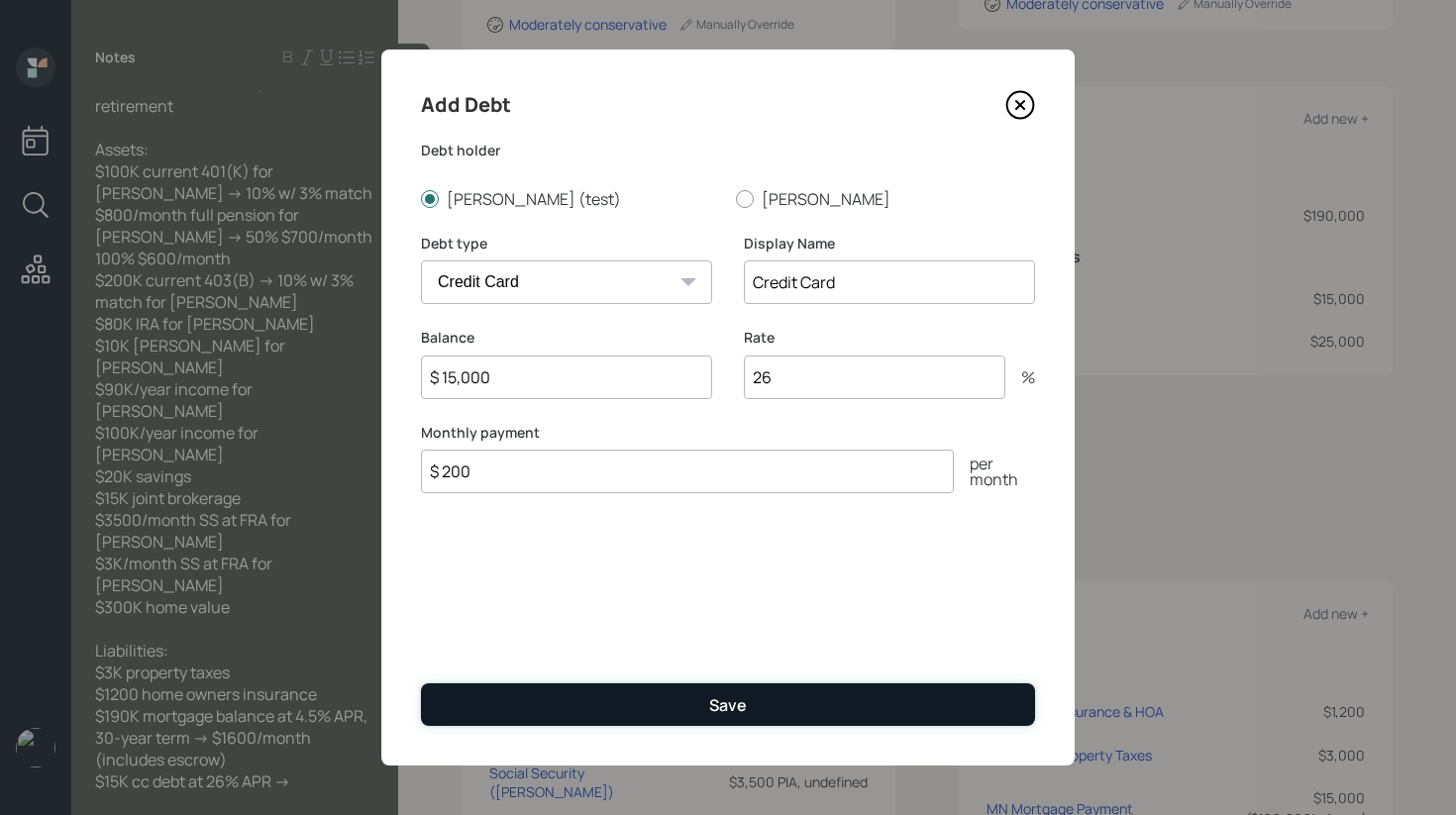 click on "Save" at bounding box center [728, 704] 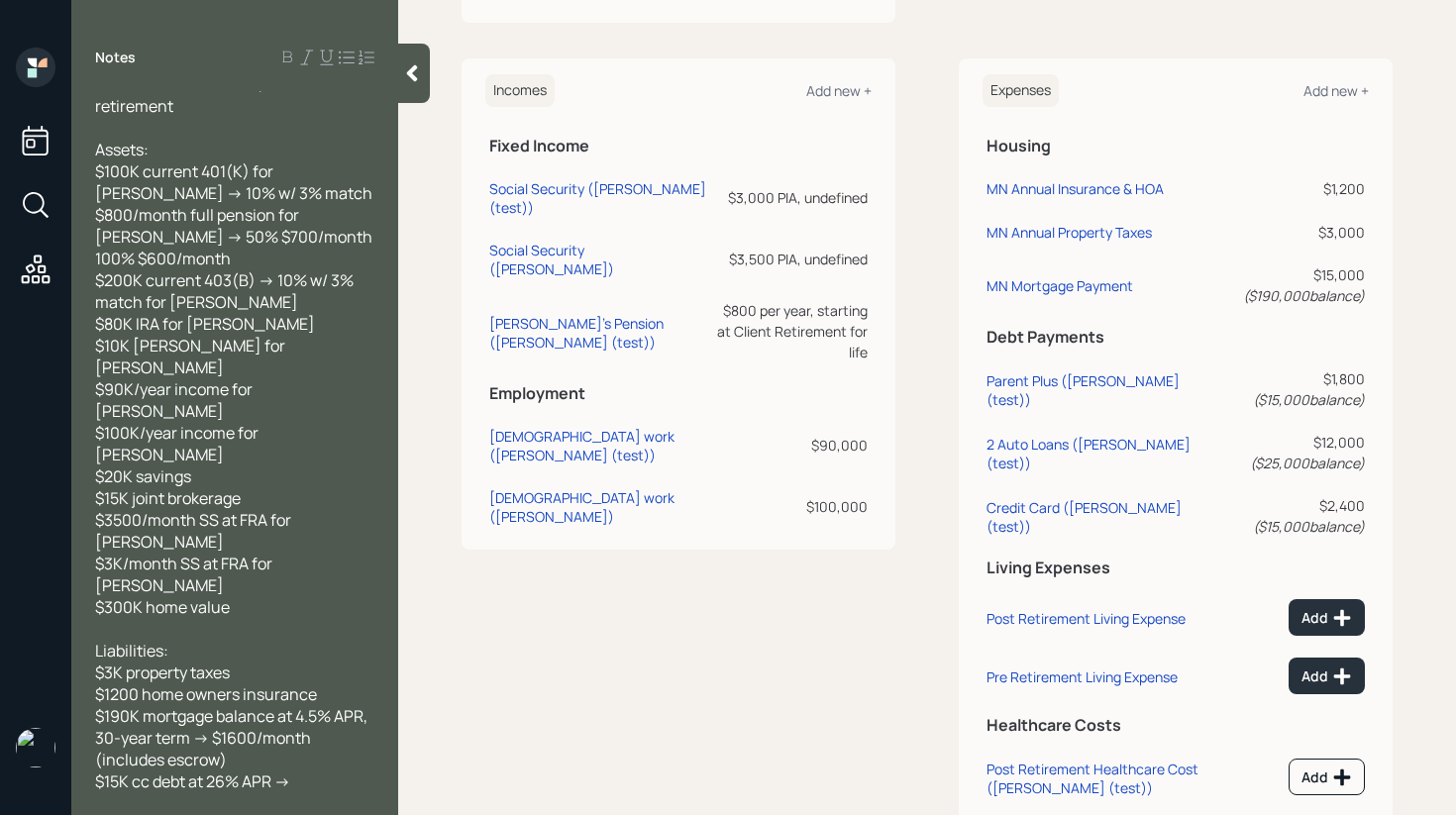 scroll, scrollTop: 1063, scrollLeft: 0, axis: vertical 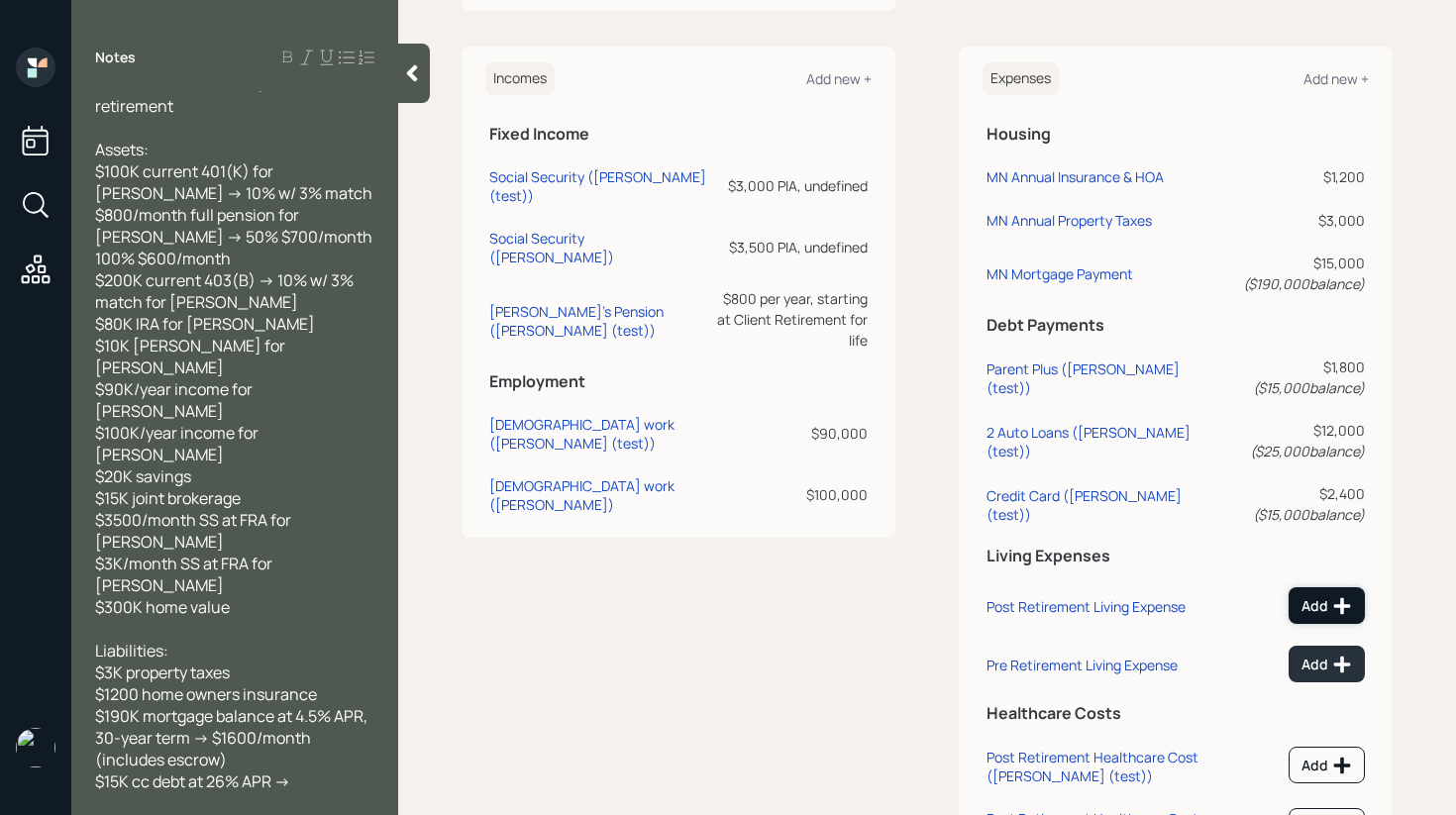 click 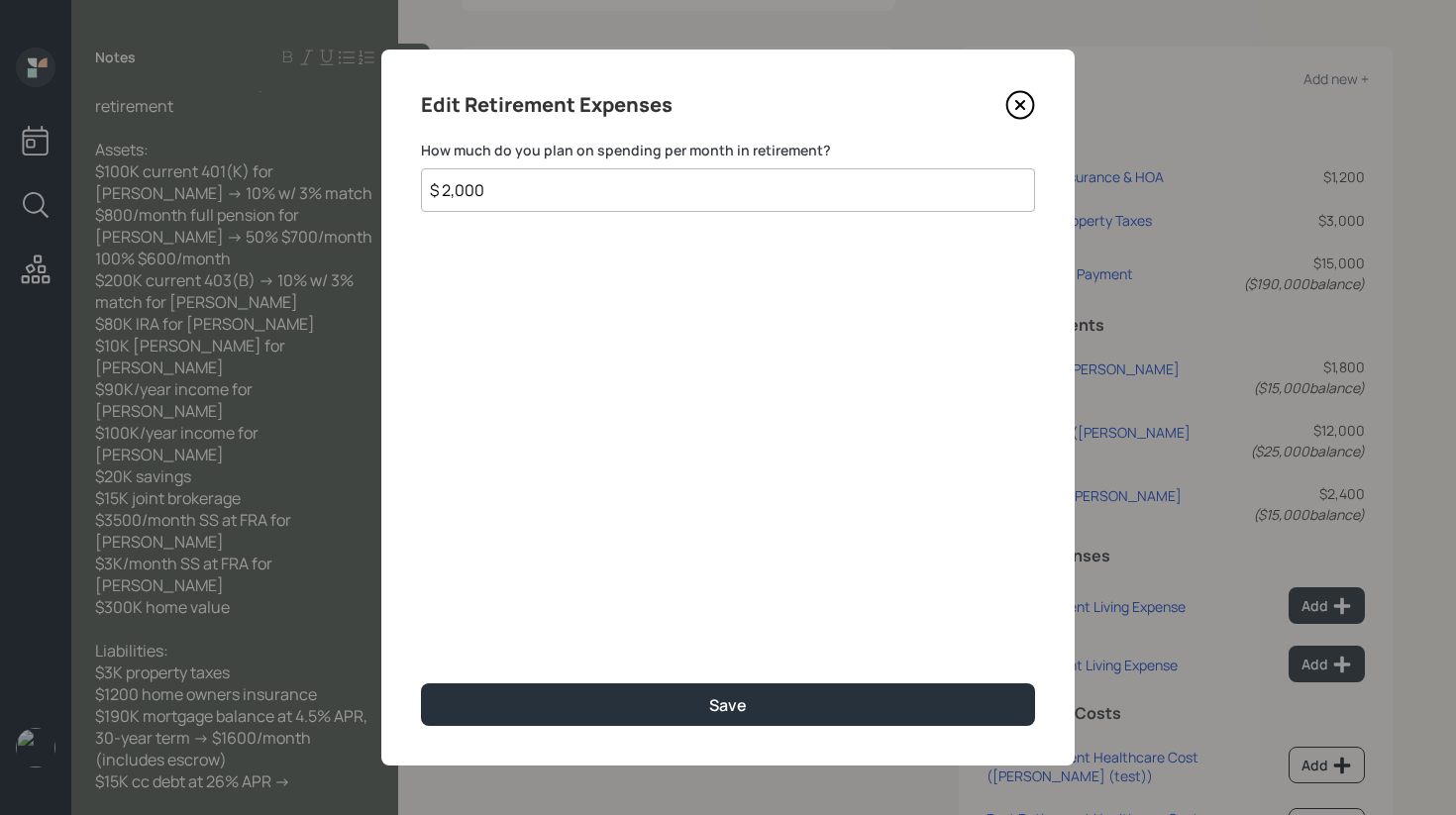 type on "$ 2,000" 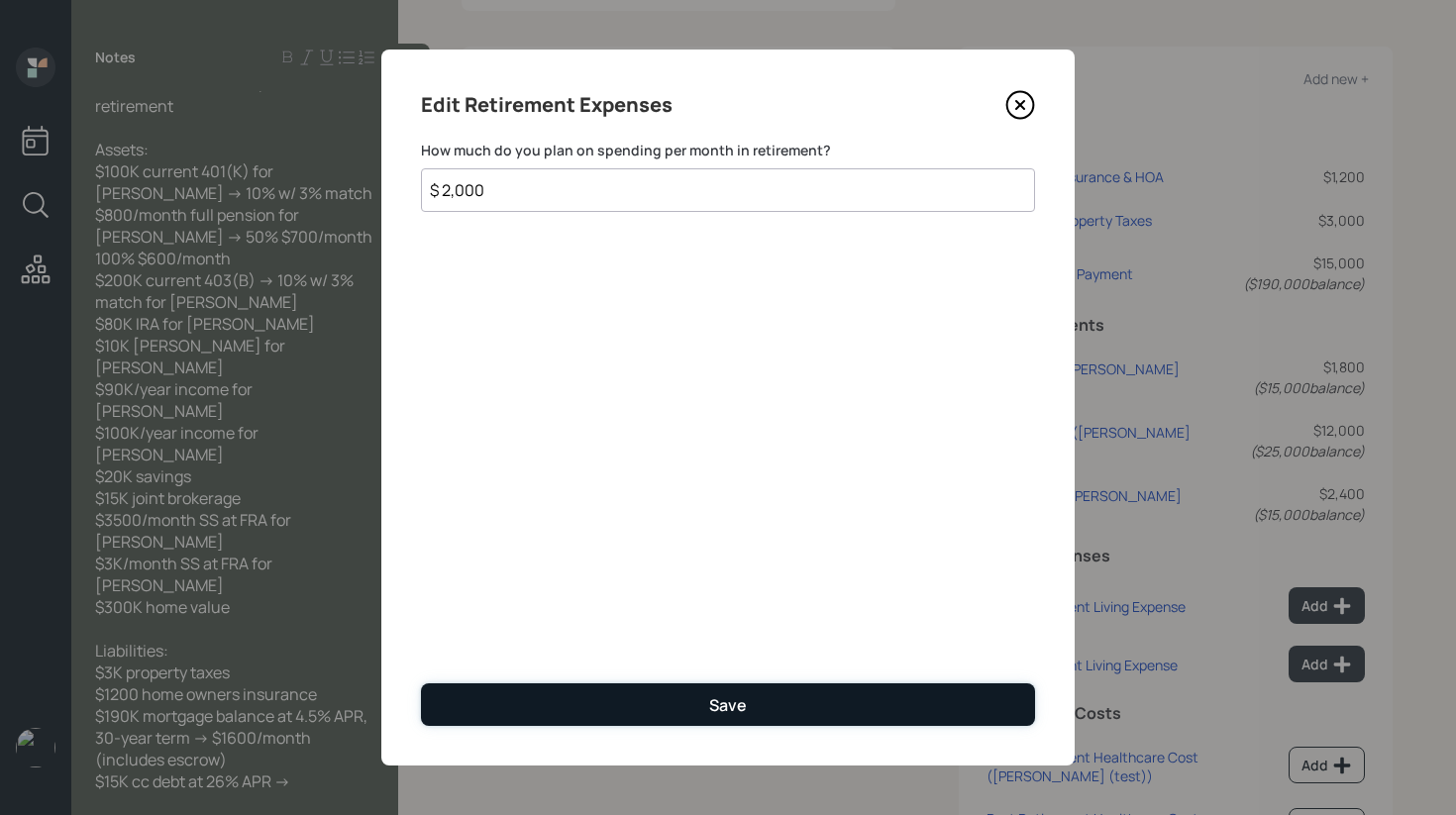 click on "Save" at bounding box center (728, 704) 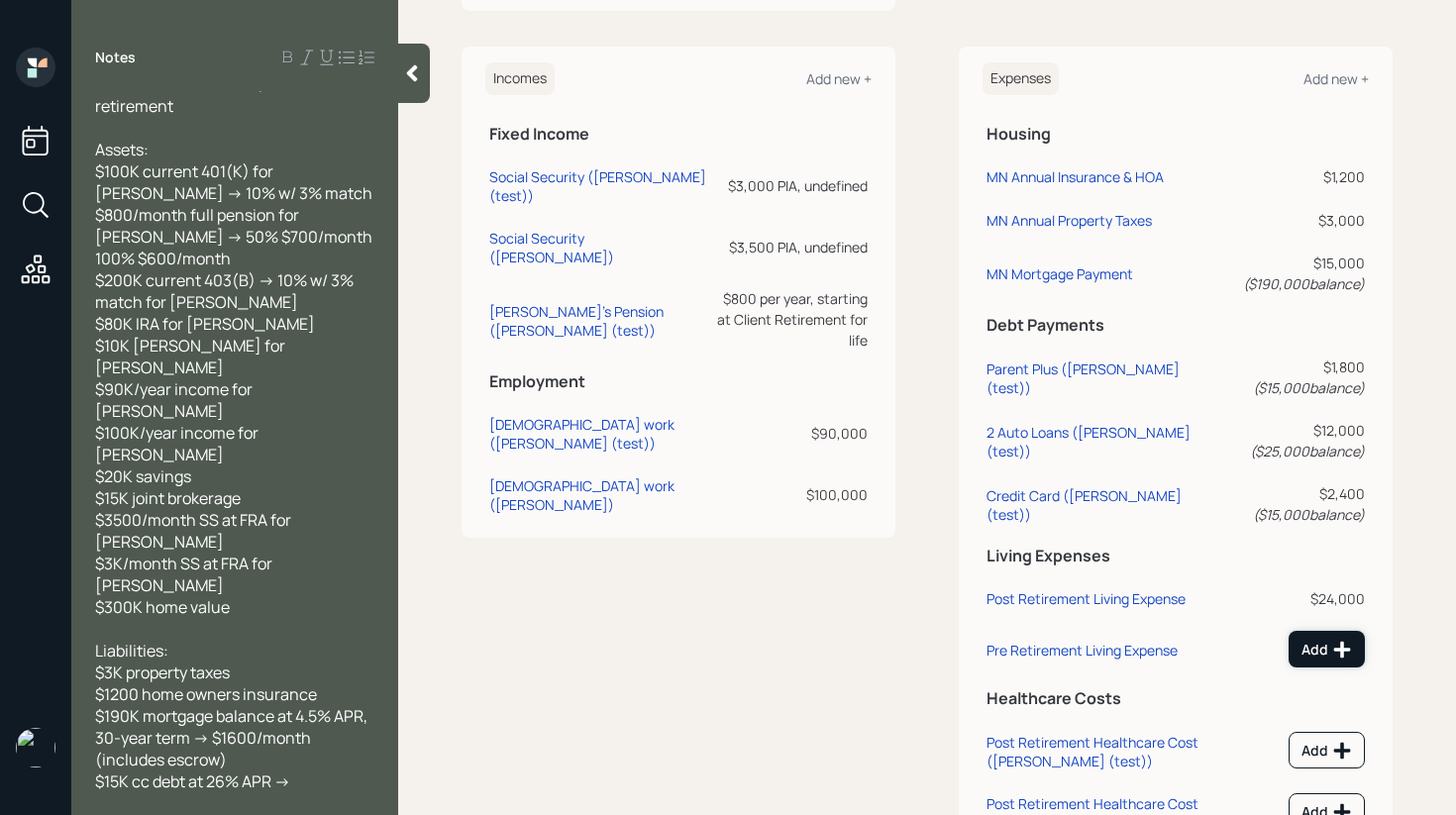 click 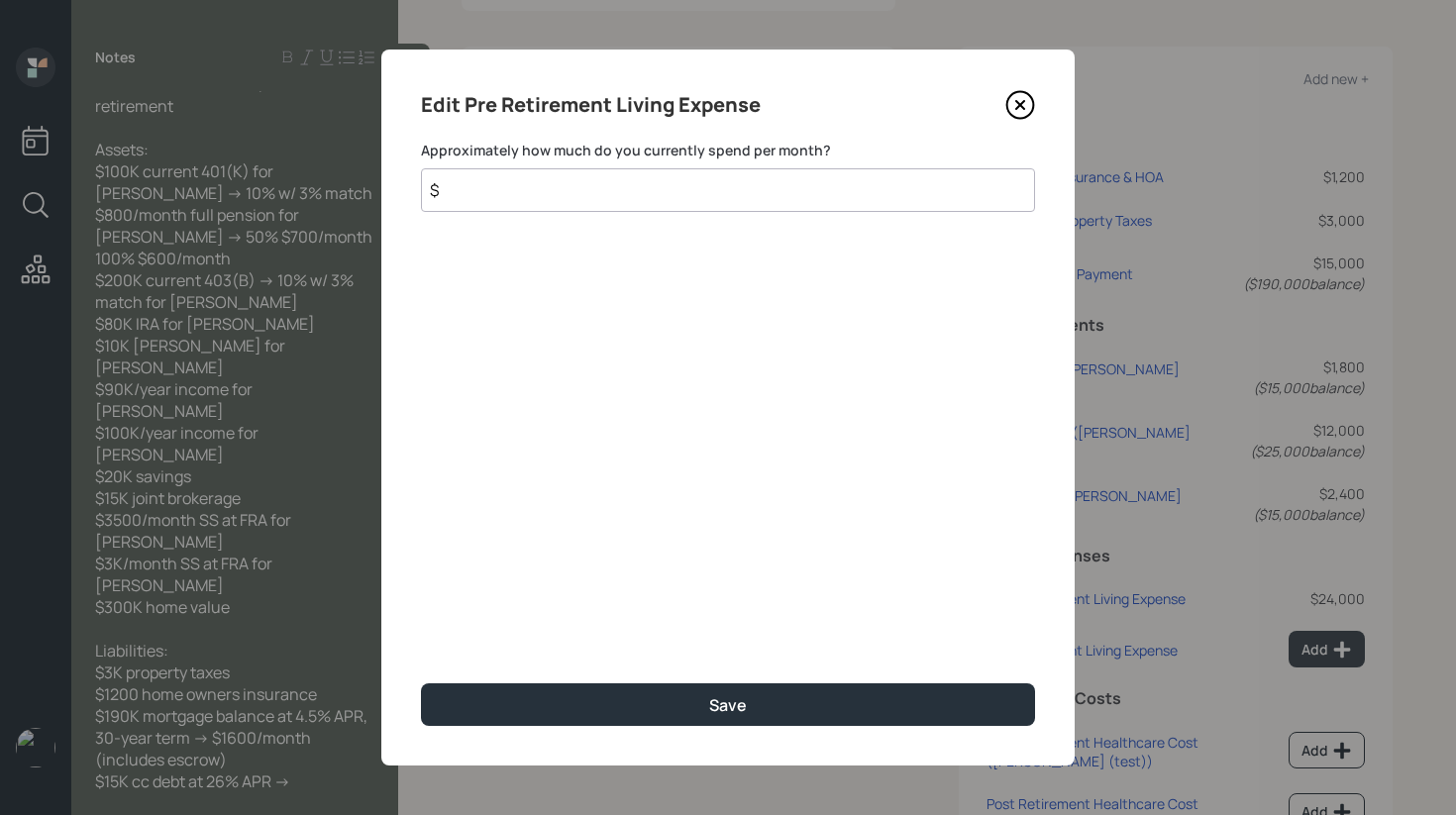 click on "$" at bounding box center (728, 190) 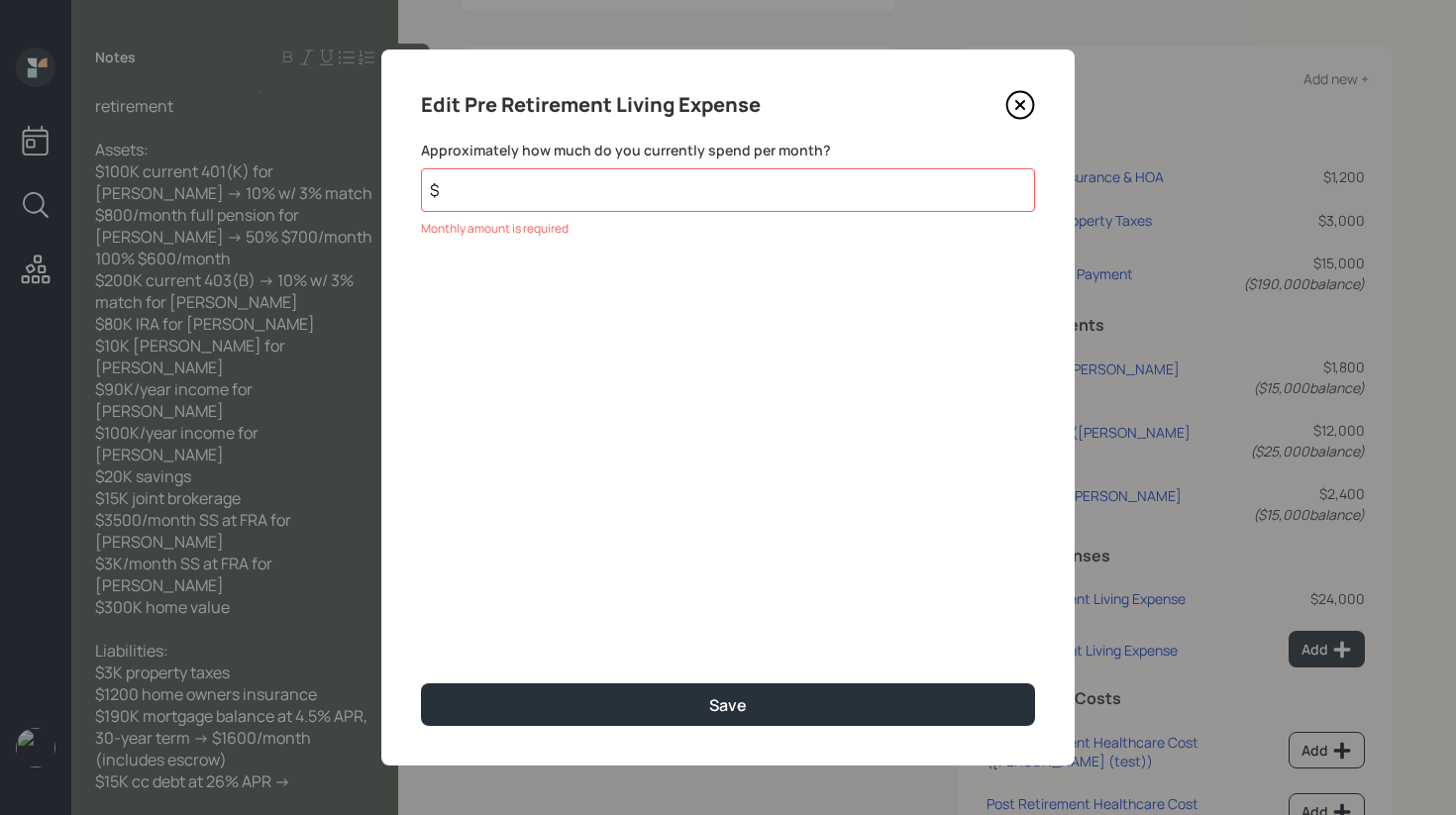 click 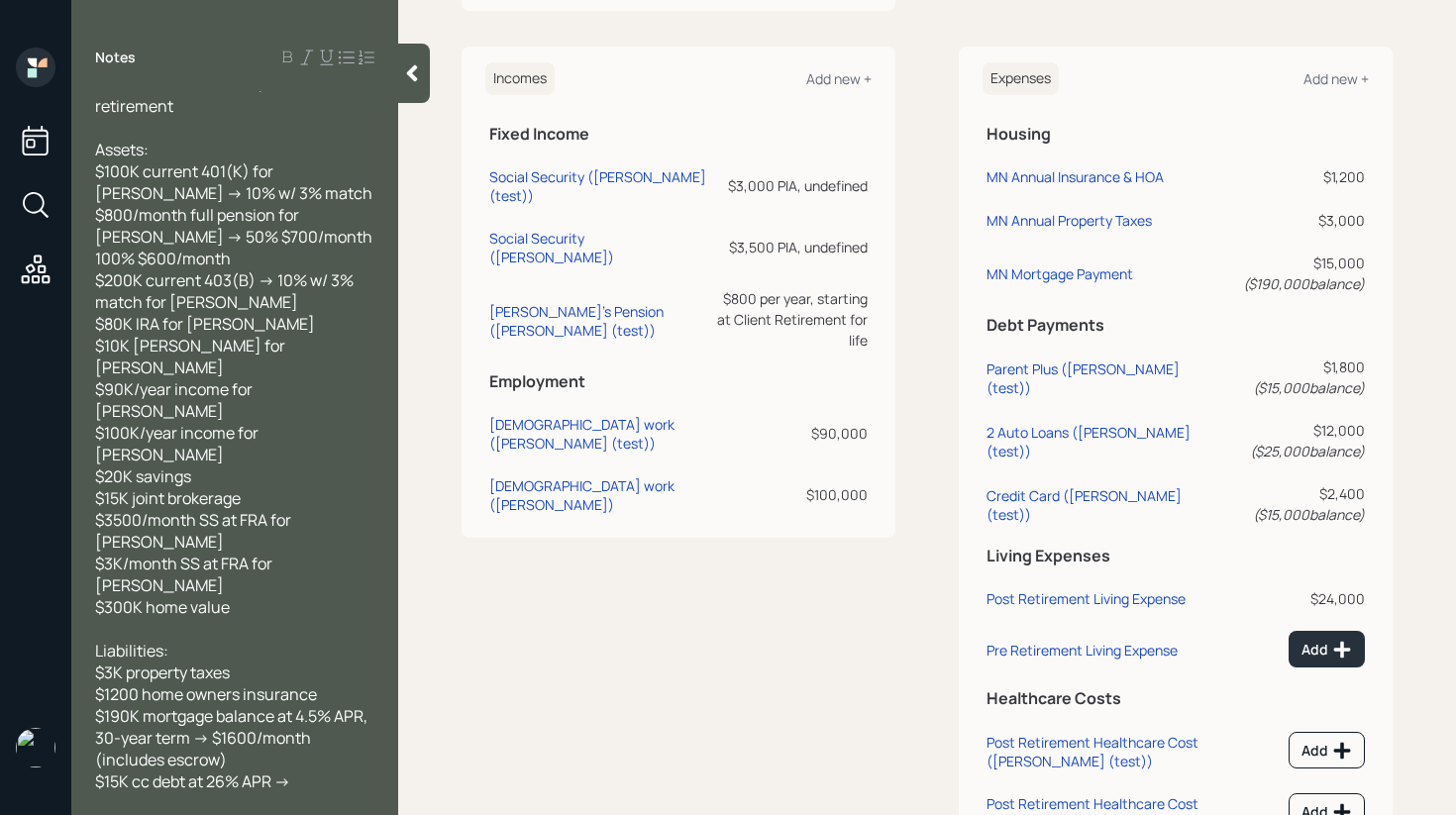 click on "$24,000" at bounding box center (1293, 598) 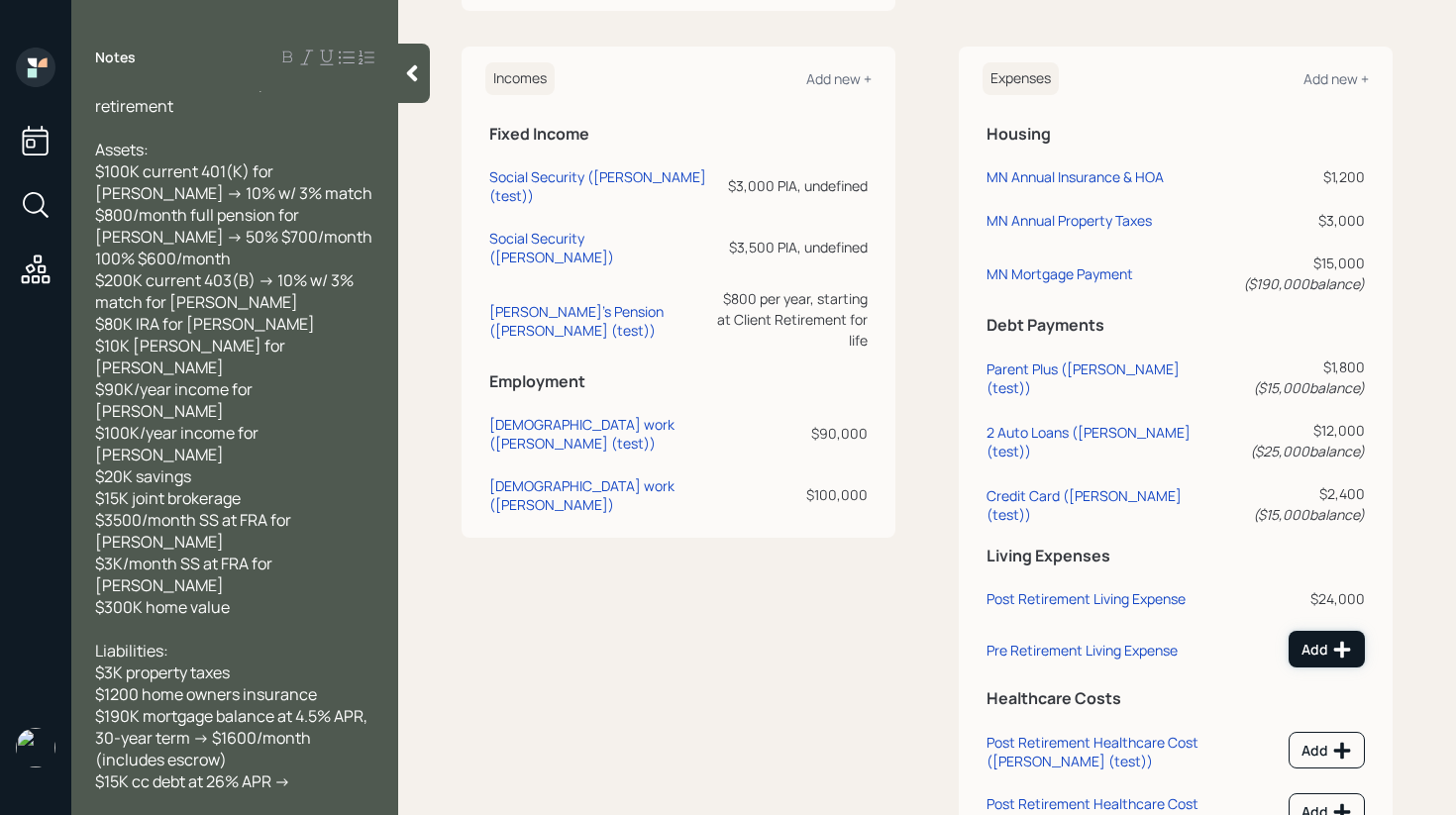 click on "Add" at bounding box center [1326, 650] 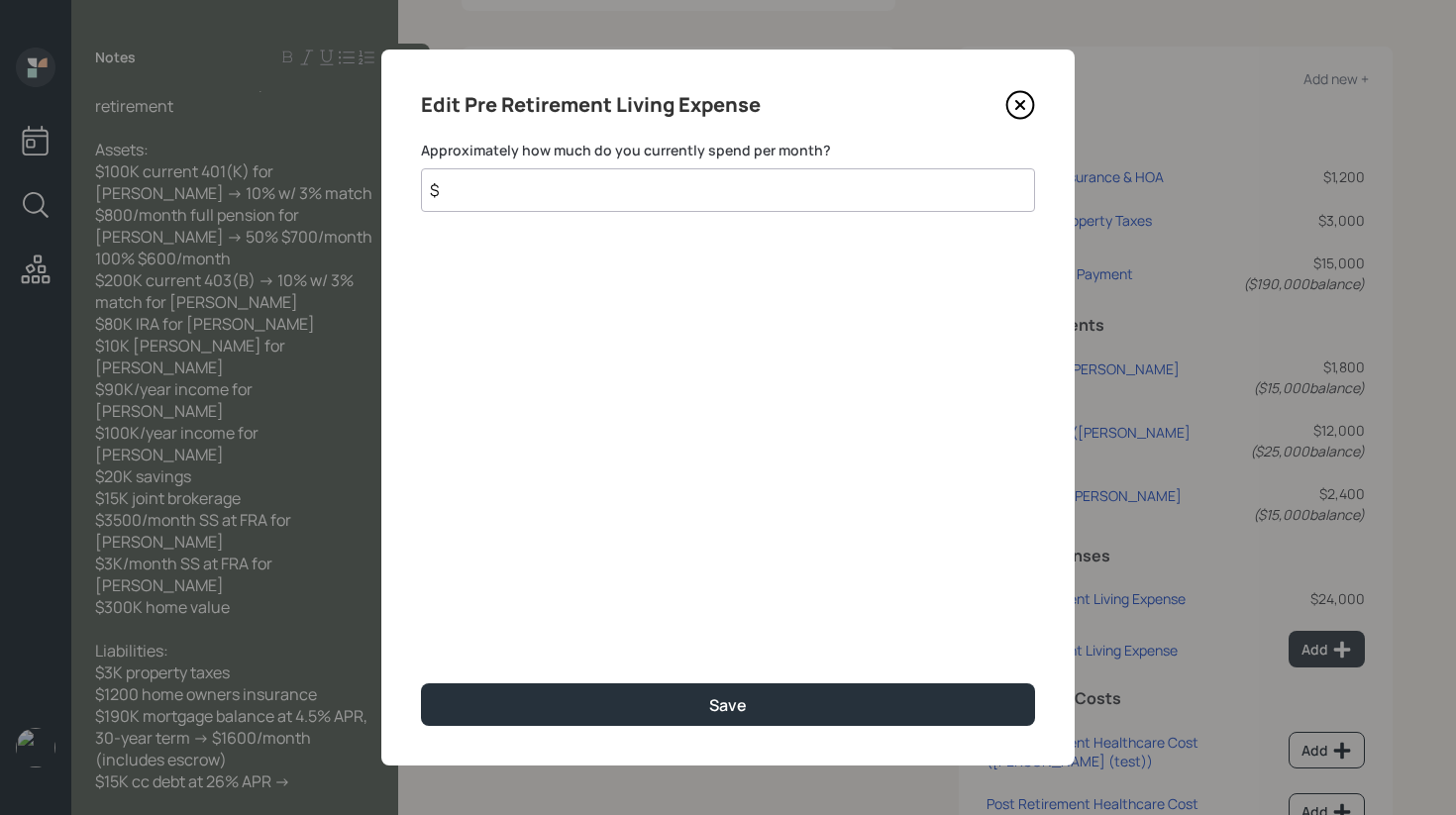 click on "$" at bounding box center (728, 190) 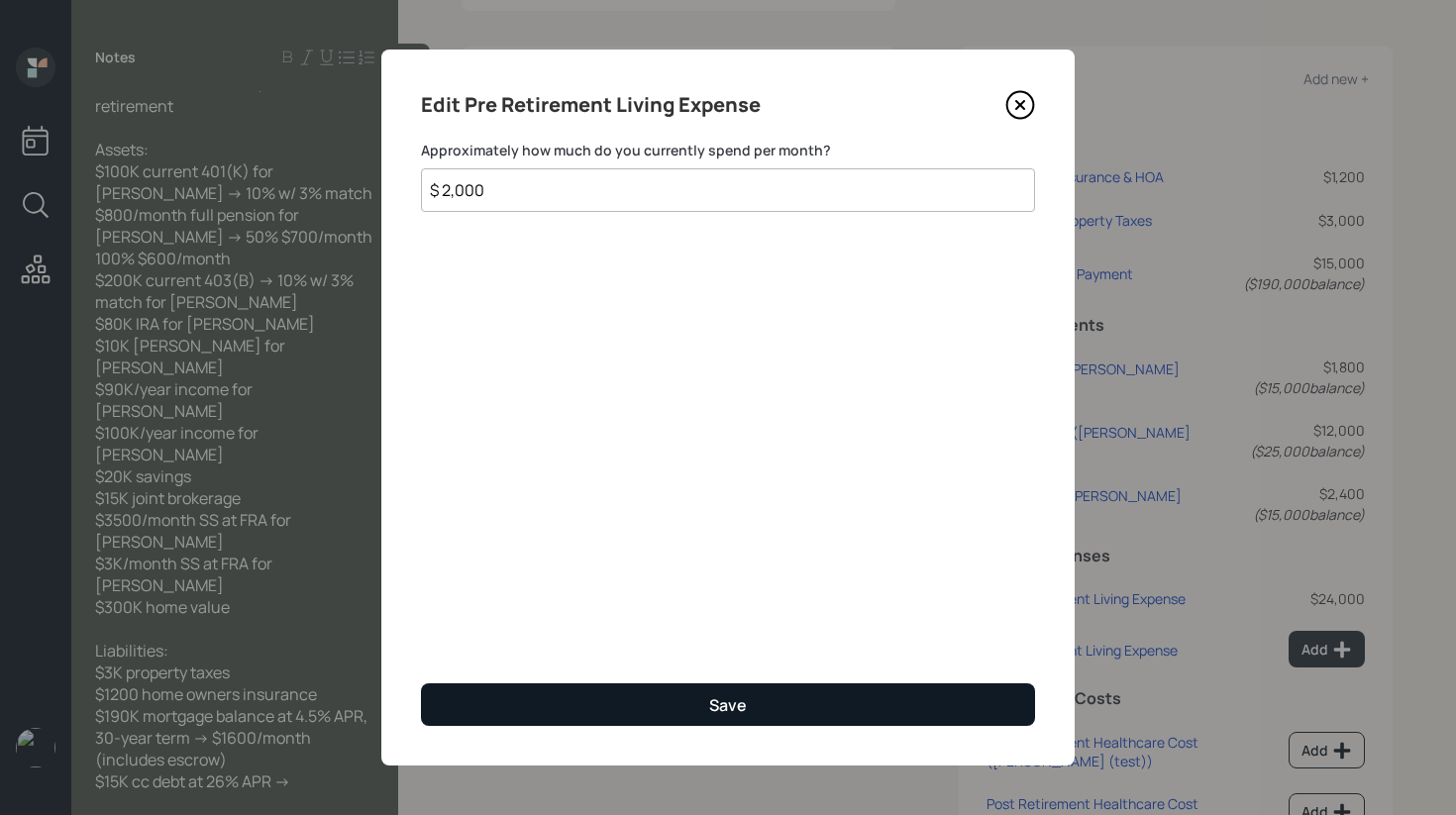 type on "$ 2,000" 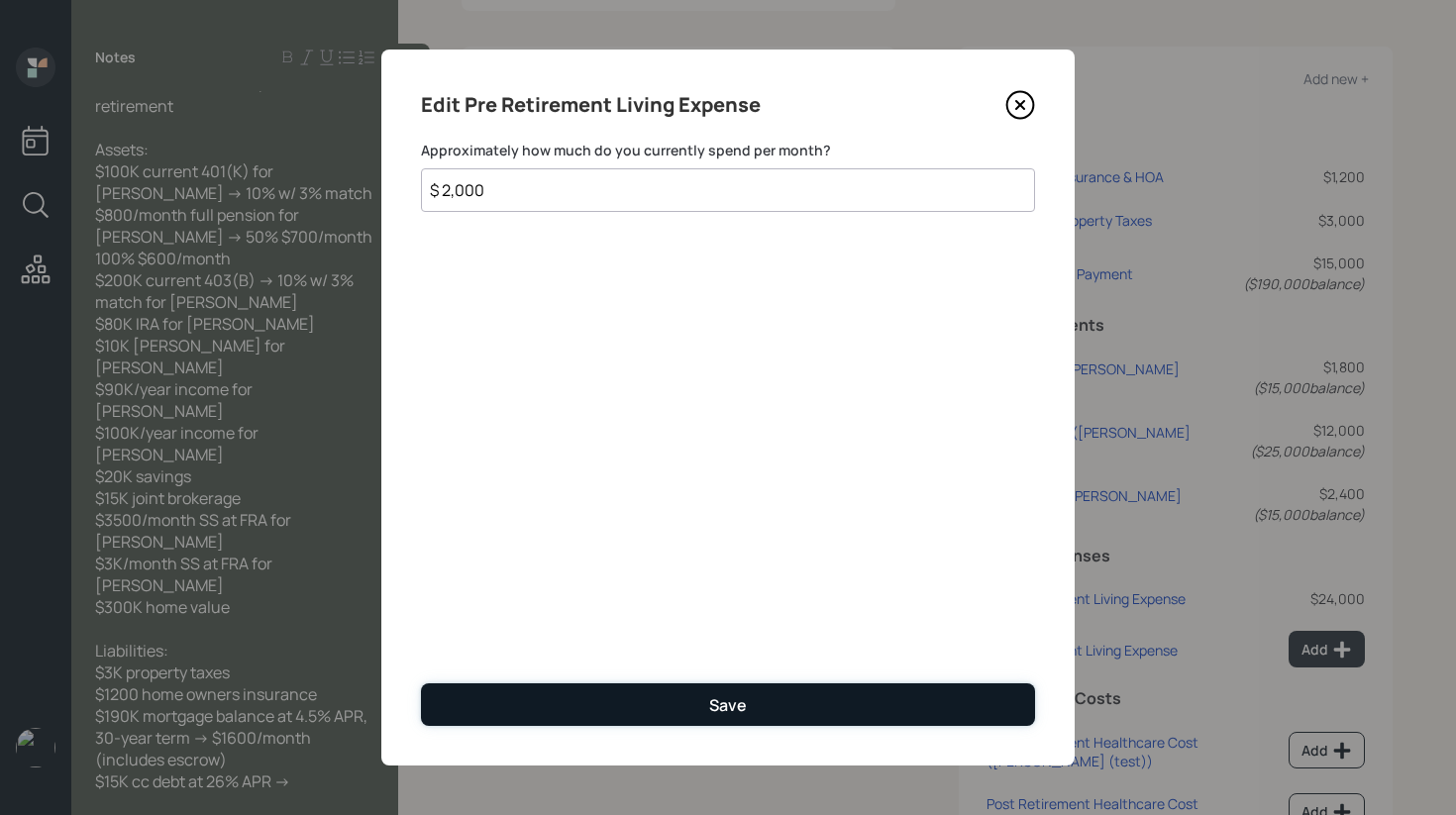 click on "Save" at bounding box center (728, 704) 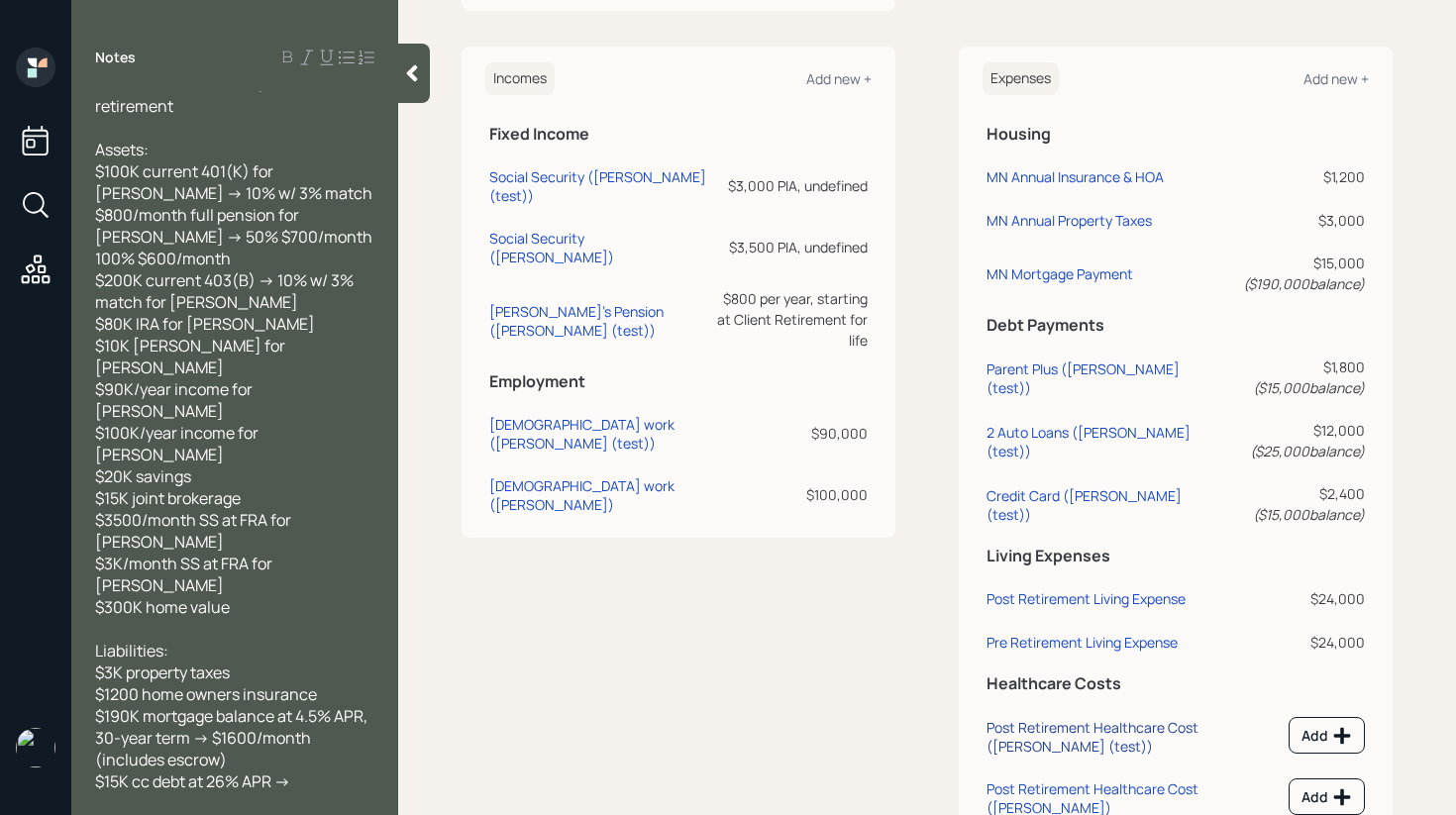 scroll, scrollTop: 1092, scrollLeft: 0, axis: vertical 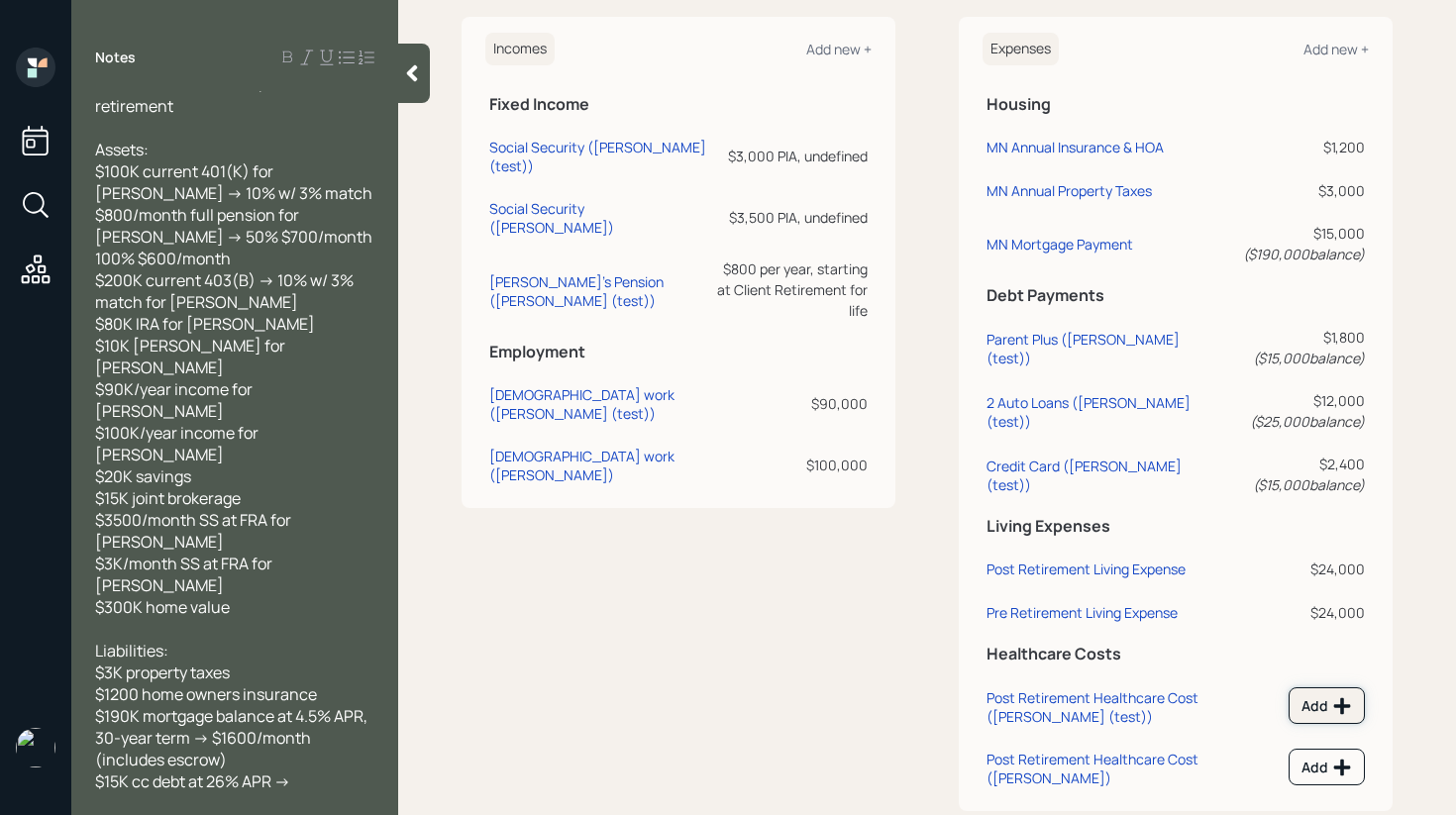 click on "Add" at bounding box center (1326, 706) 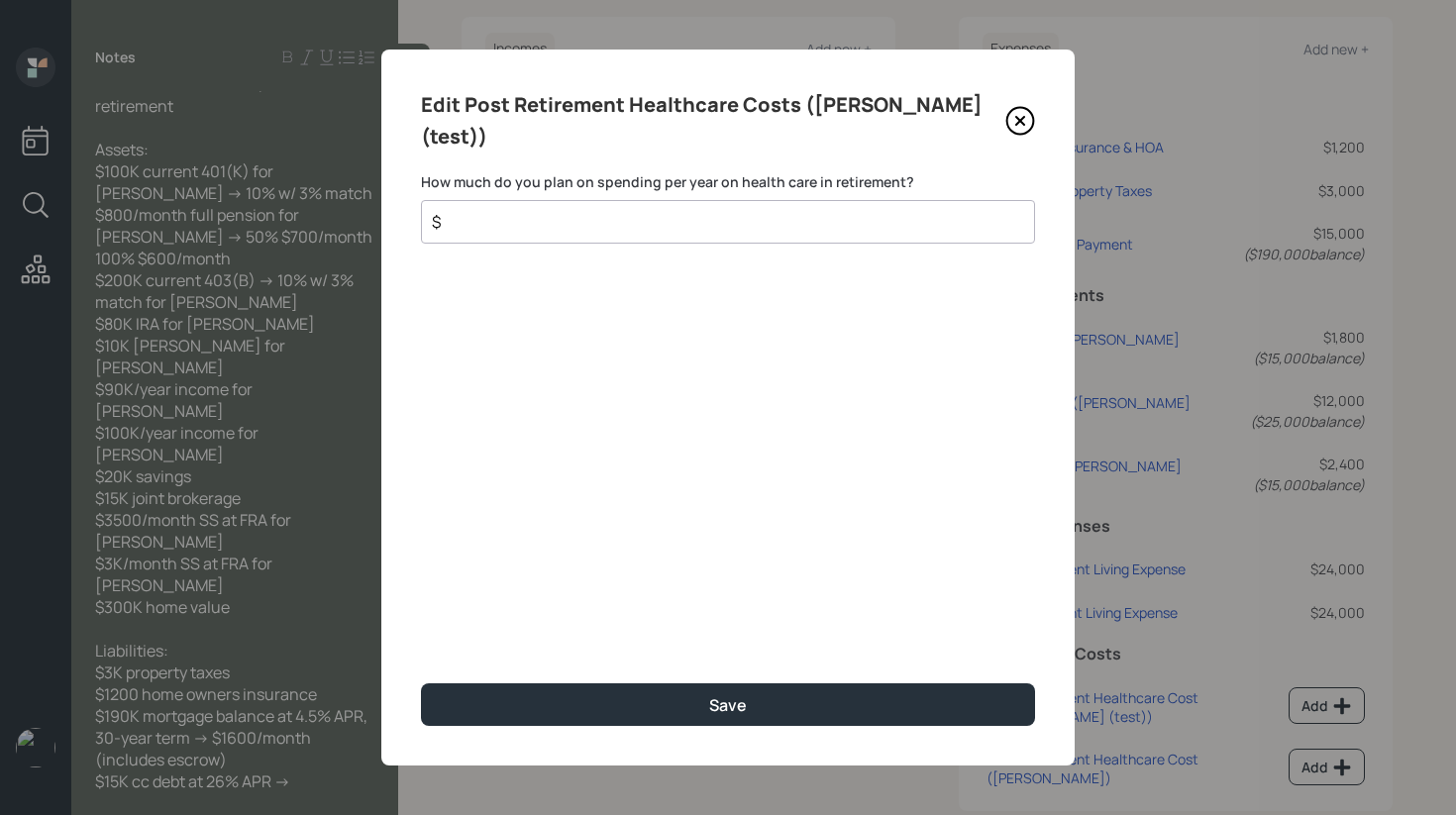 click on "$" at bounding box center [720, 222] 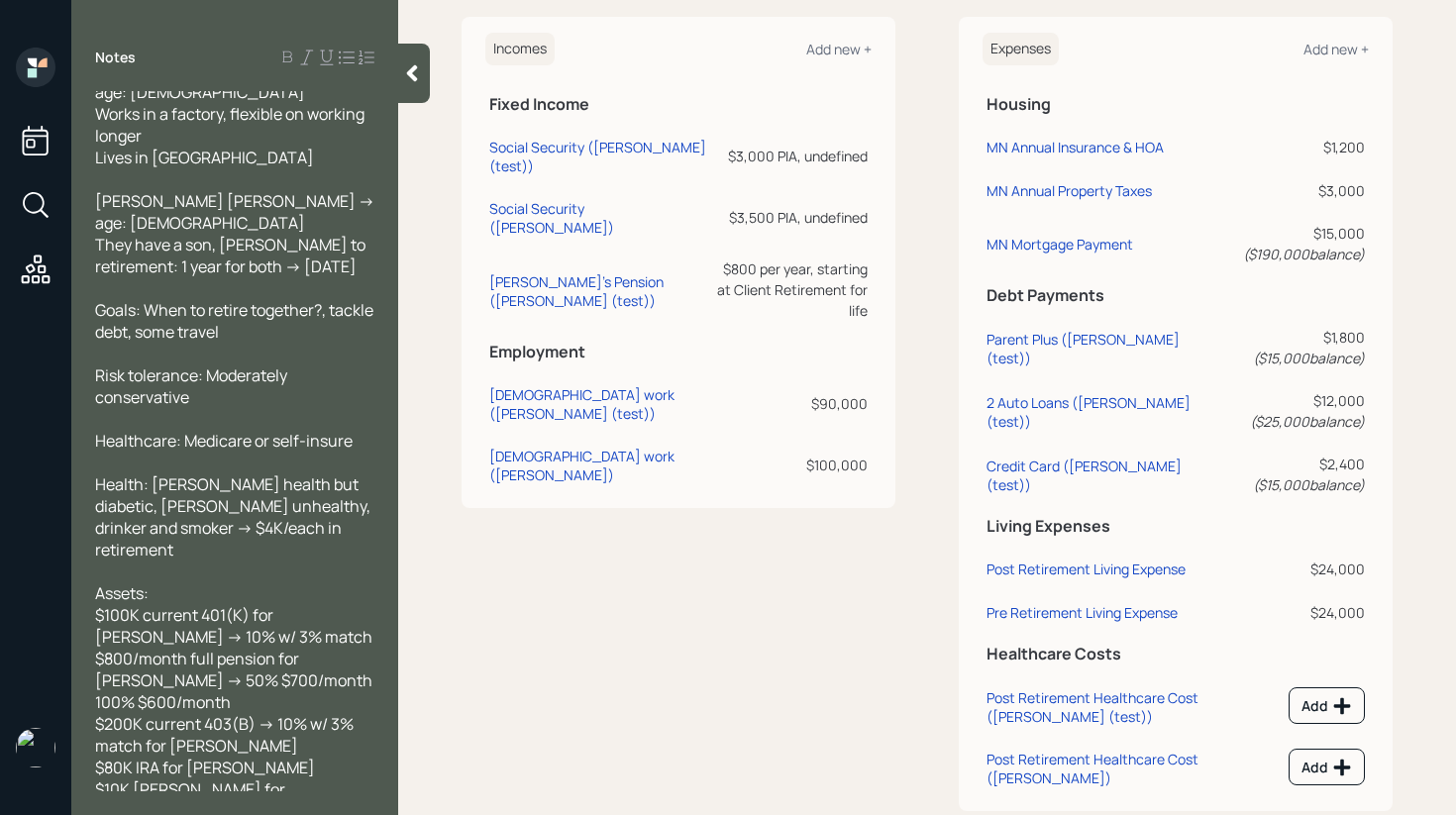 scroll, scrollTop: 0, scrollLeft: 0, axis: both 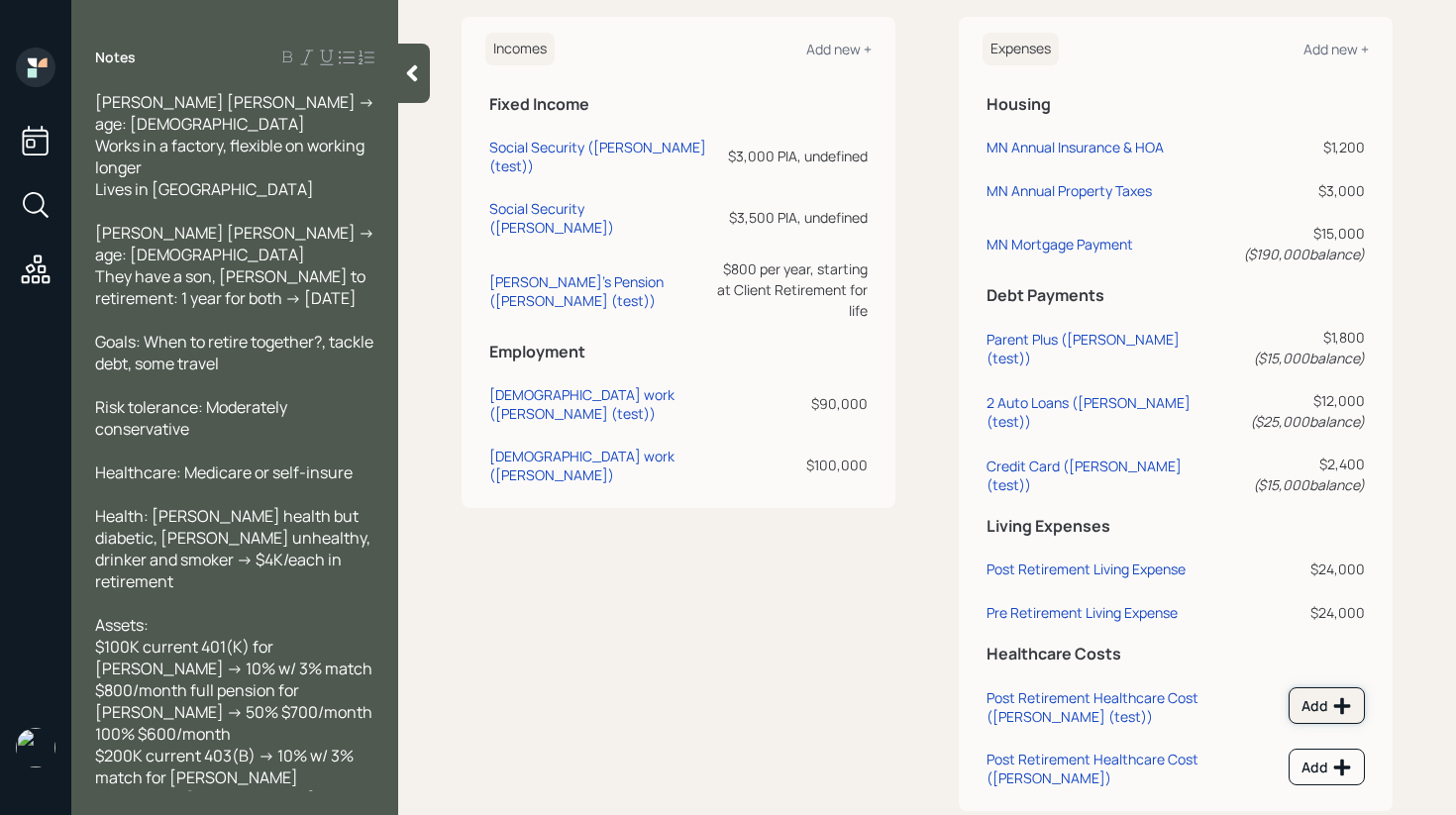 click on "Add" at bounding box center (1326, 705) 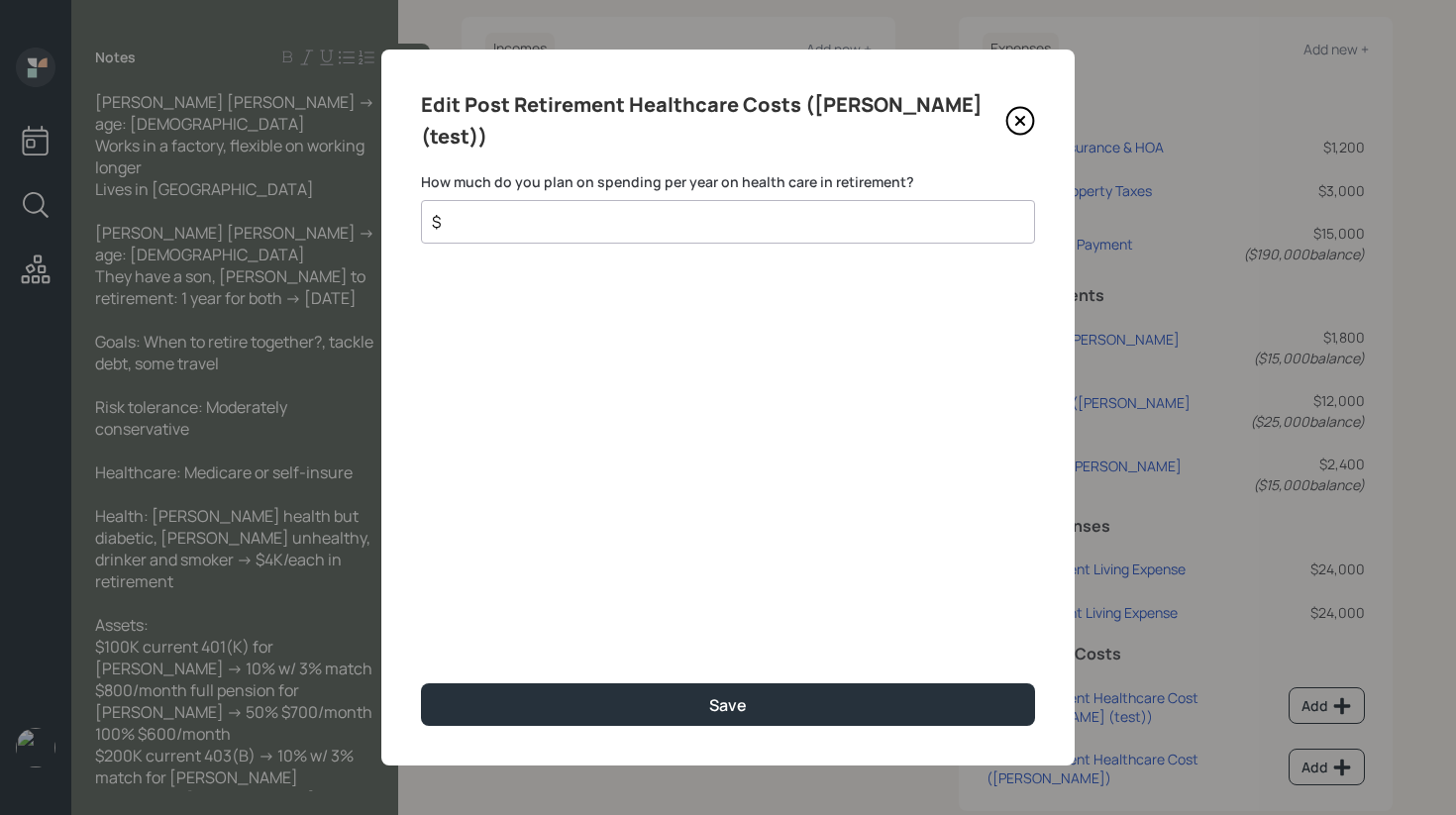 click on "$" at bounding box center (720, 222) 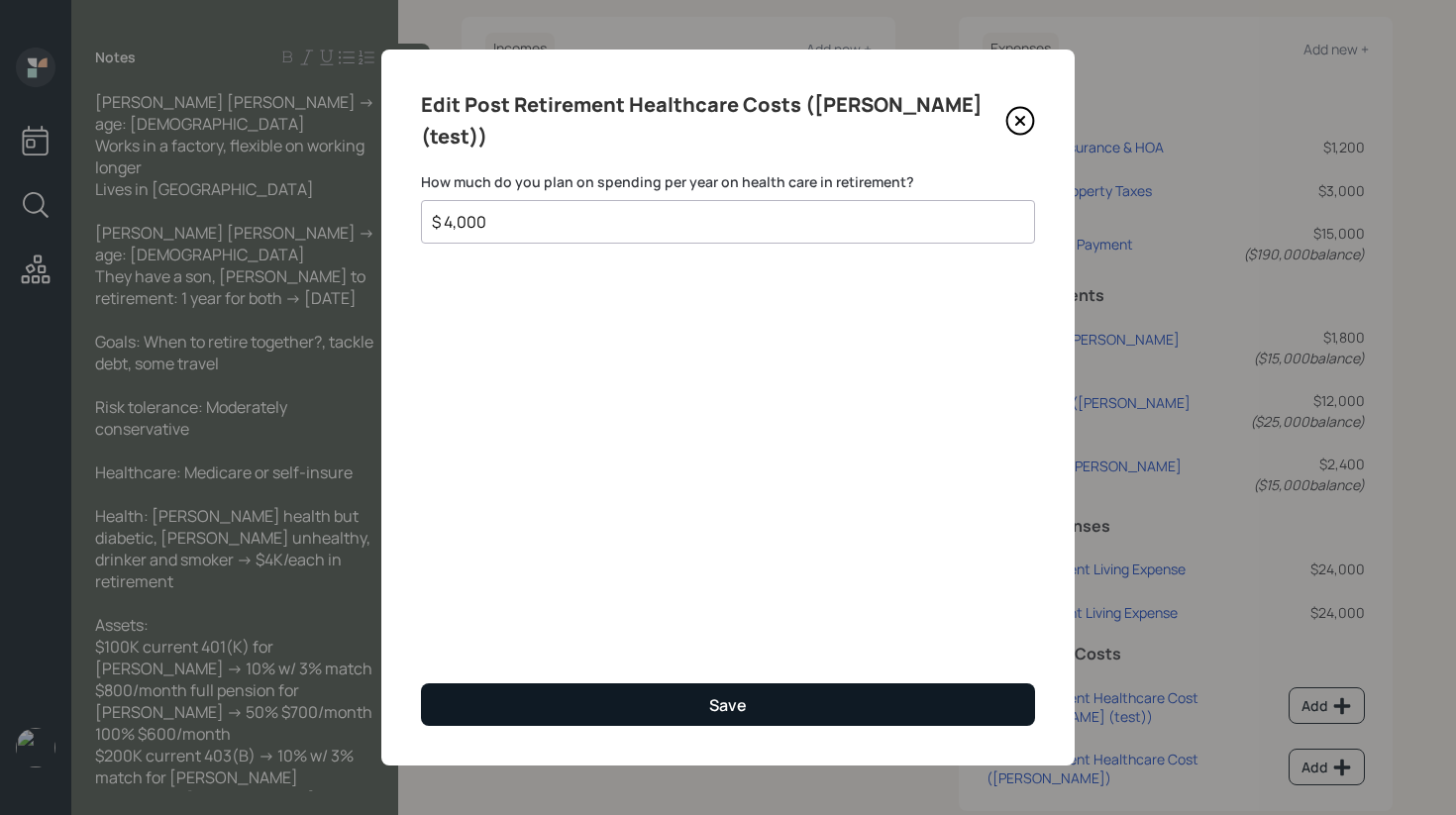 type on "$ 4,000" 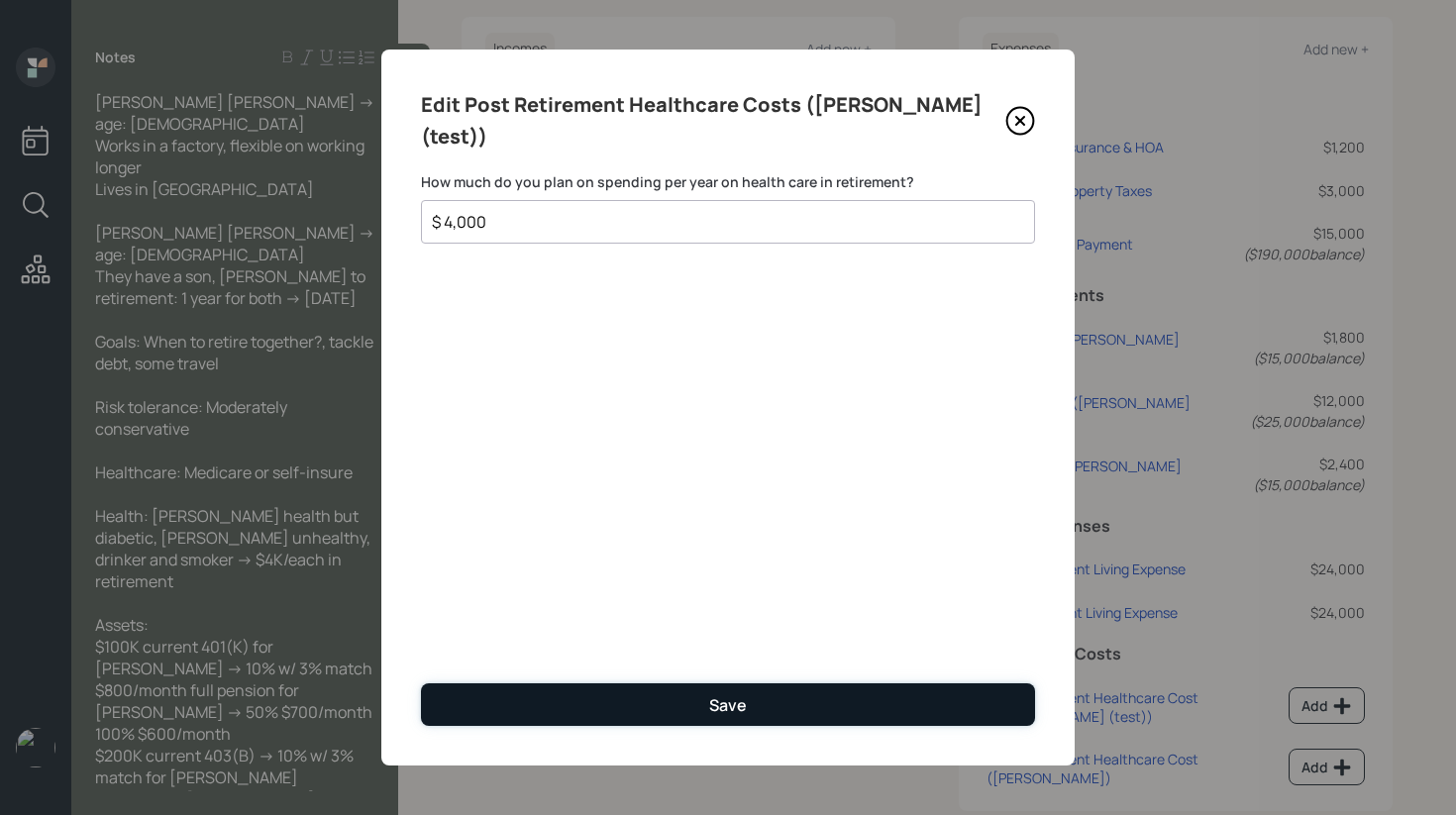 click on "Save" at bounding box center [728, 704] 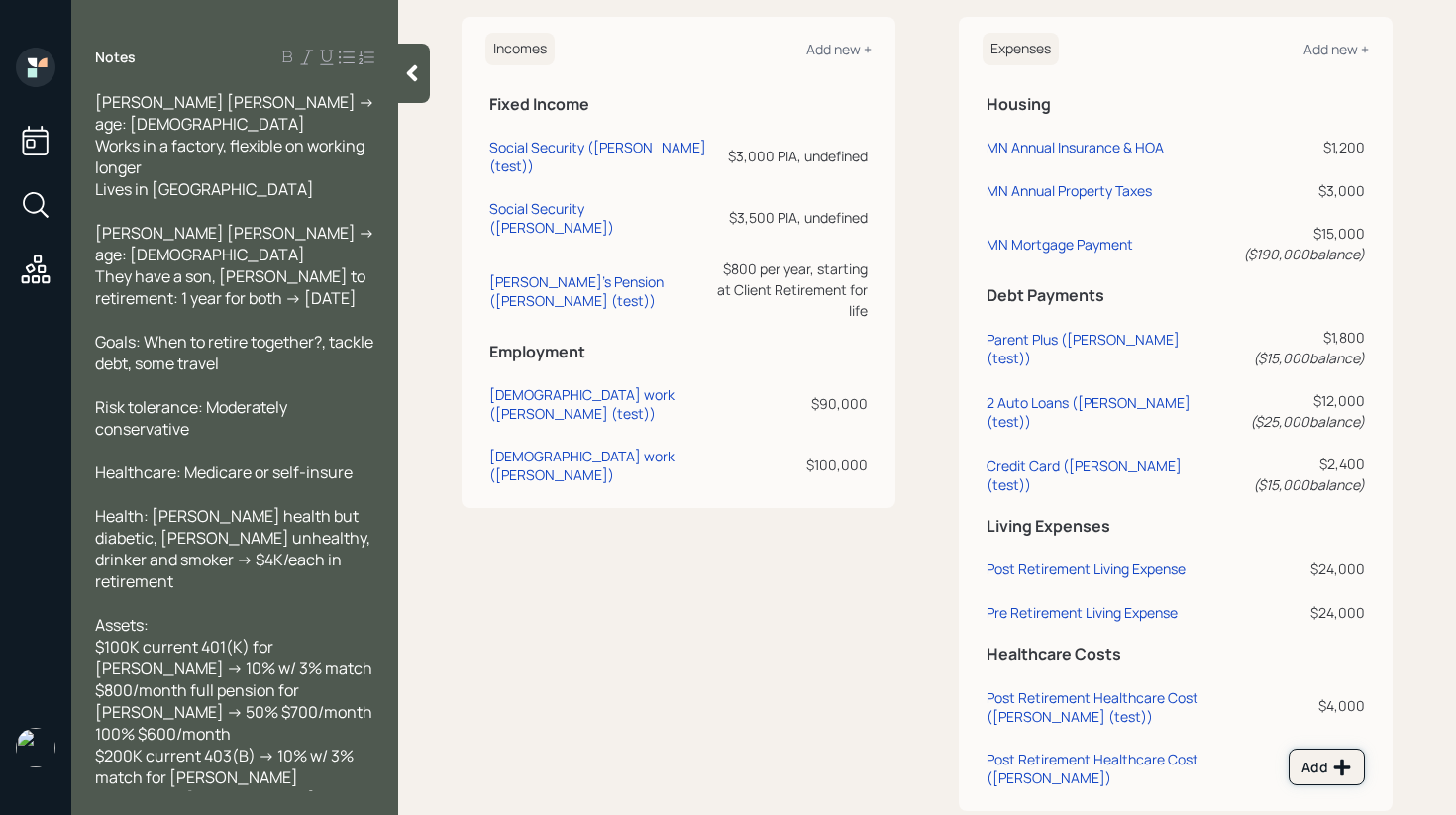 click on "Add" at bounding box center (1326, 767) 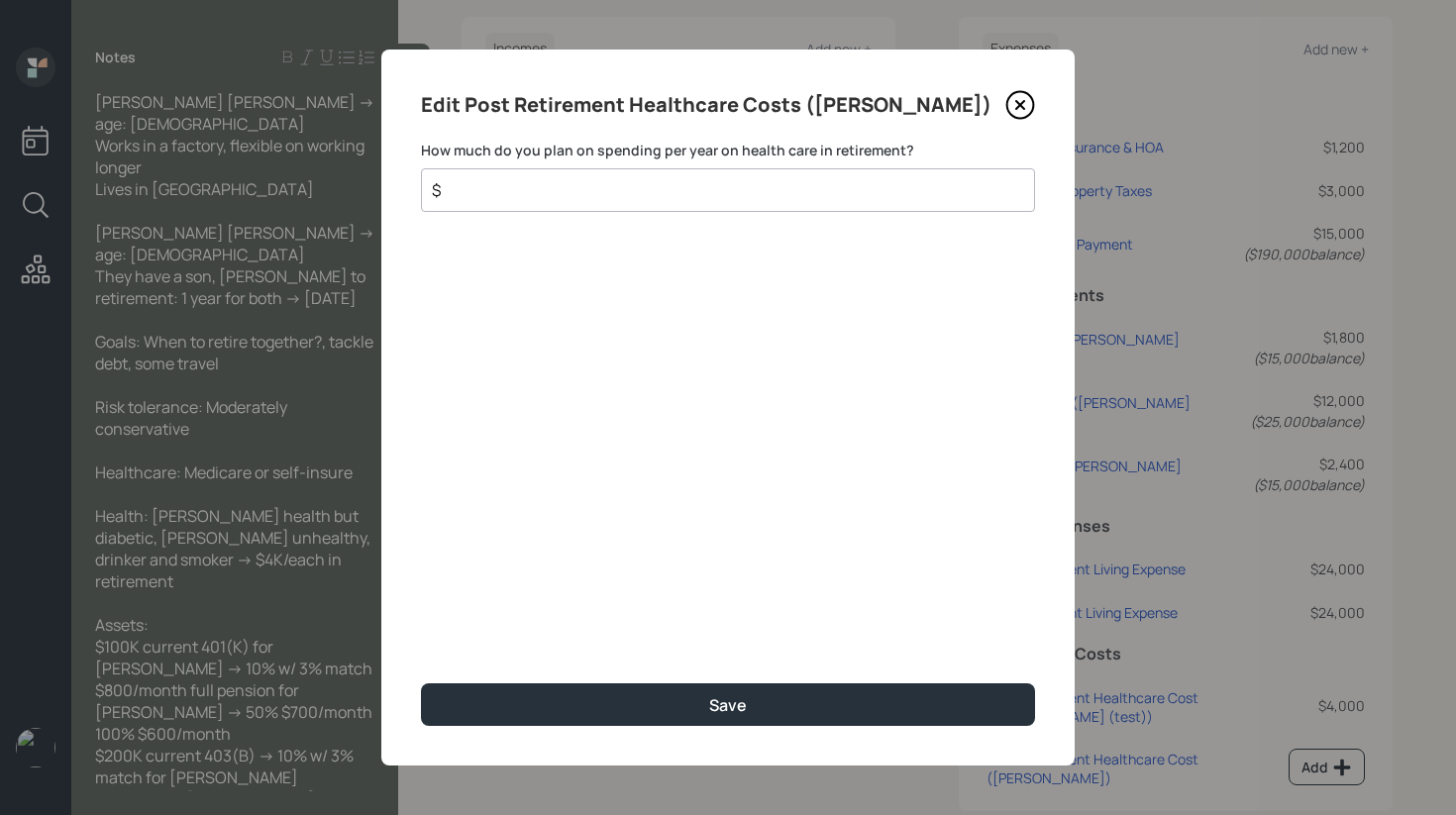 click on "$" at bounding box center [720, 190] 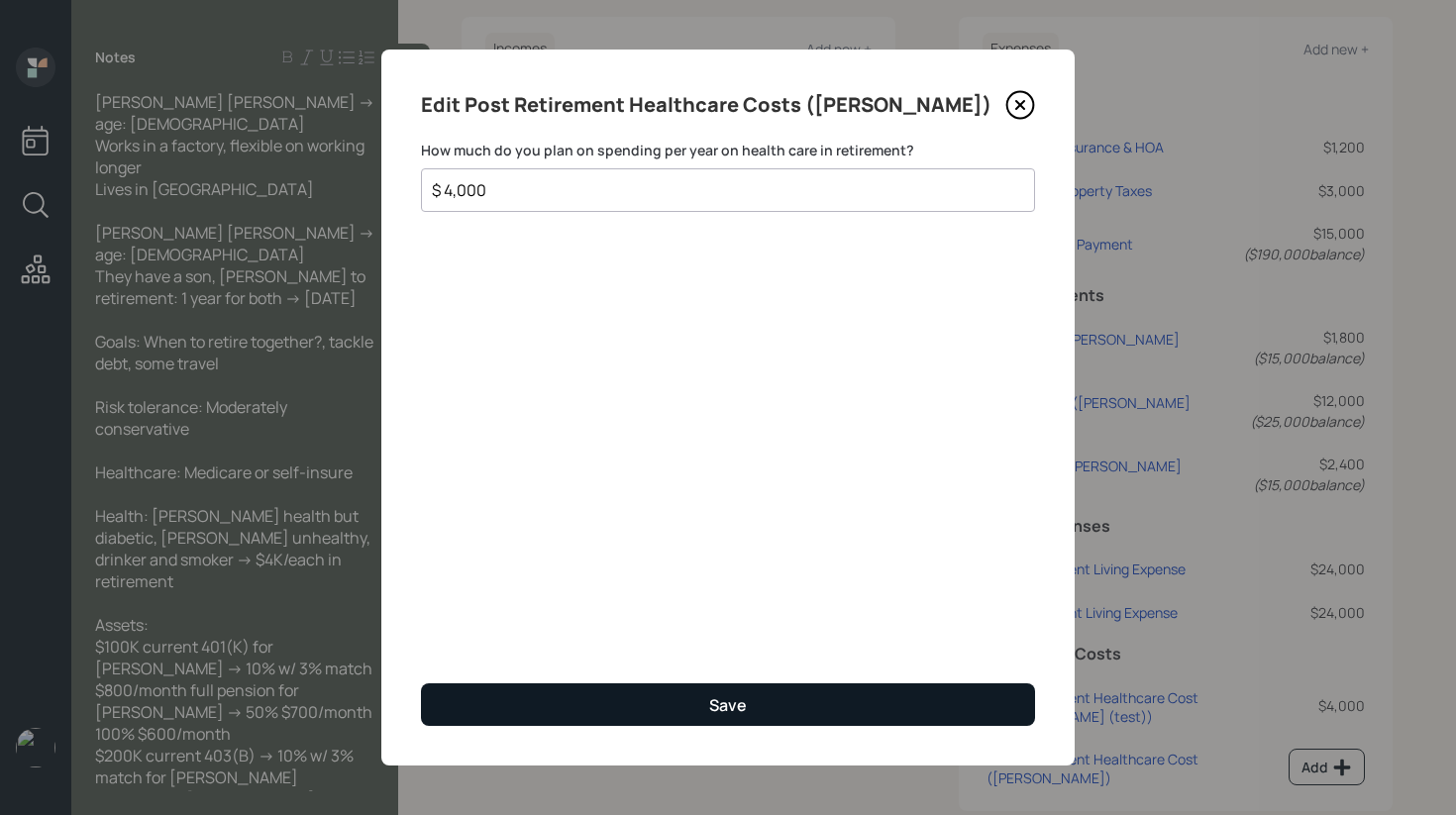 type on "$ 4,000" 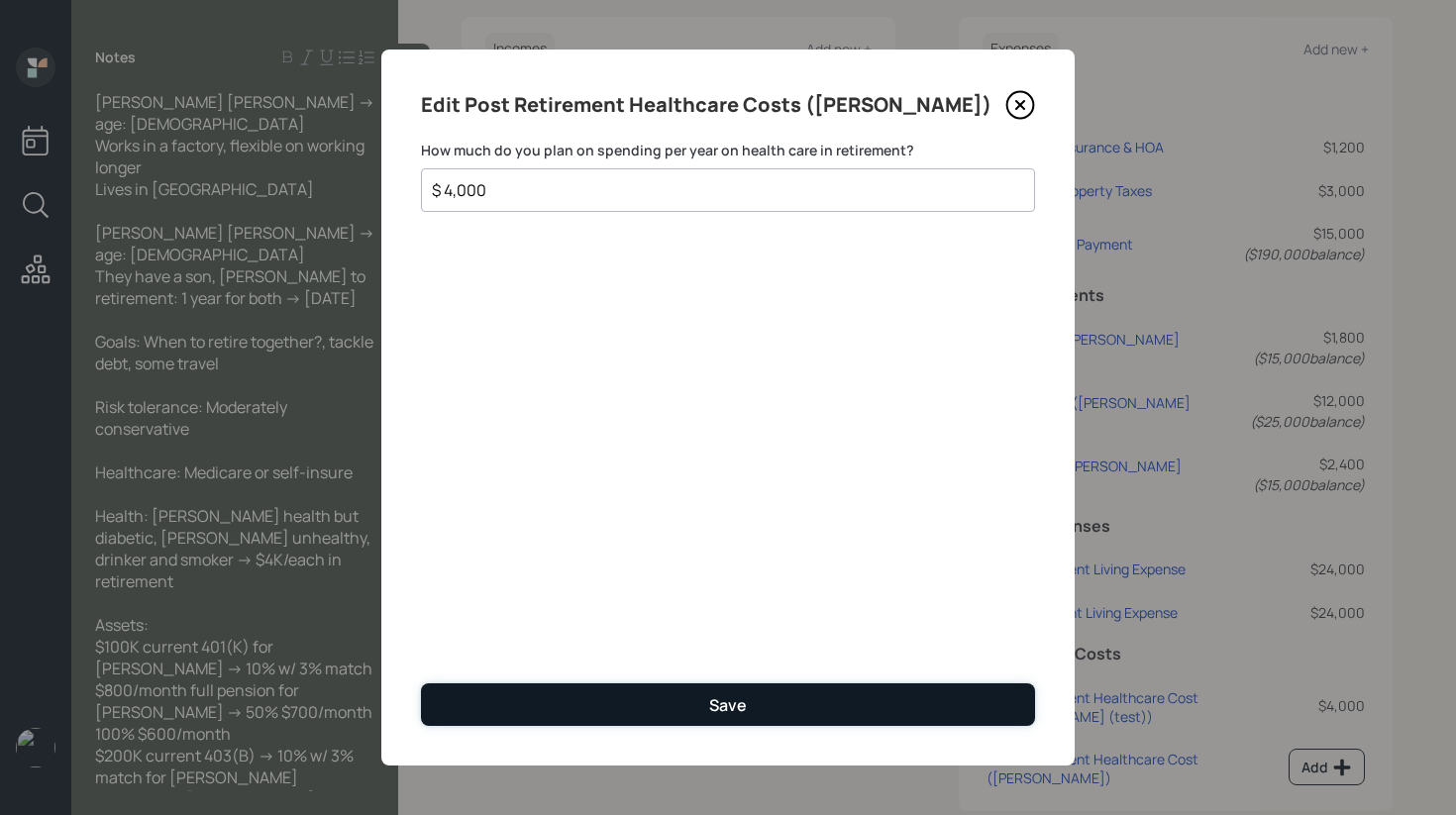 click on "Save" at bounding box center (728, 704) 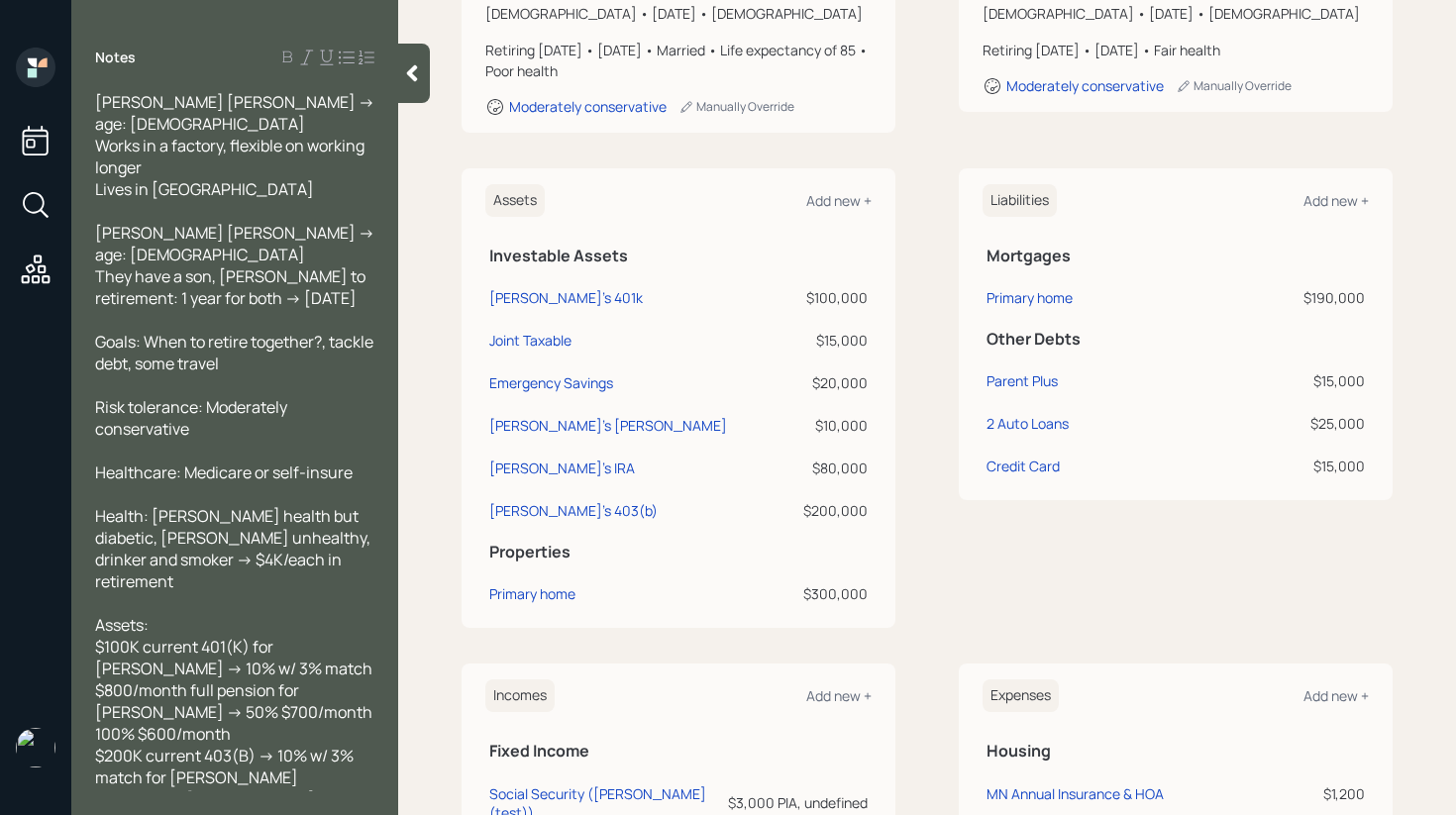 scroll, scrollTop: 472, scrollLeft: 0, axis: vertical 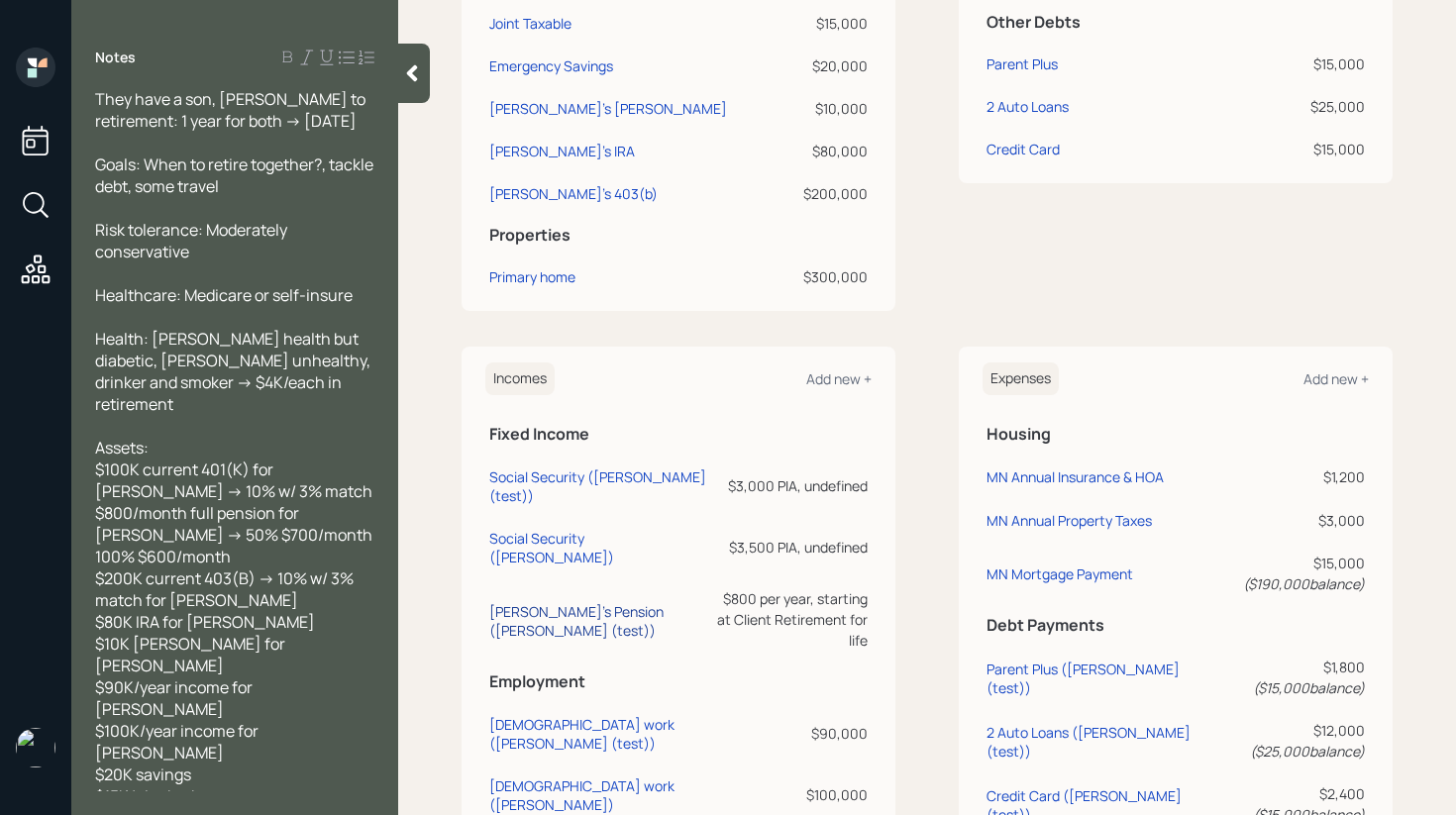 click on "[PERSON_NAME]'s Pension   ([PERSON_NAME] (test))" at bounding box center [598, 621] 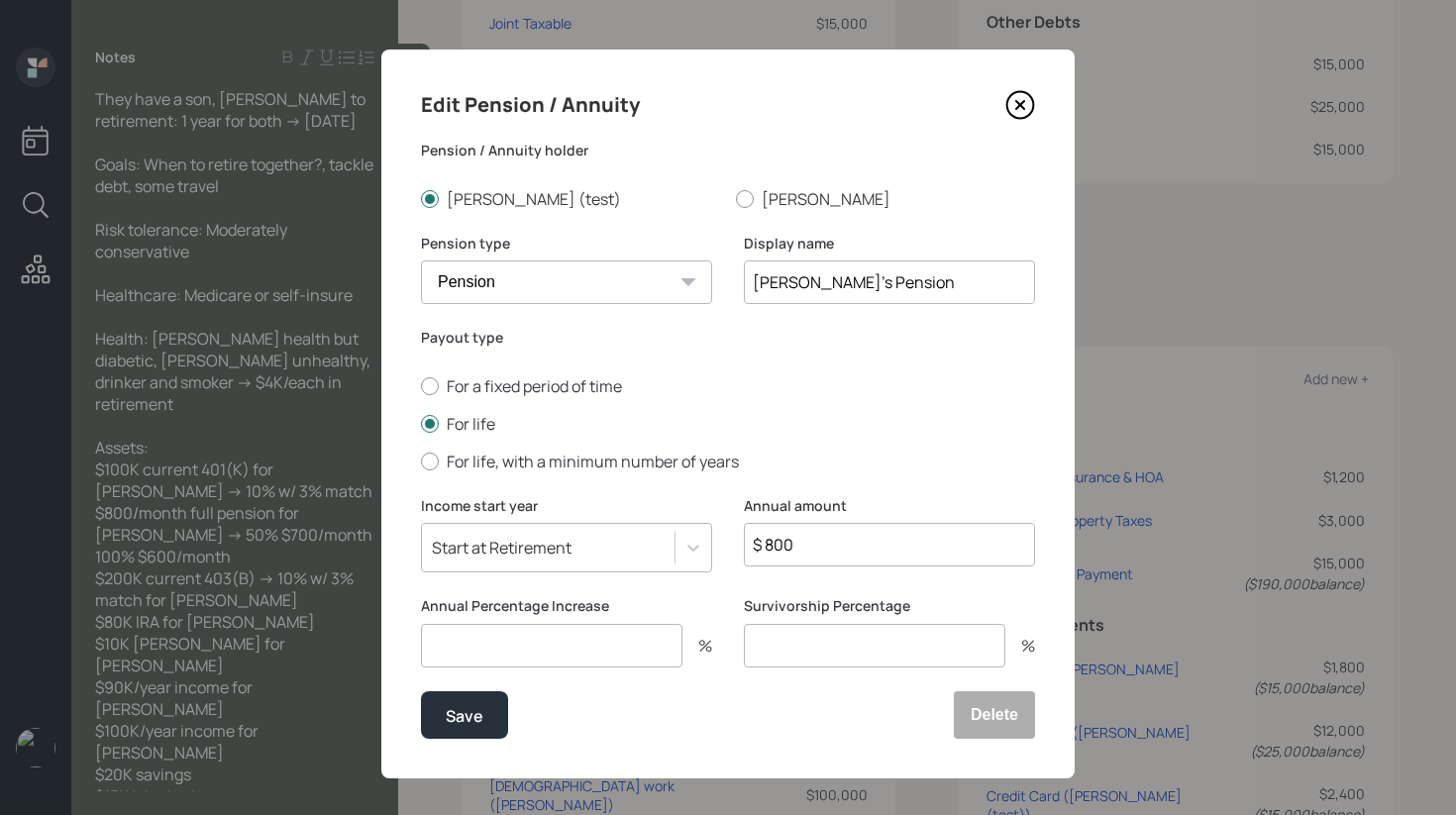 click at bounding box center [875, 646] 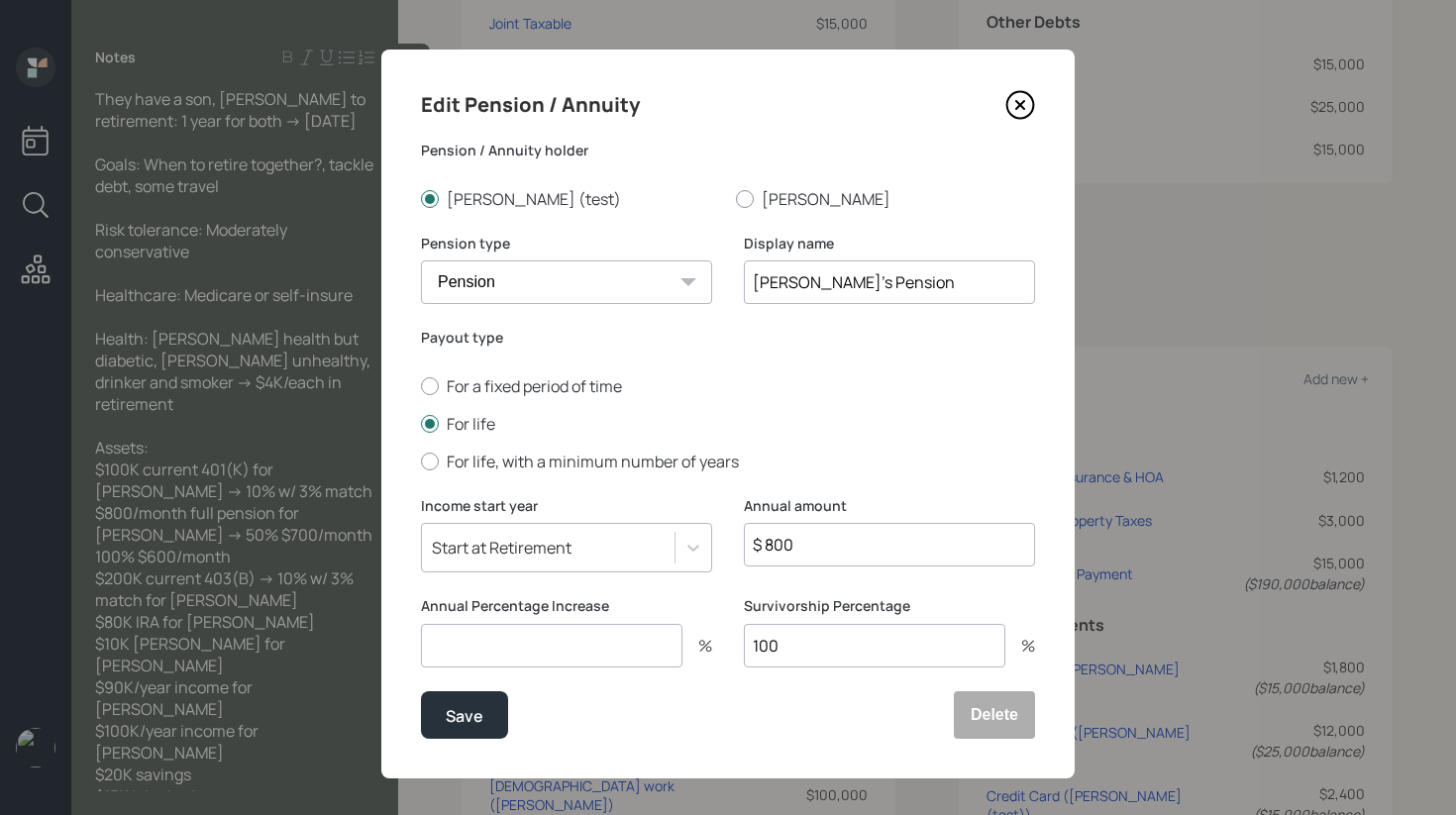 type on "100" 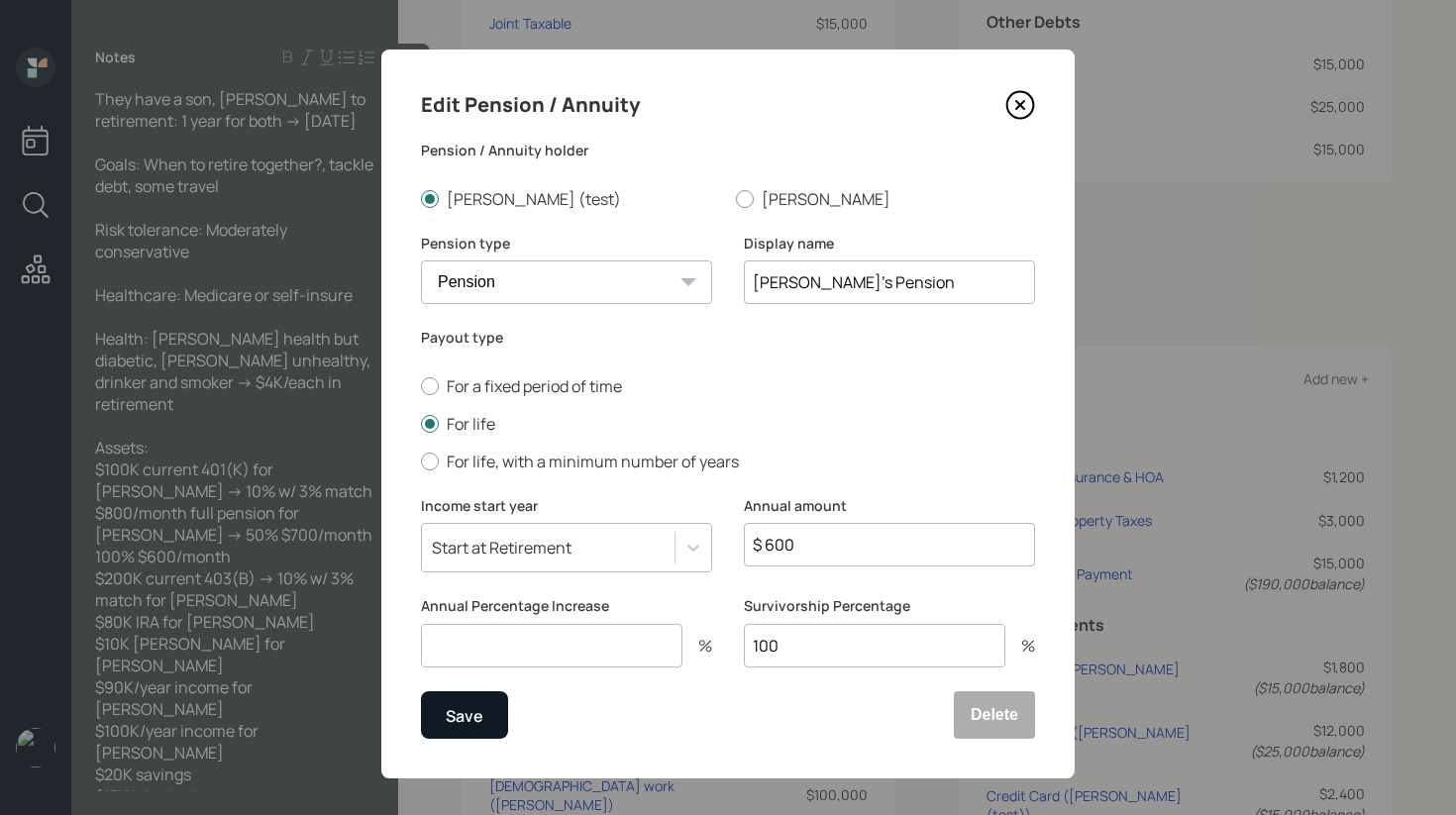 type on "$ 600" 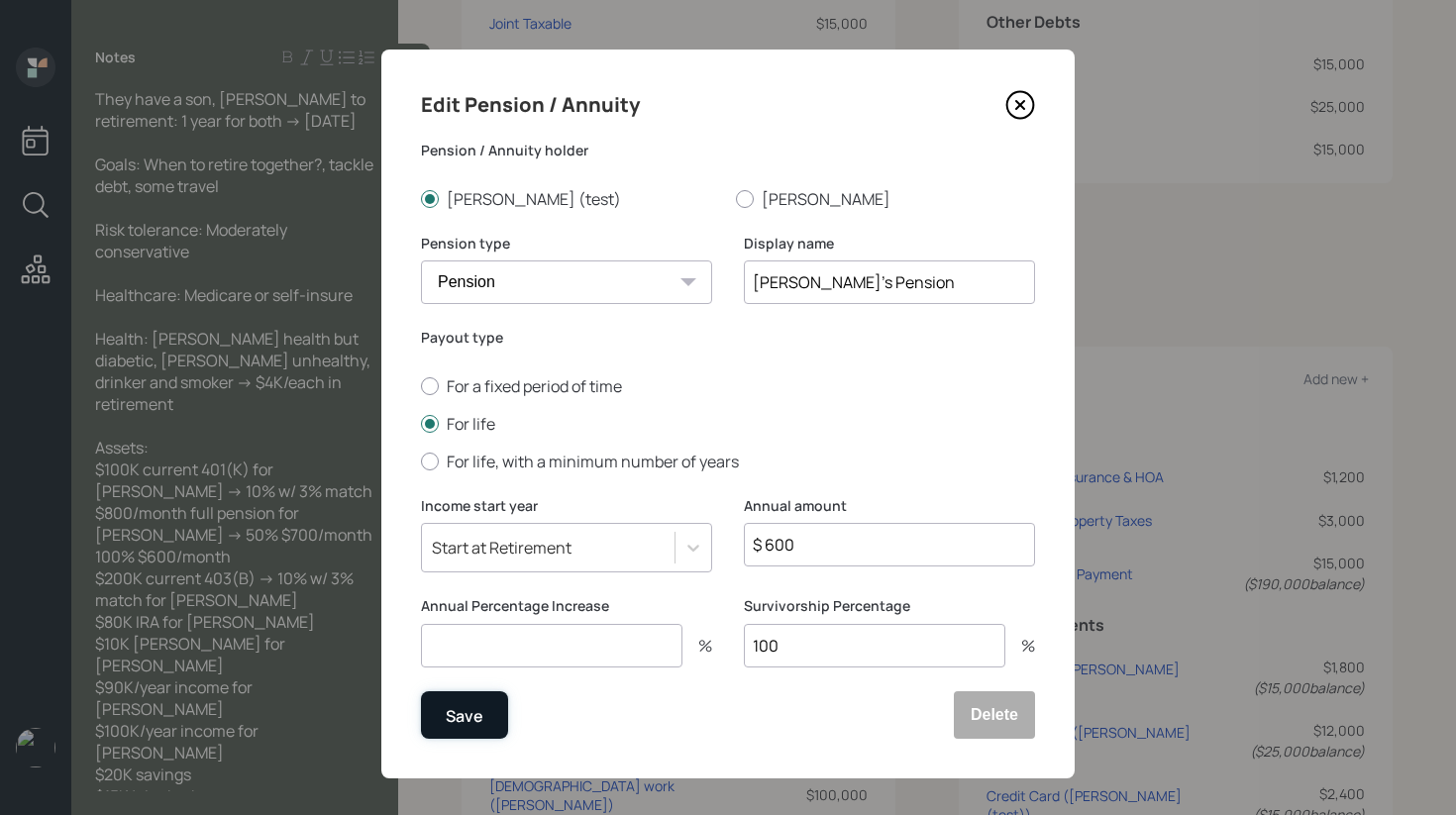 click on "Save" at bounding box center [465, 715] 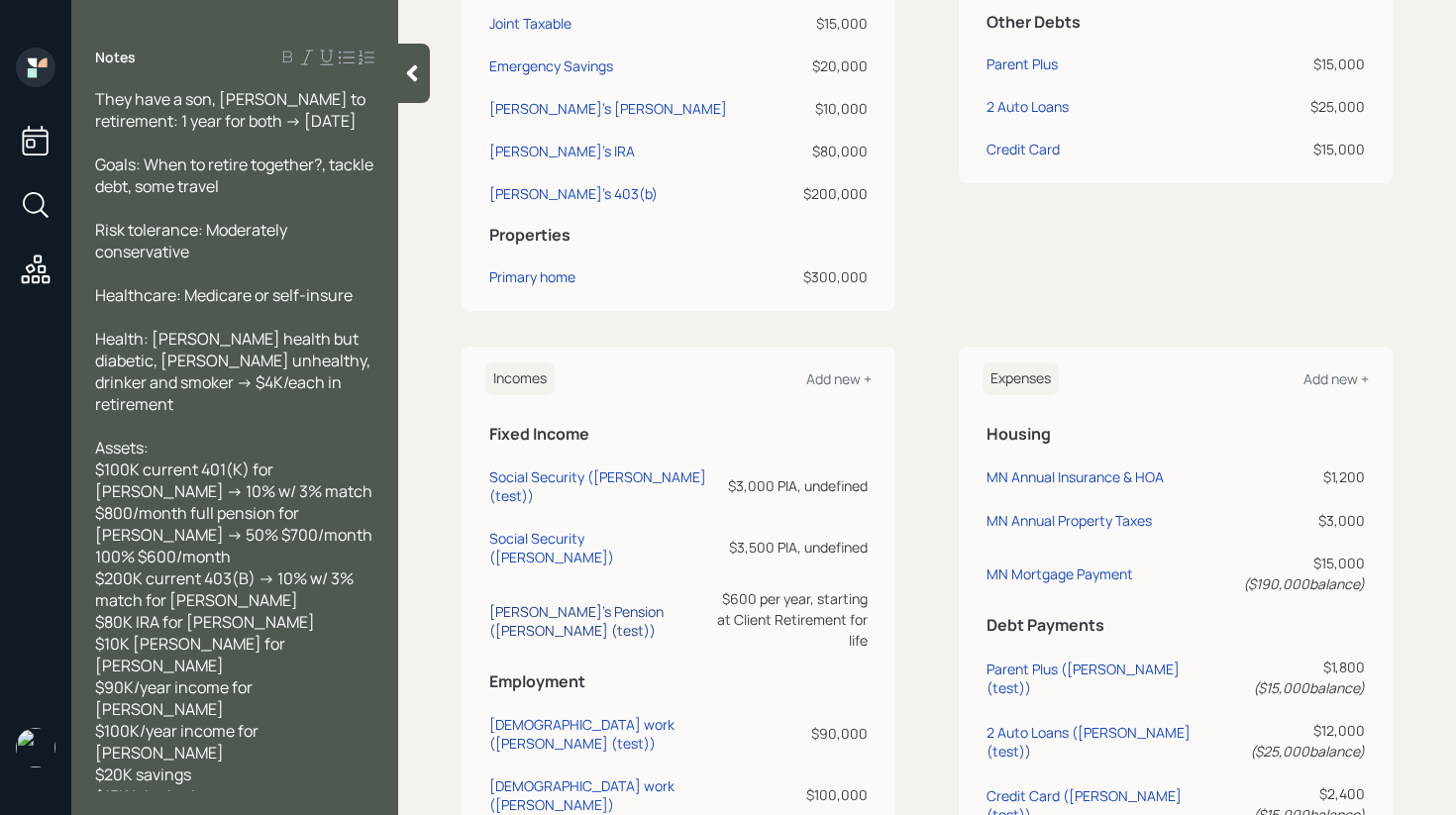click on "[PERSON_NAME]'s Pension   ([PERSON_NAME] (test))" at bounding box center (598, 621) 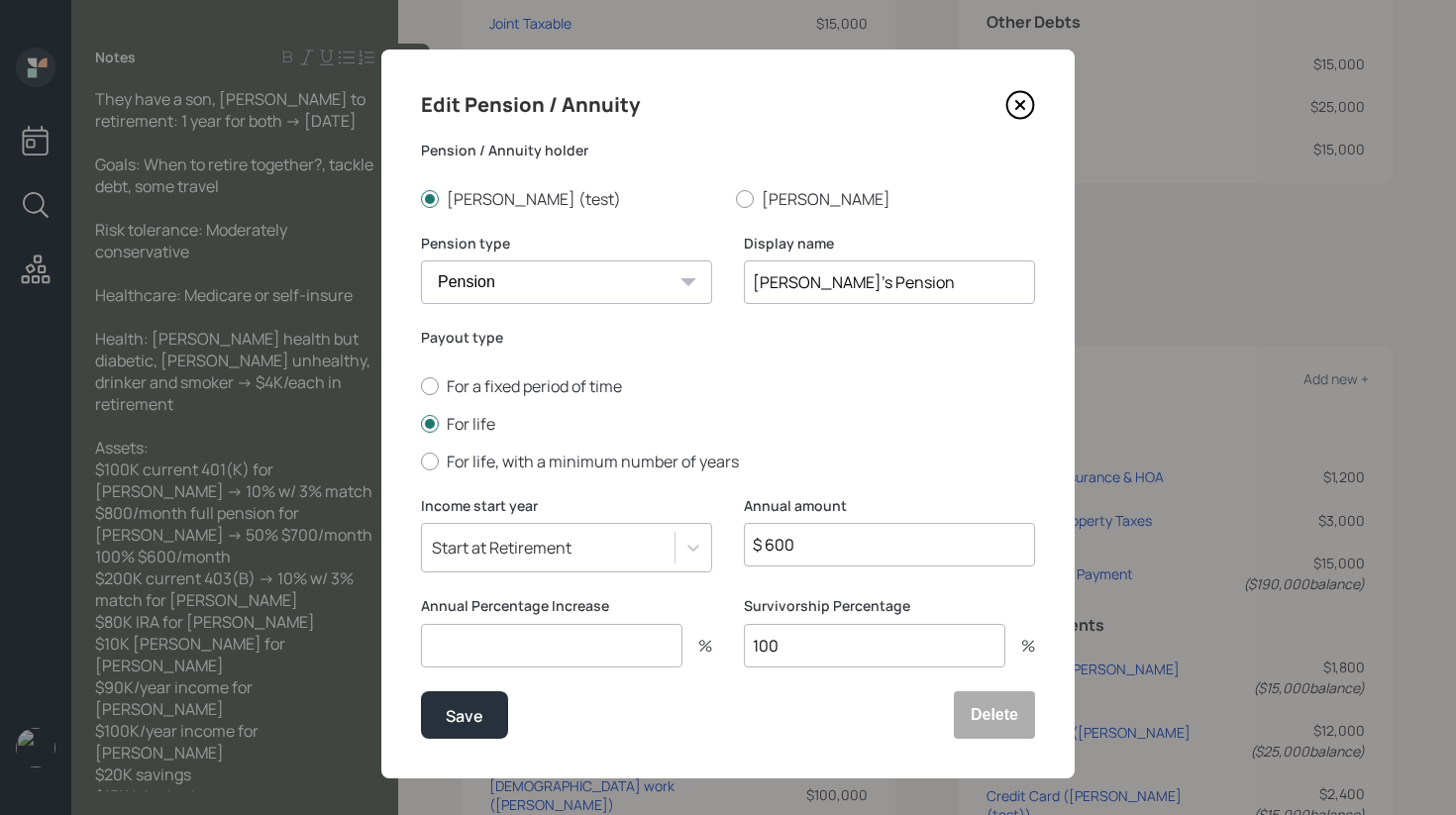 click at bounding box center [552, 646] 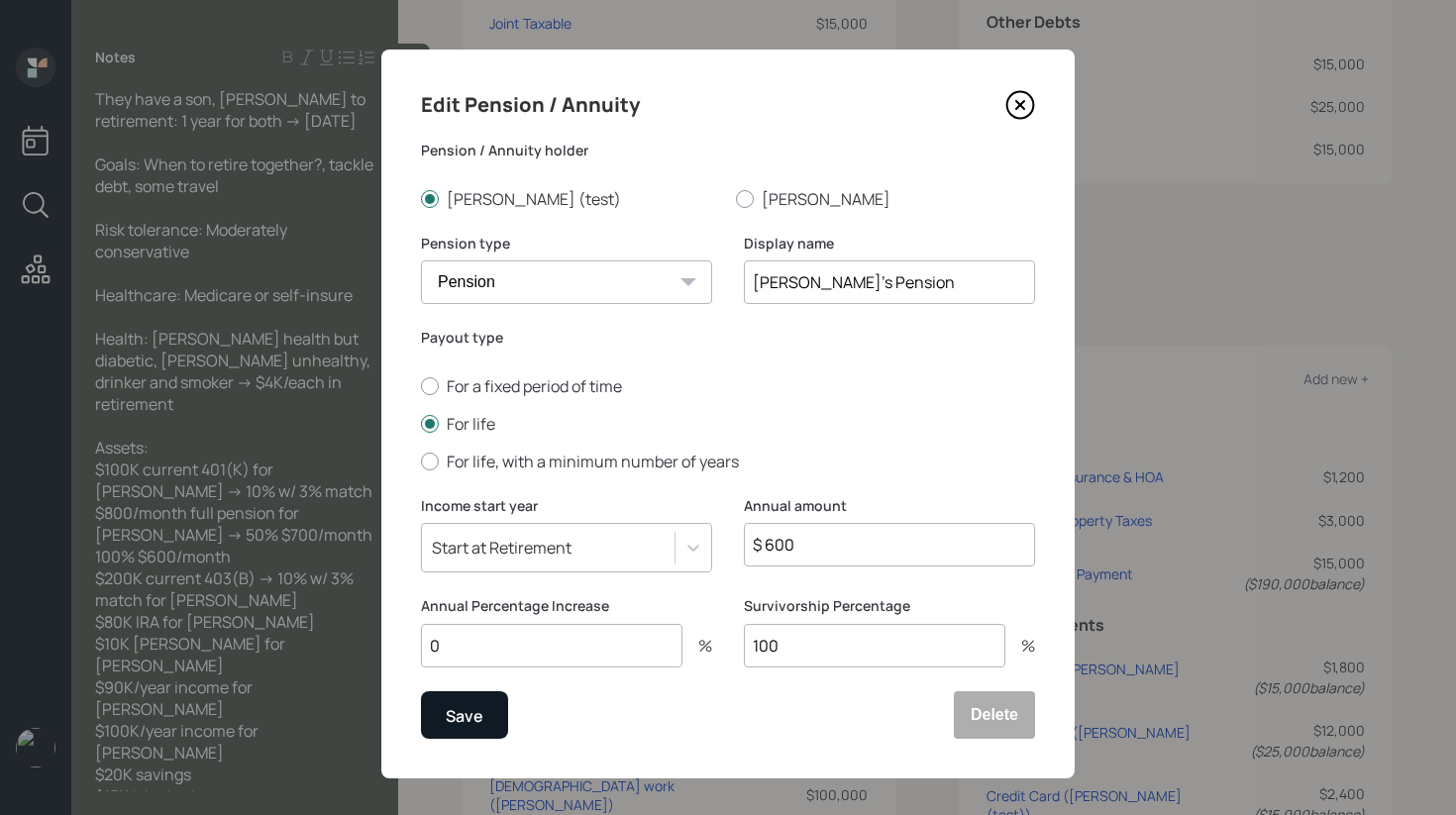 type on "0" 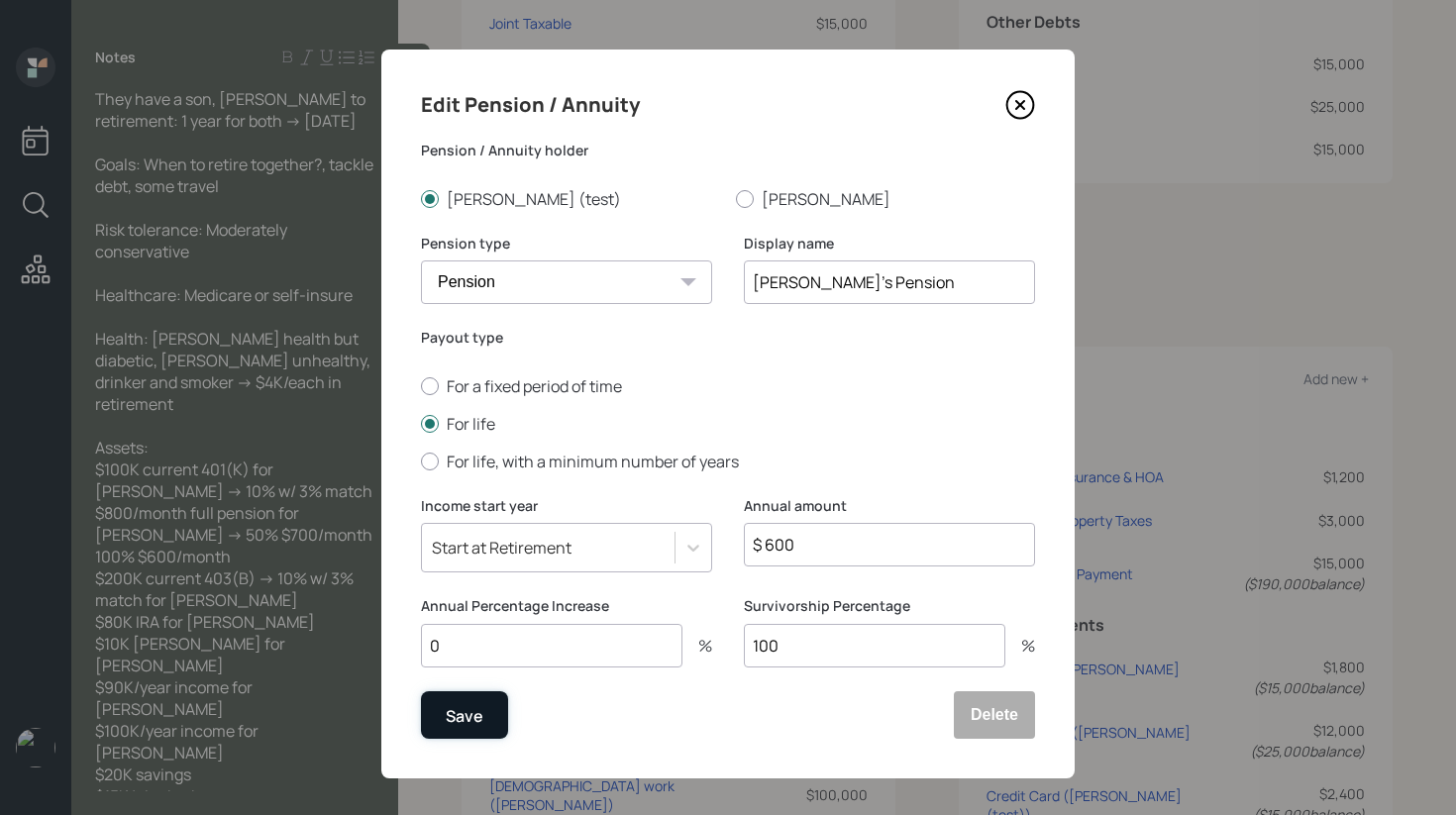 click on "Save" at bounding box center [465, 715] 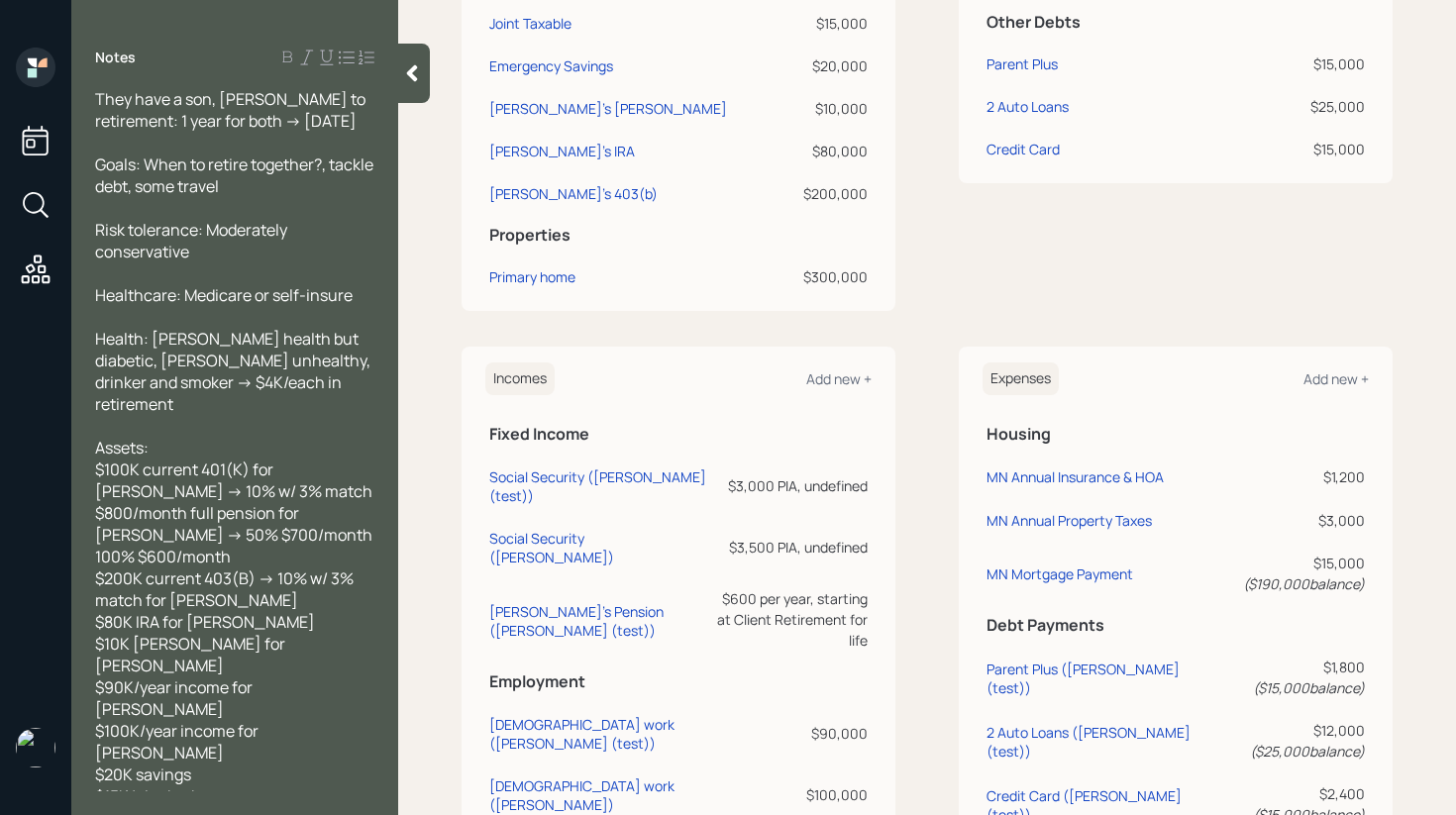 scroll, scrollTop: 0, scrollLeft: 0, axis: both 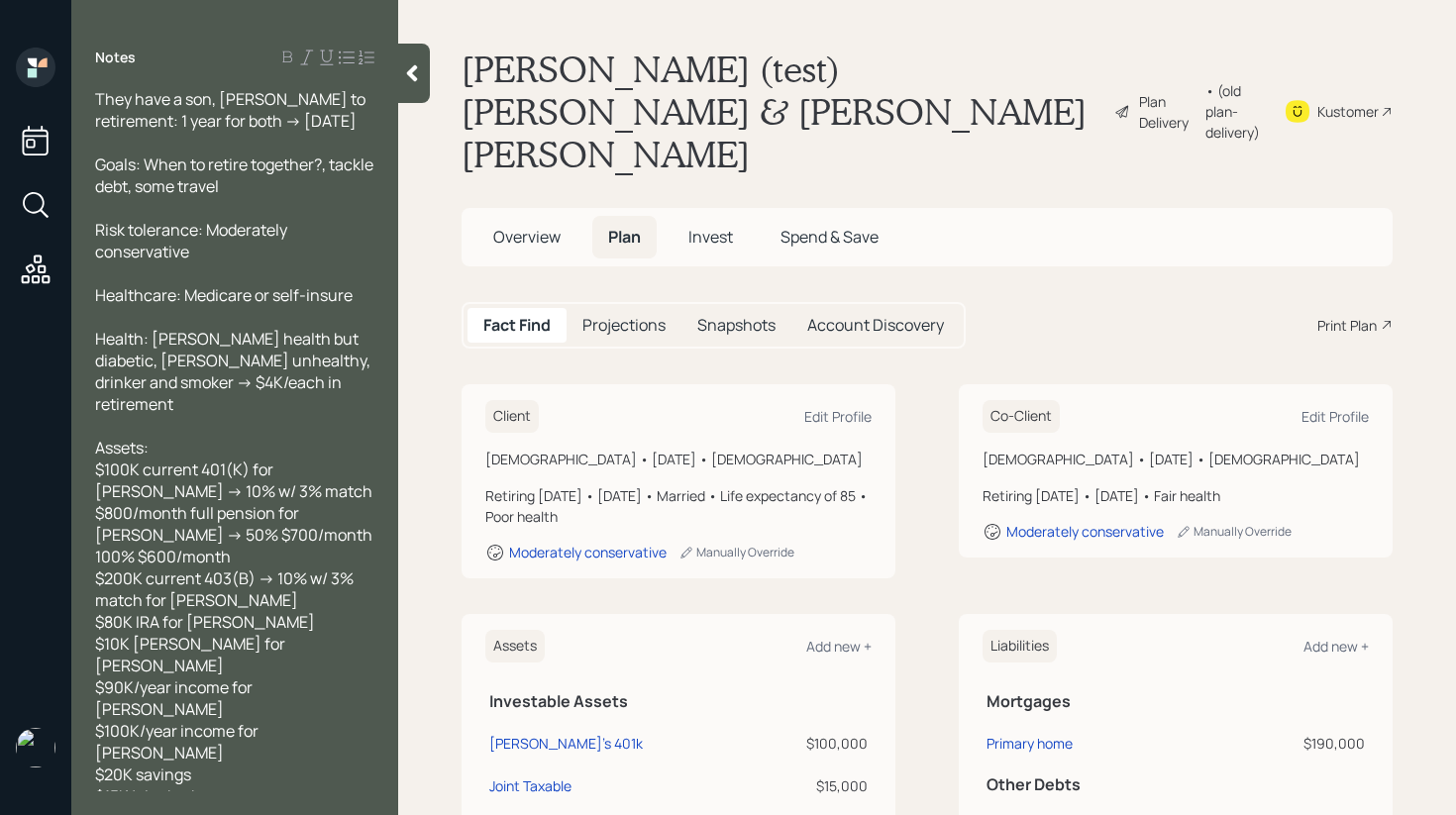 click on "Plan Delivery" at bounding box center [1167, 112] 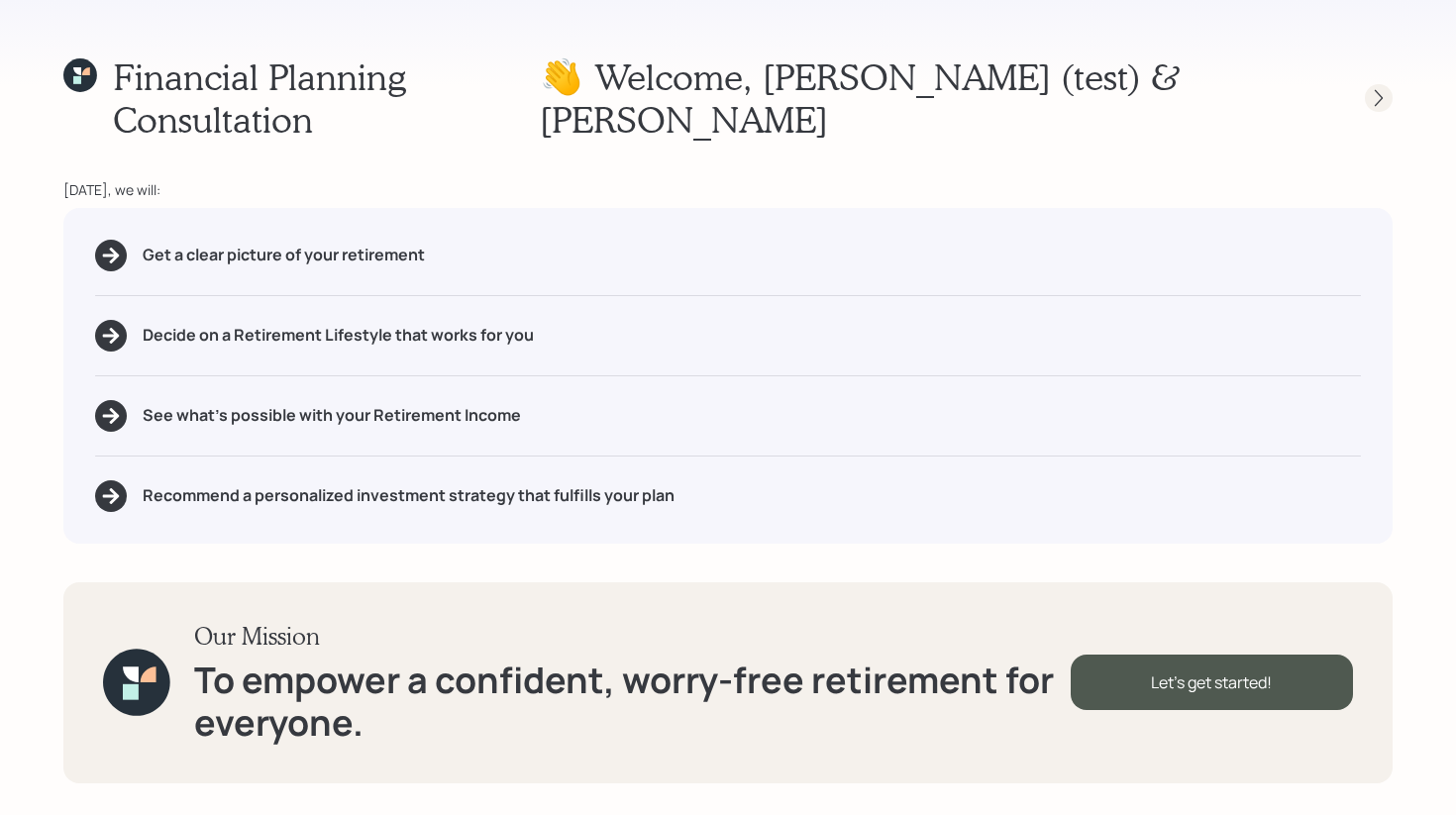click 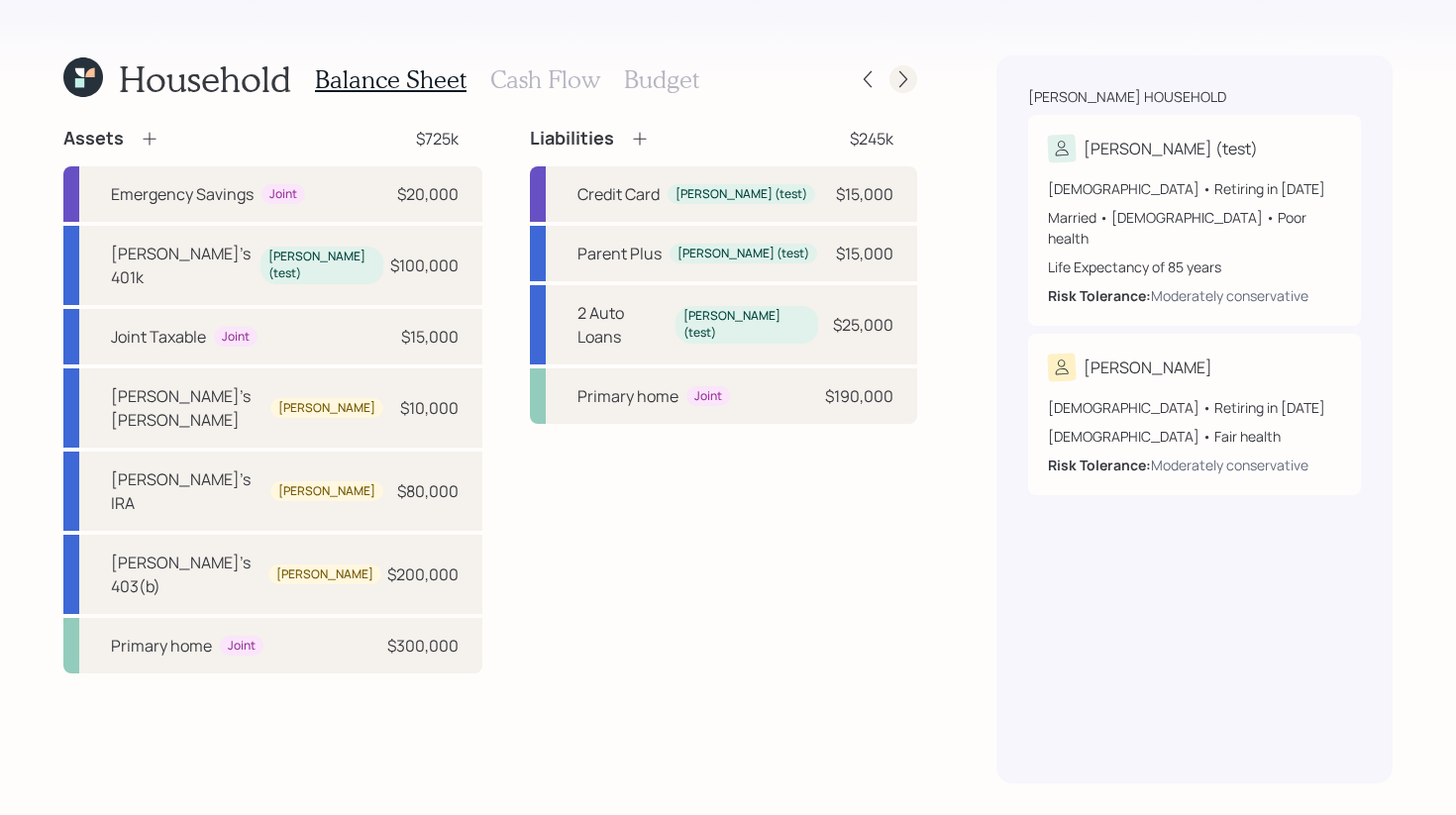click 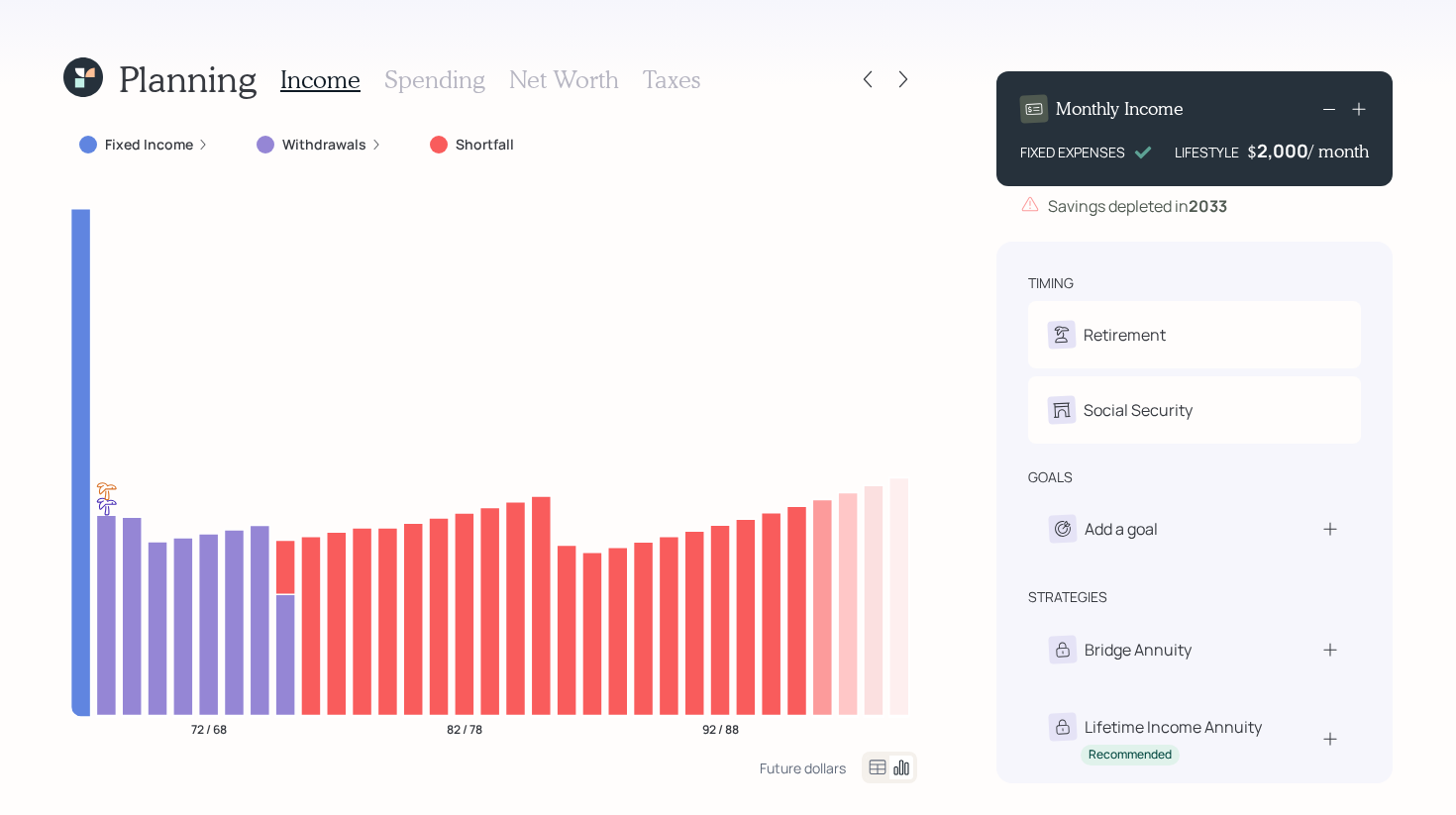 click on "Planning Income Spending Net Worth Taxes" at bounding box center [490, 79] 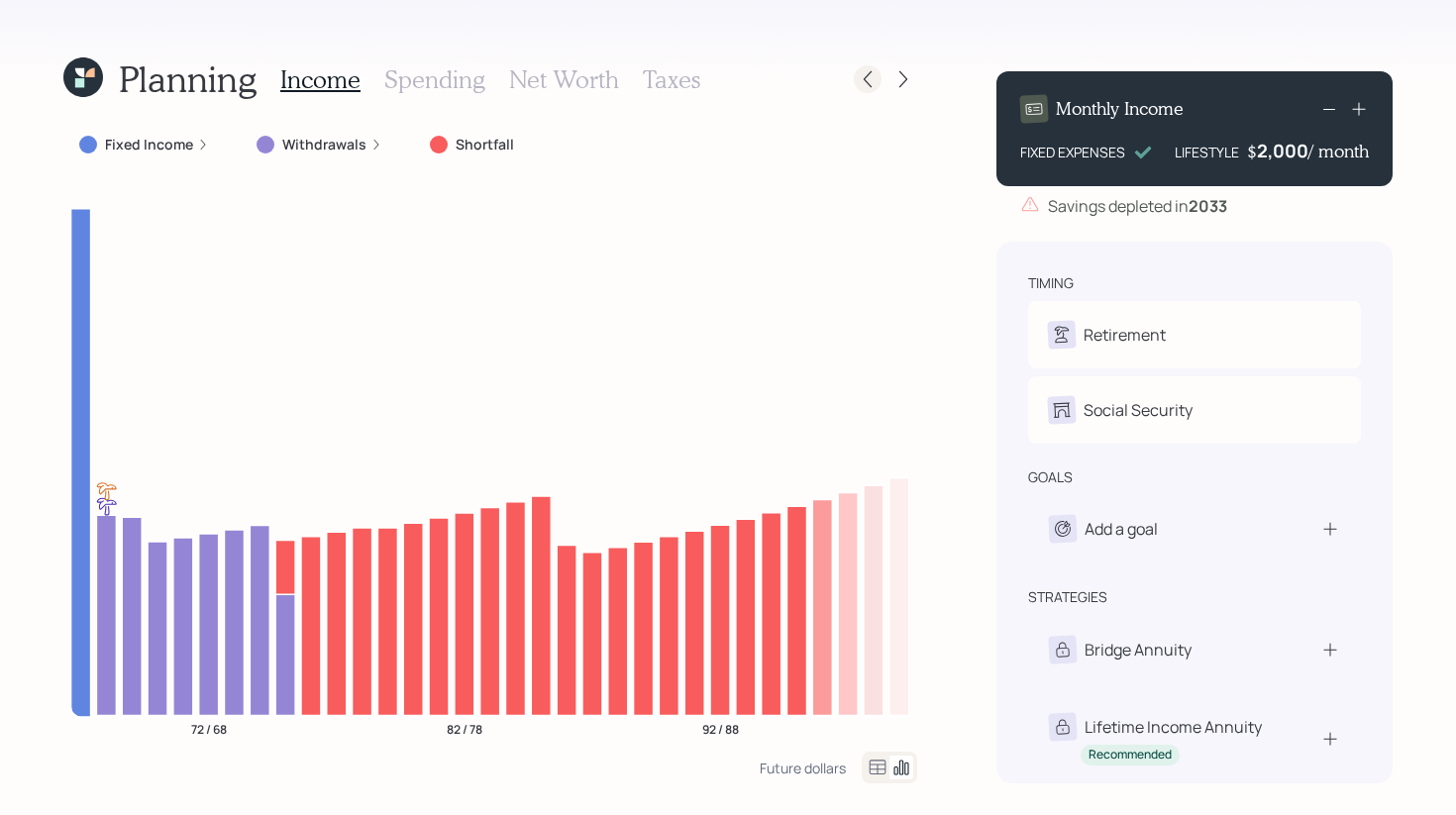 click 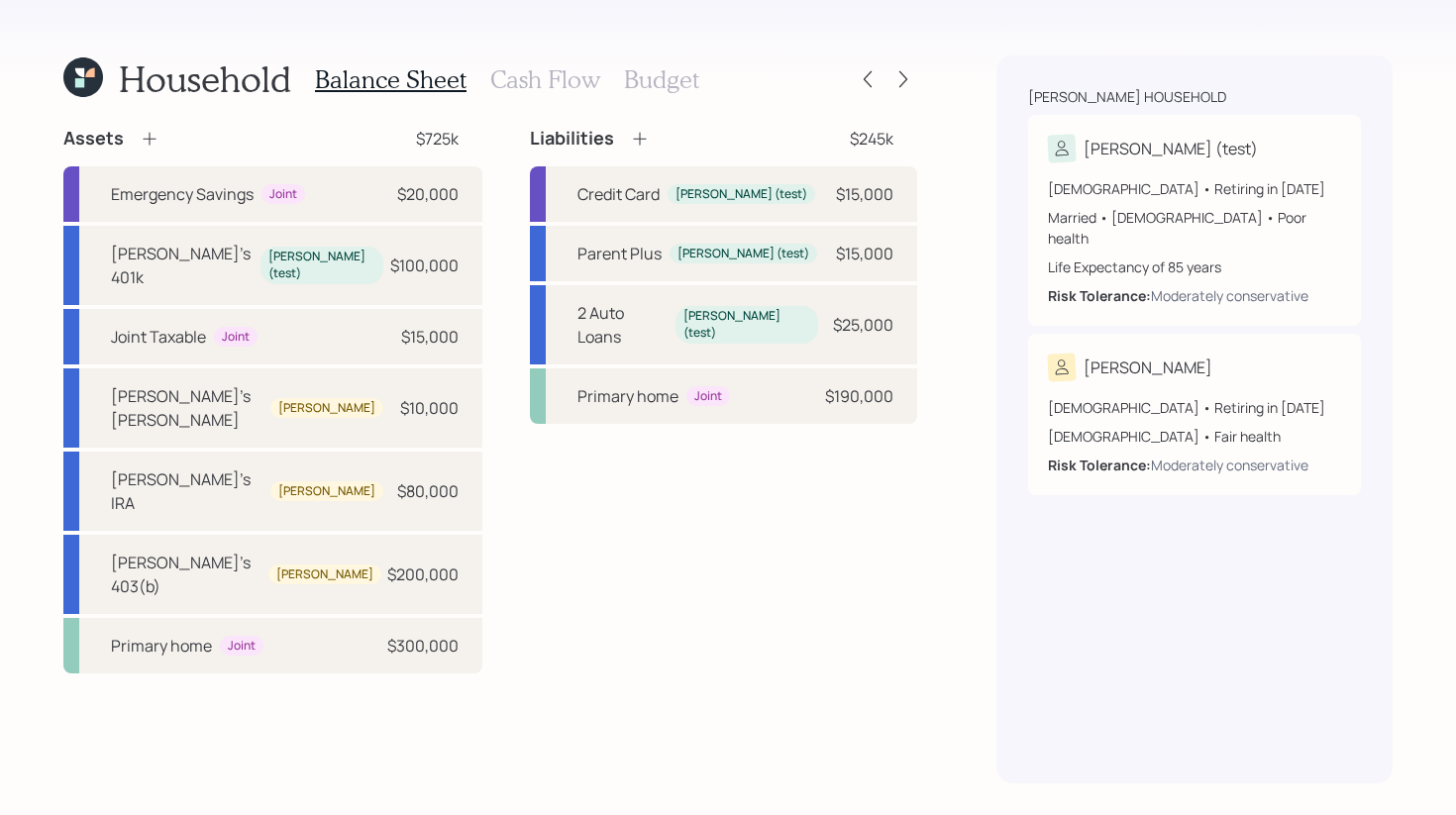 click on "Cash Flow" at bounding box center (545, 79) 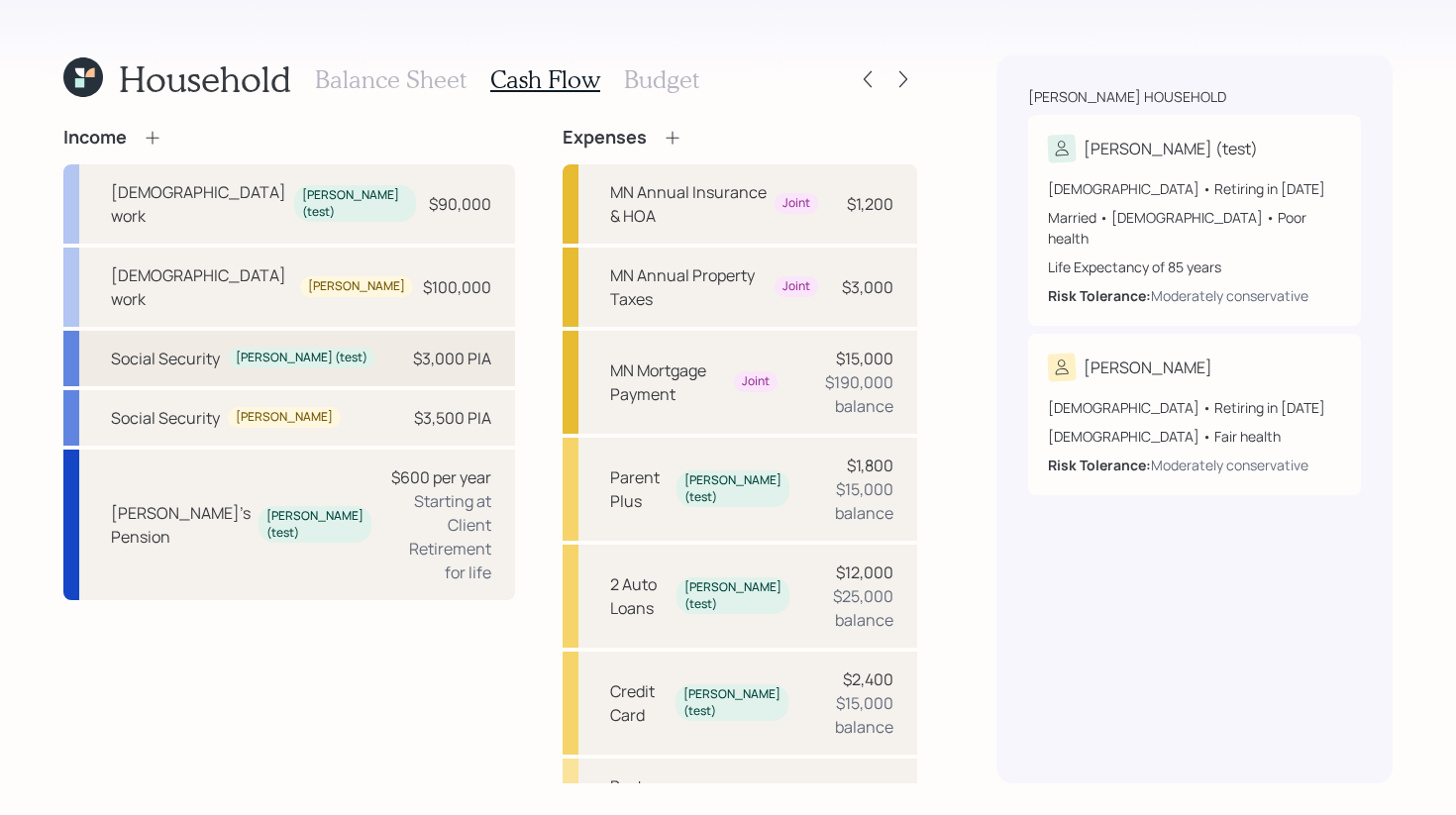 click on "Social Security [PERSON_NAME] (test) $3,000 PIA" at bounding box center [289, 358] 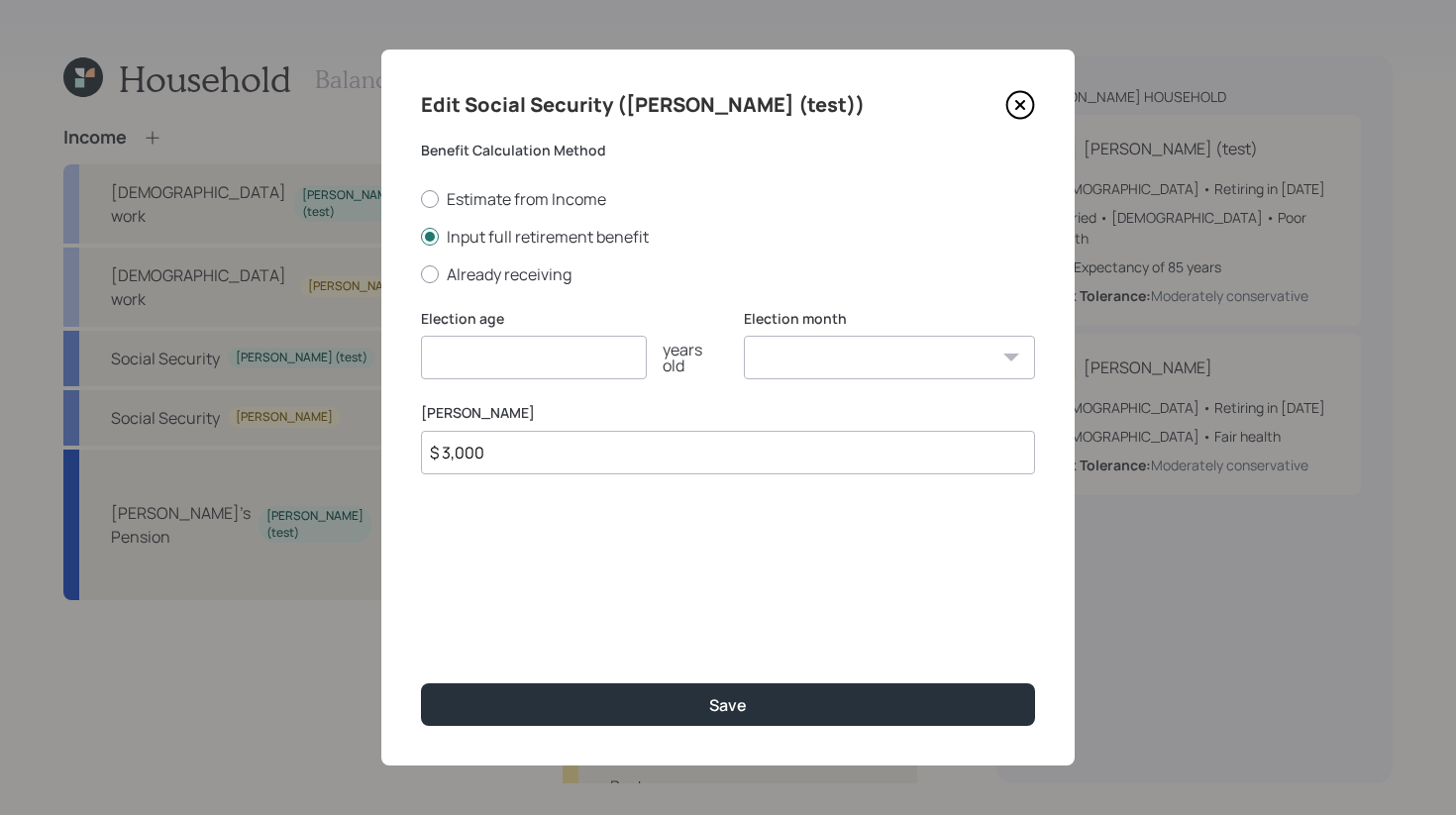 click at bounding box center (534, 357) 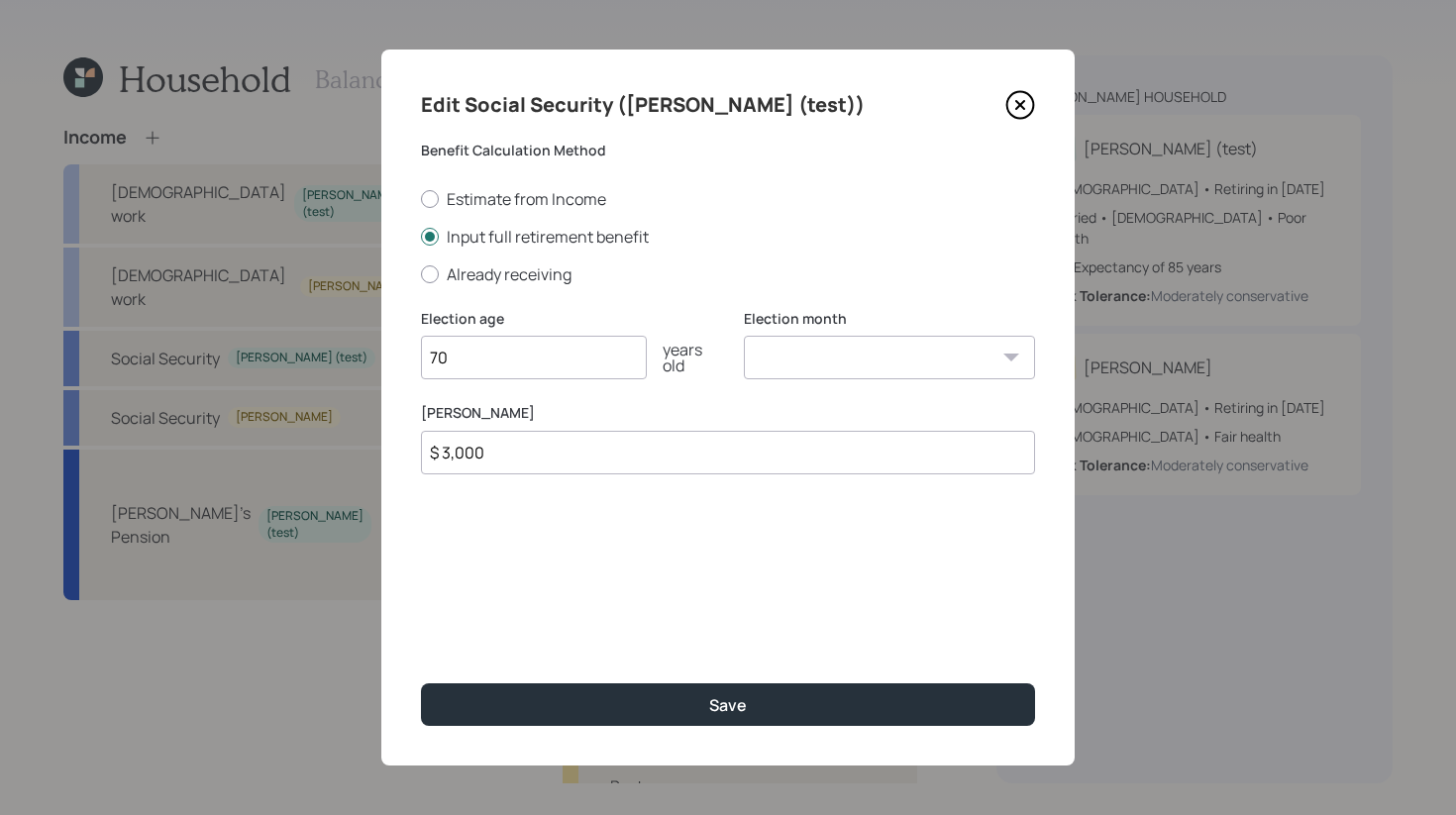 click on "70" at bounding box center (534, 357) 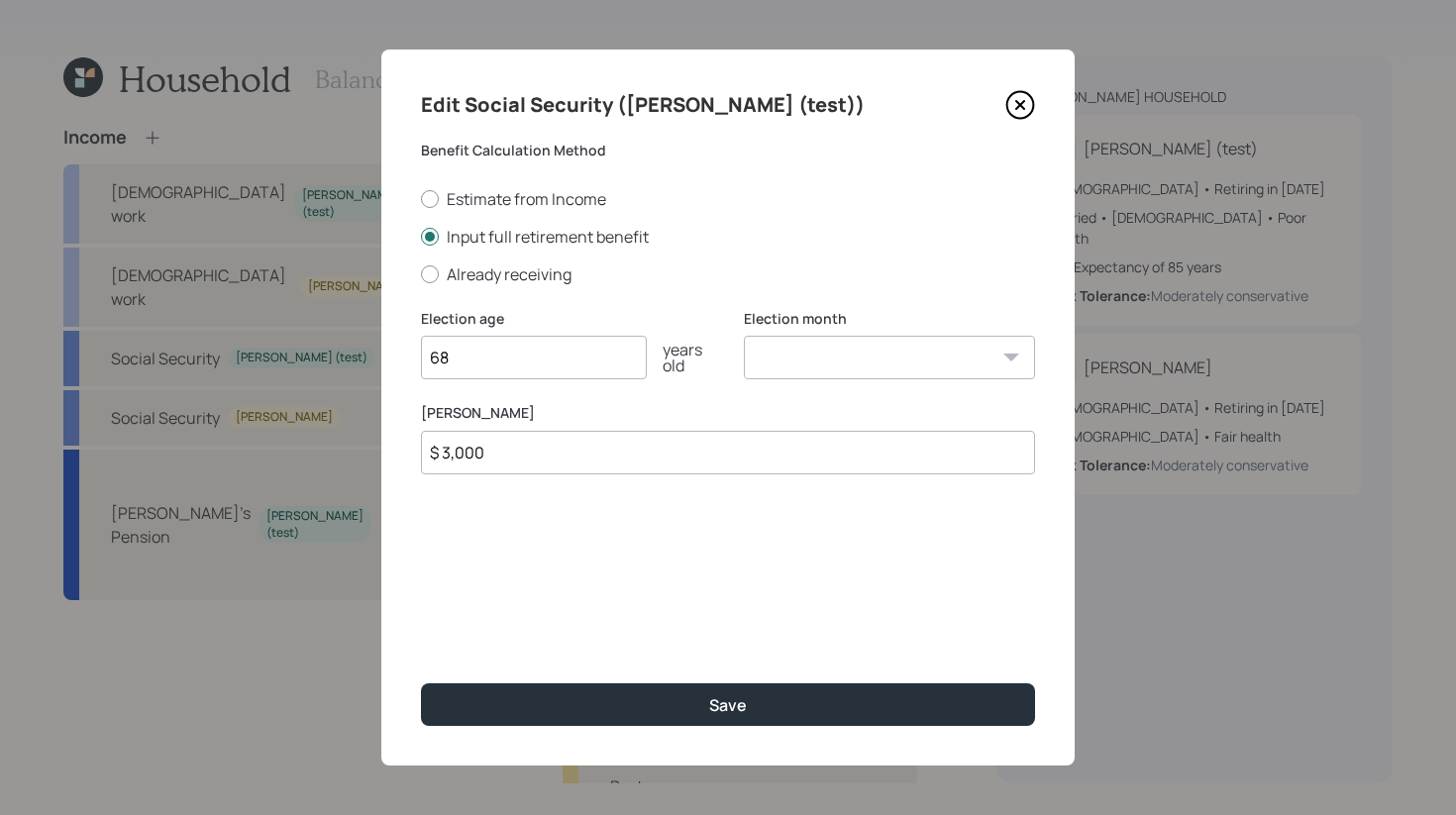 type on "68" 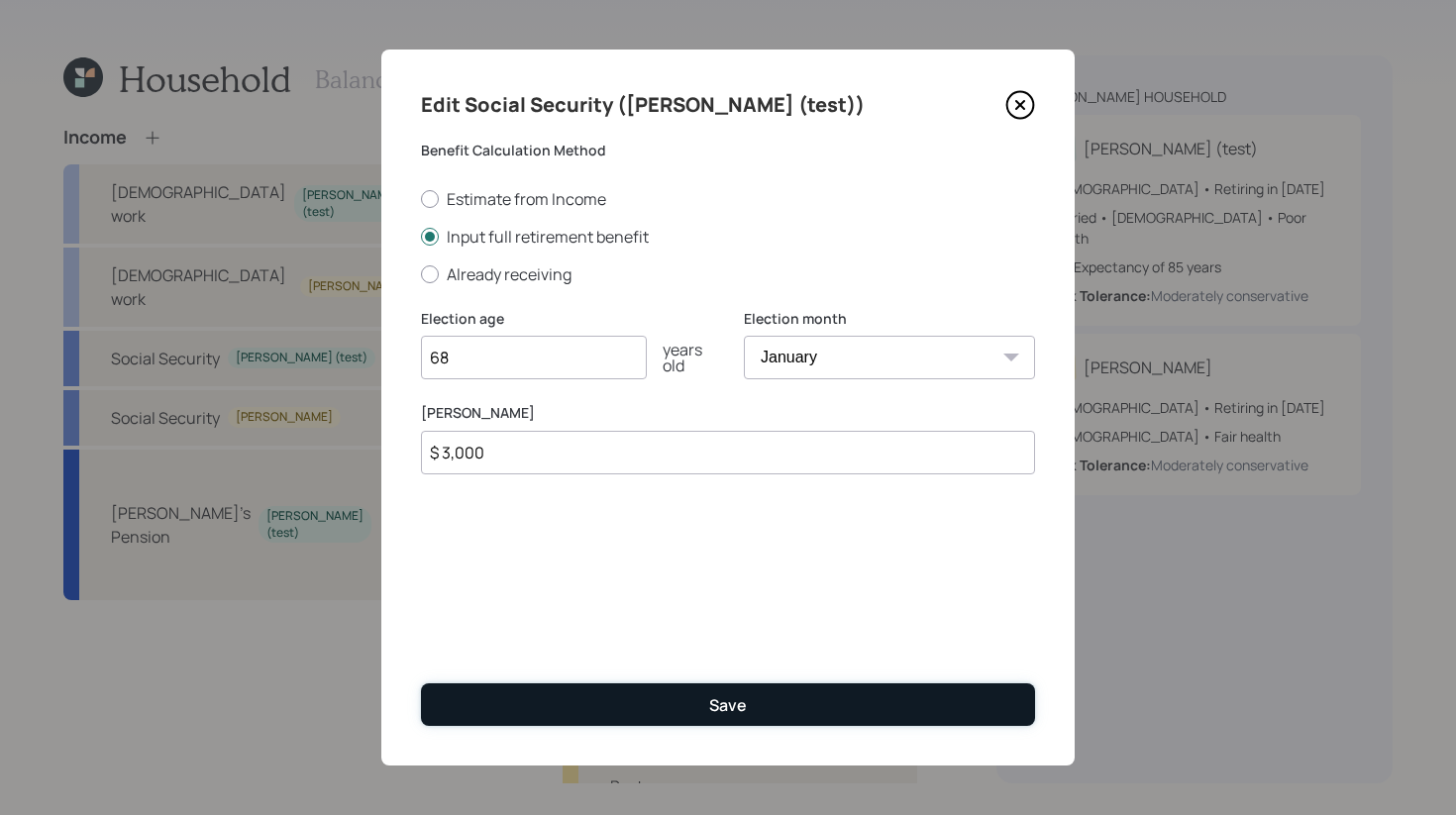 click on "Save" at bounding box center (728, 704) 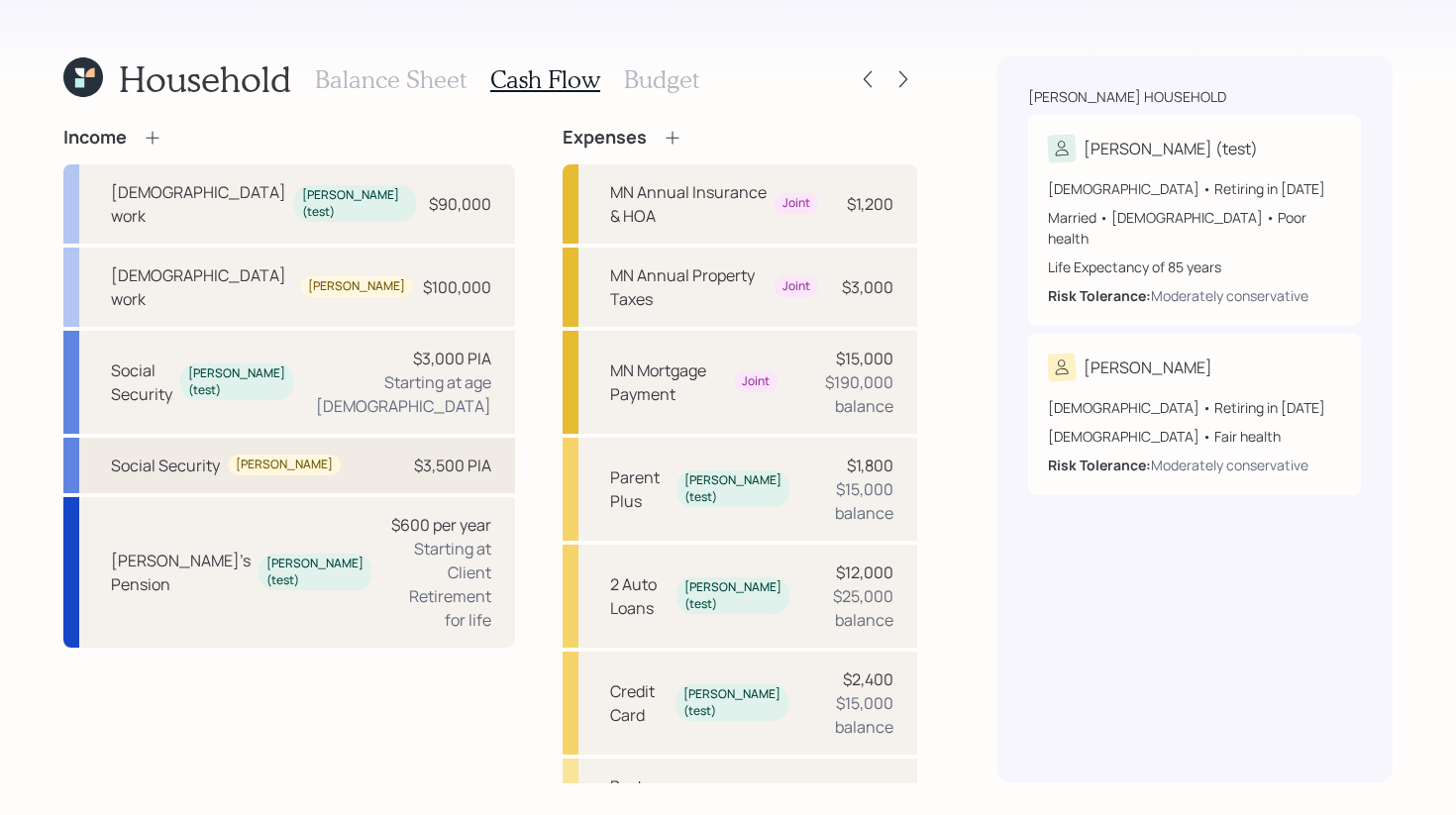 click on "$3,500 PIA" at bounding box center (453, 465) 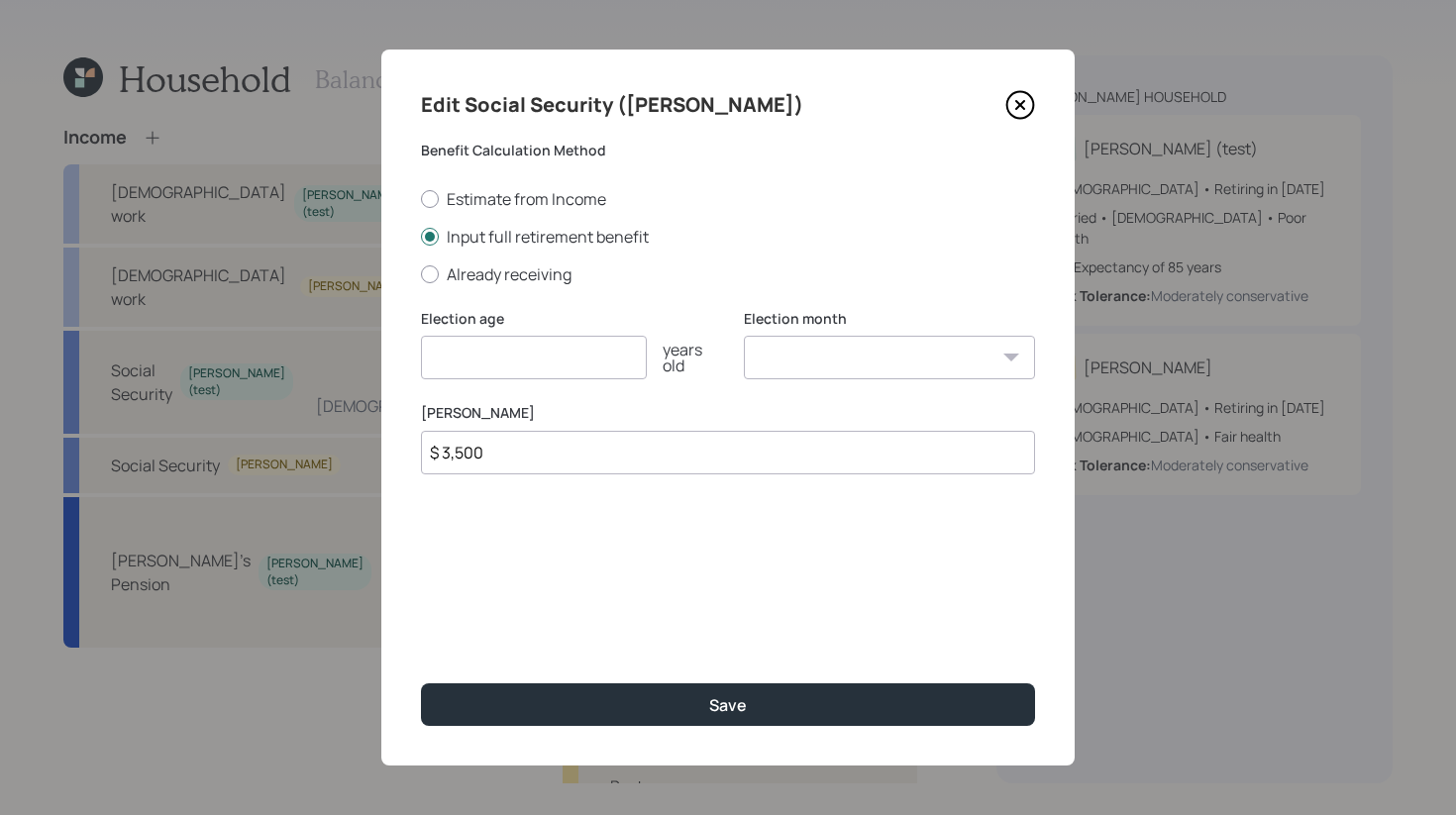 click at bounding box center (534, 357) 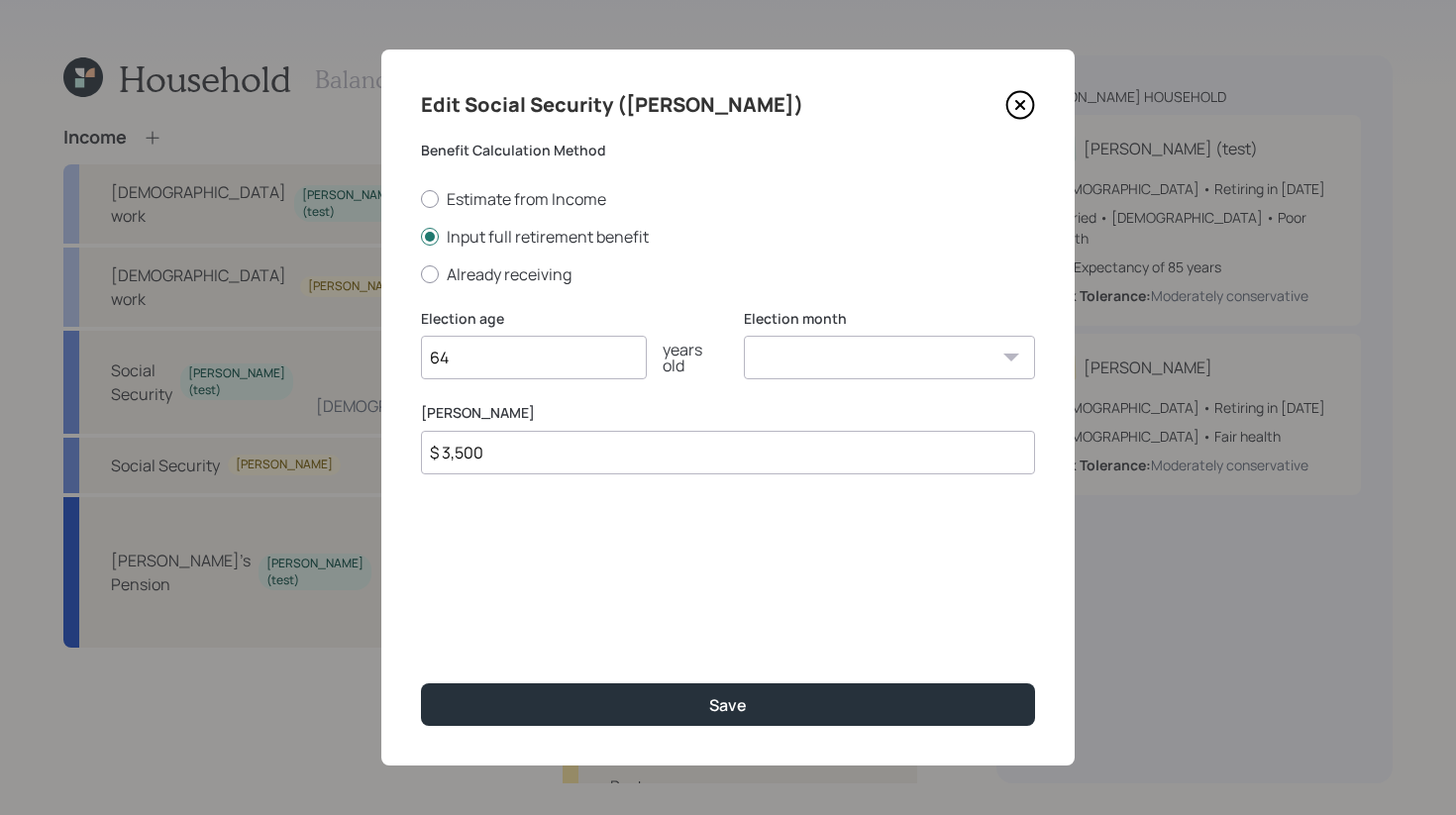 type on "64" 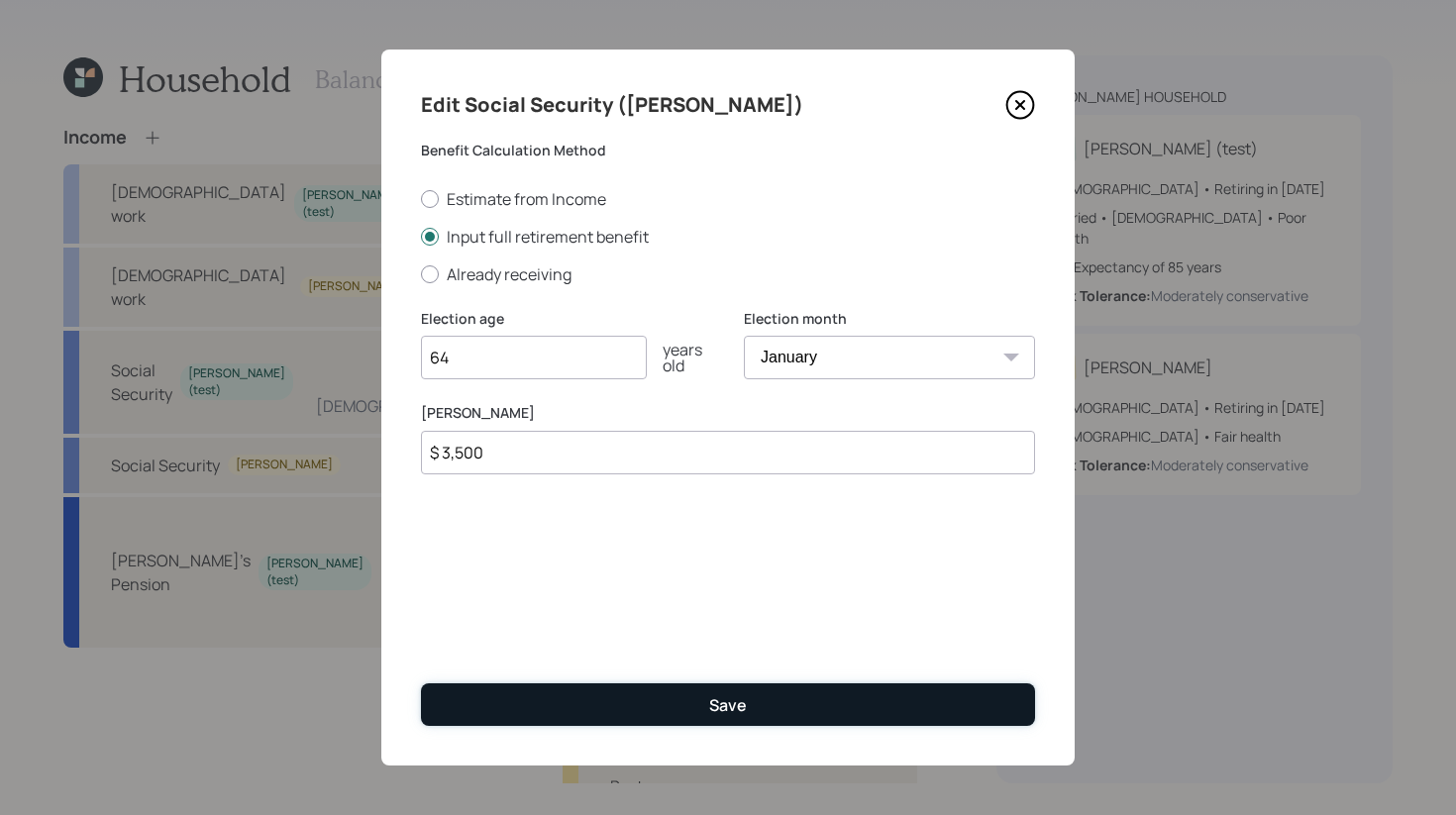 click on "Save" at bounding box center (728, 704) 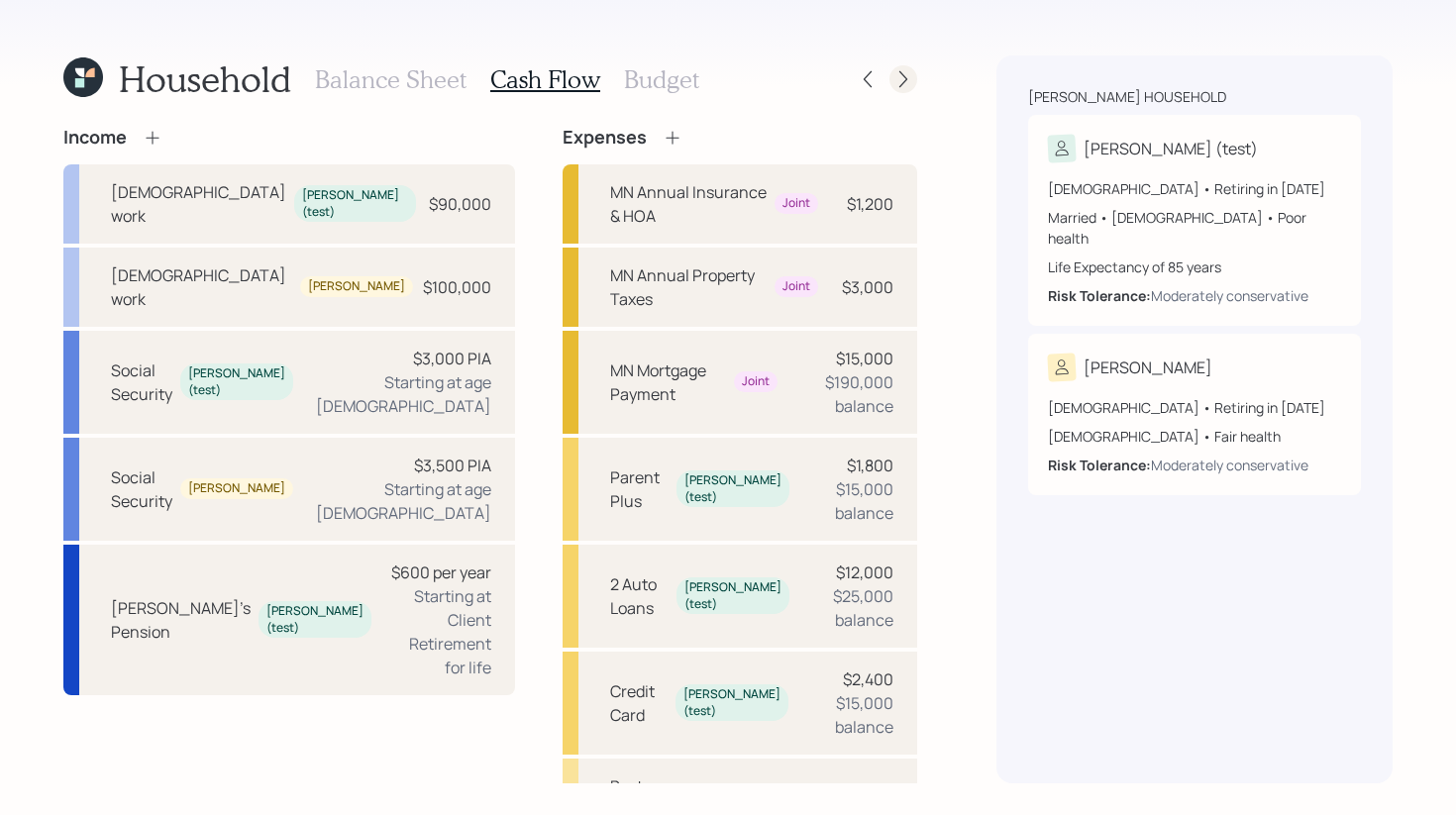 click 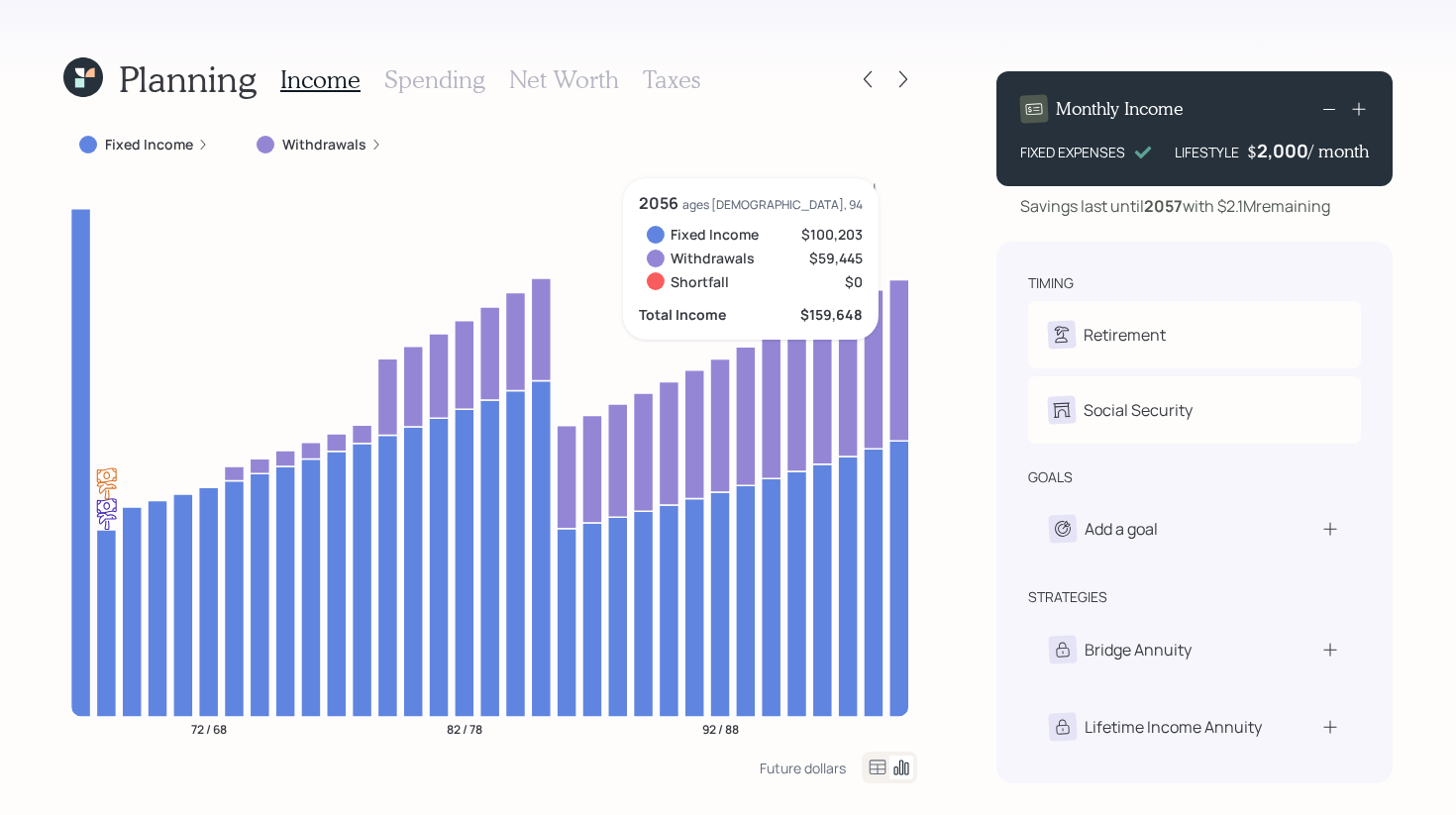 click on "Monthly Income FIXED EXPENSES LIFESTYLE $ 2,000  / month" at bounding box center [1195, 129] 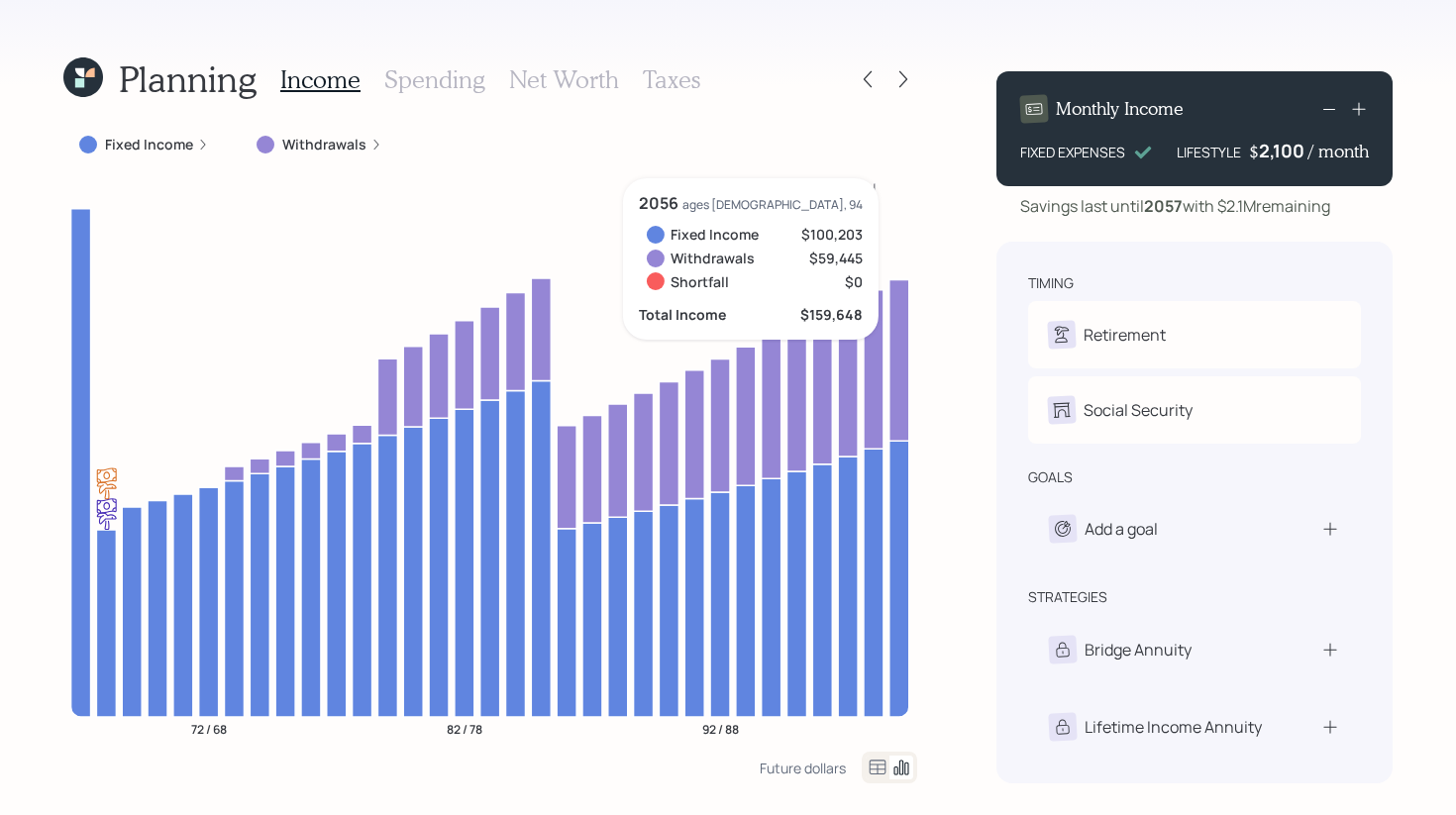 click 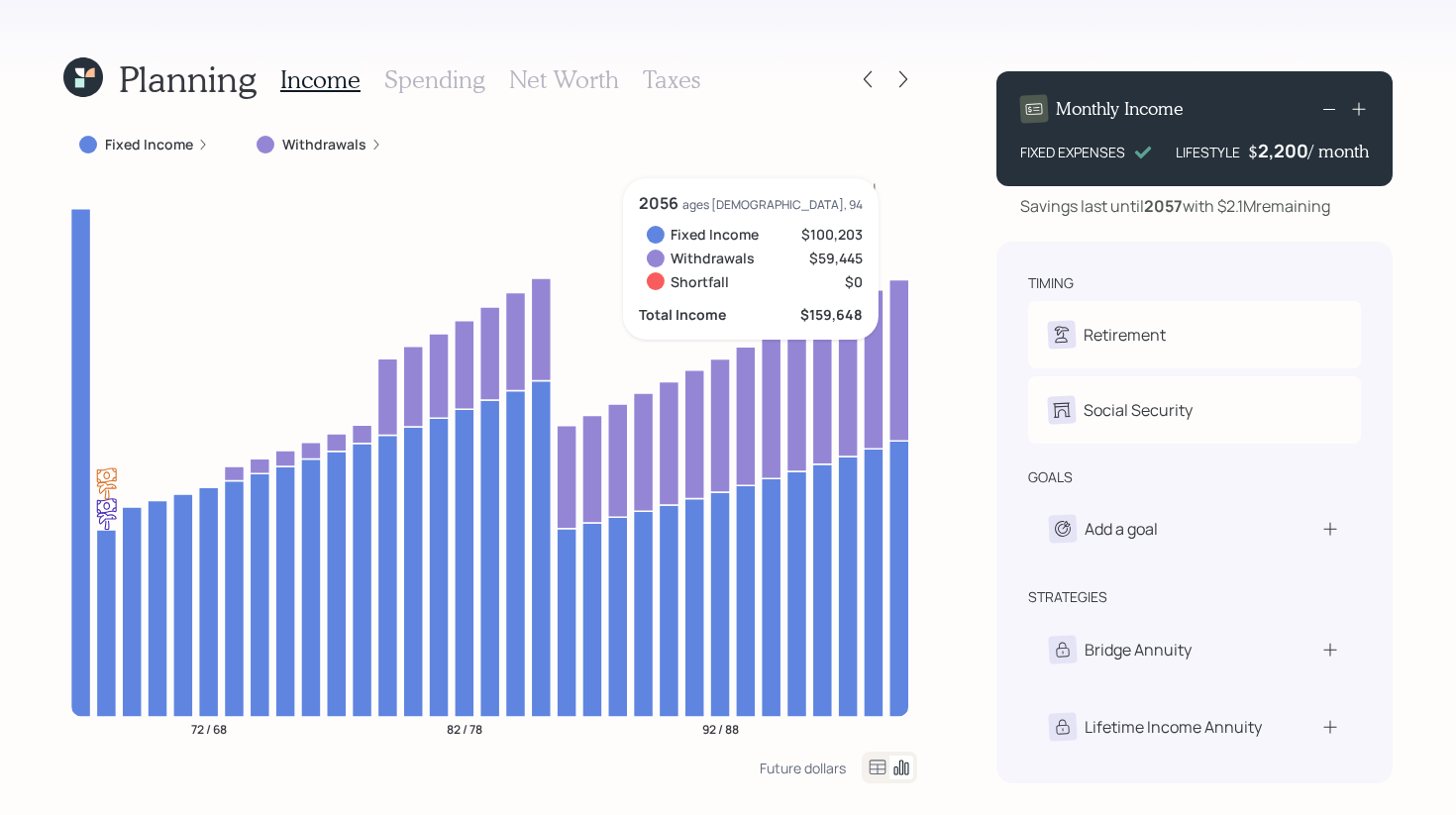 click 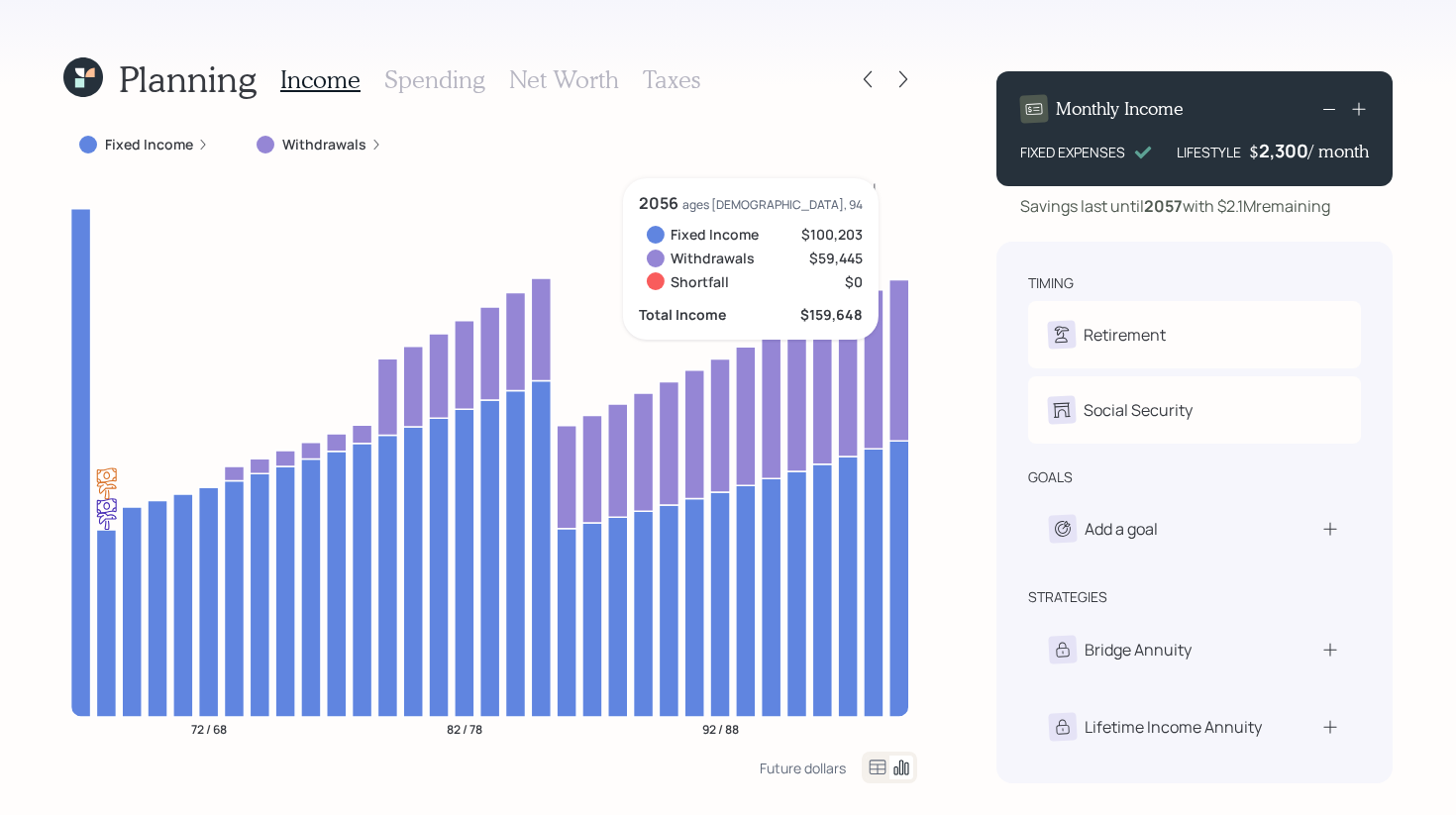 click 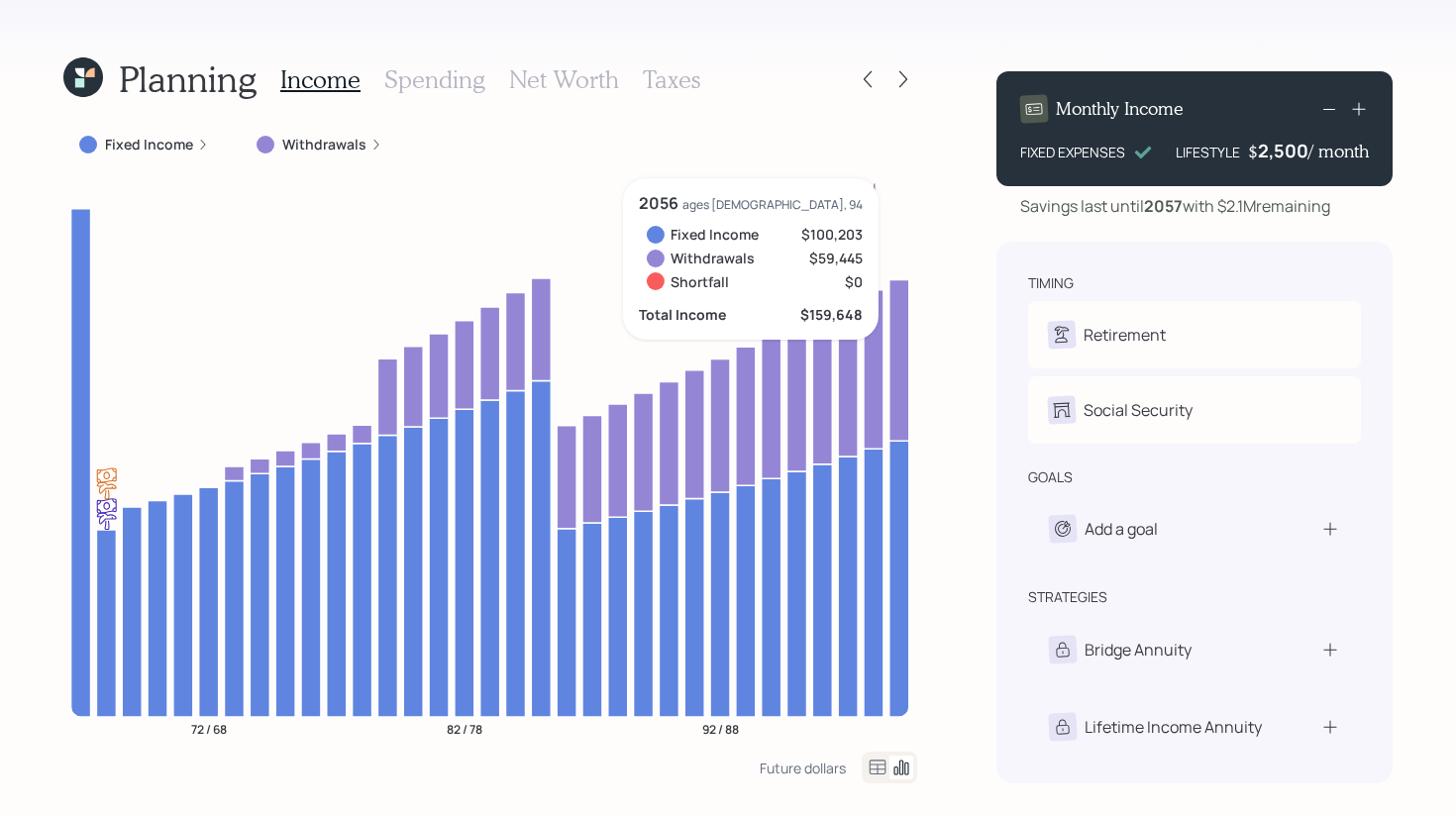 click 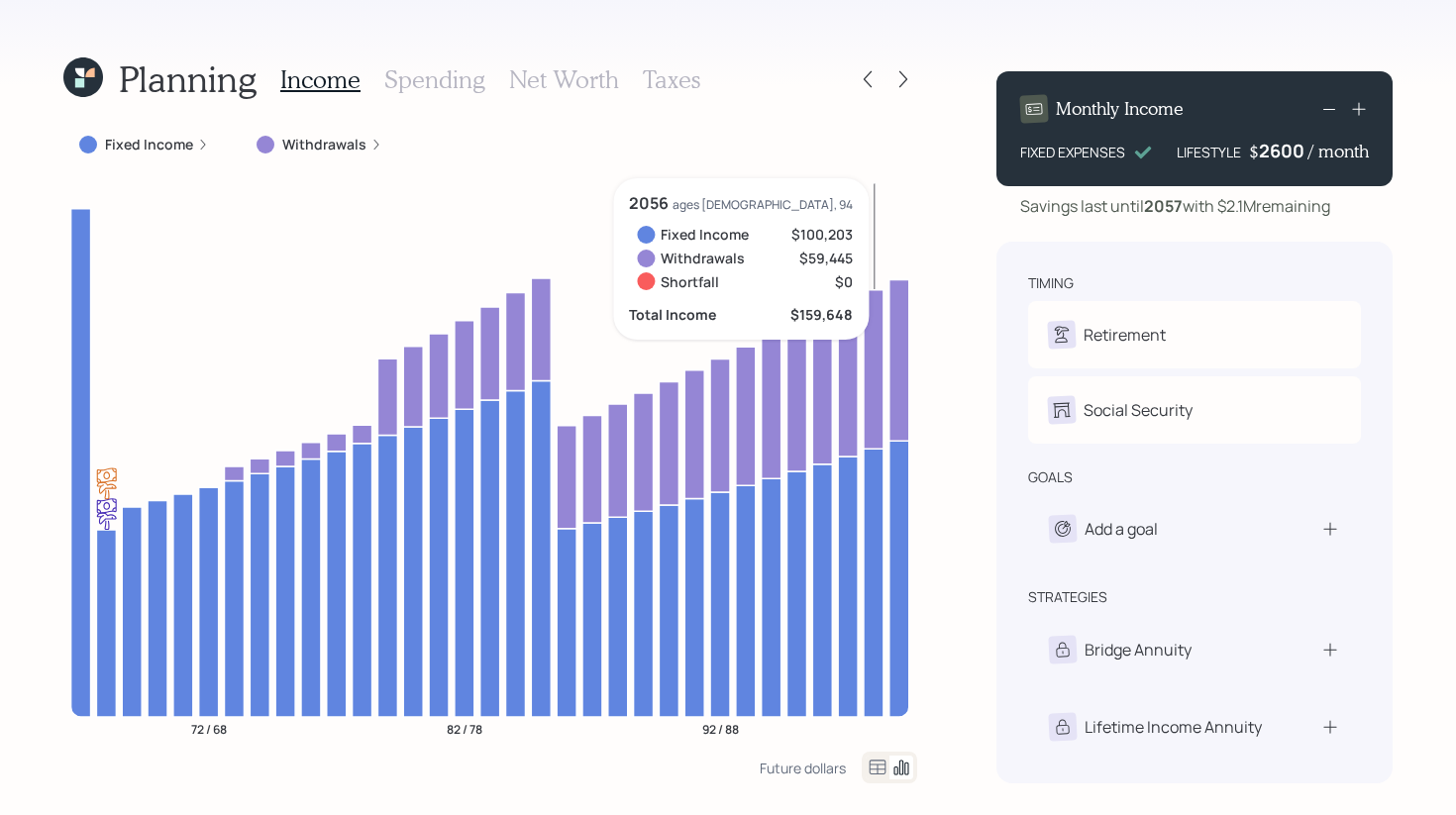 click on "2600" at bounding box center [1284, 151] 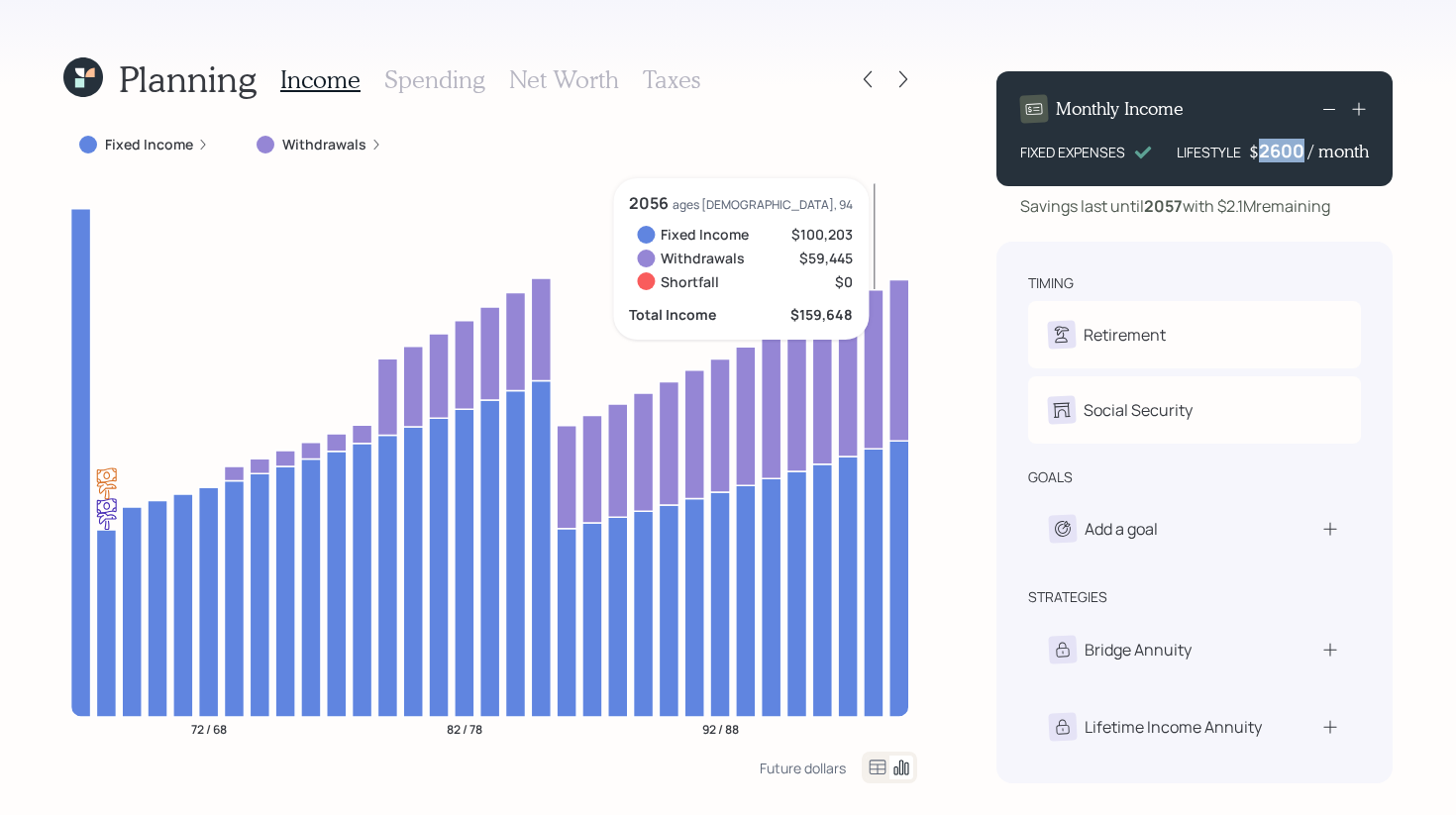 click on "2600" at bounding box center [1284, 151] 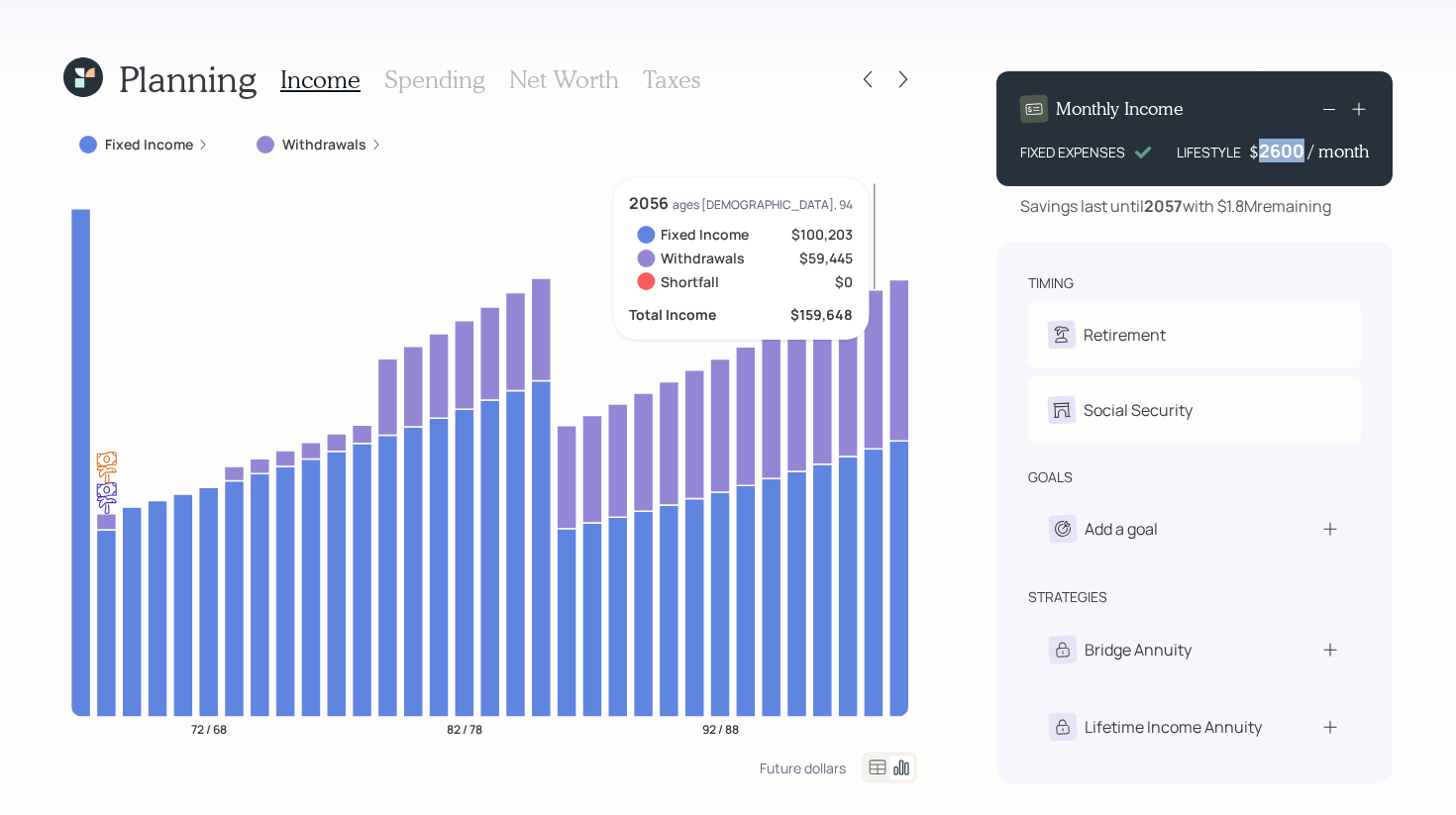 type 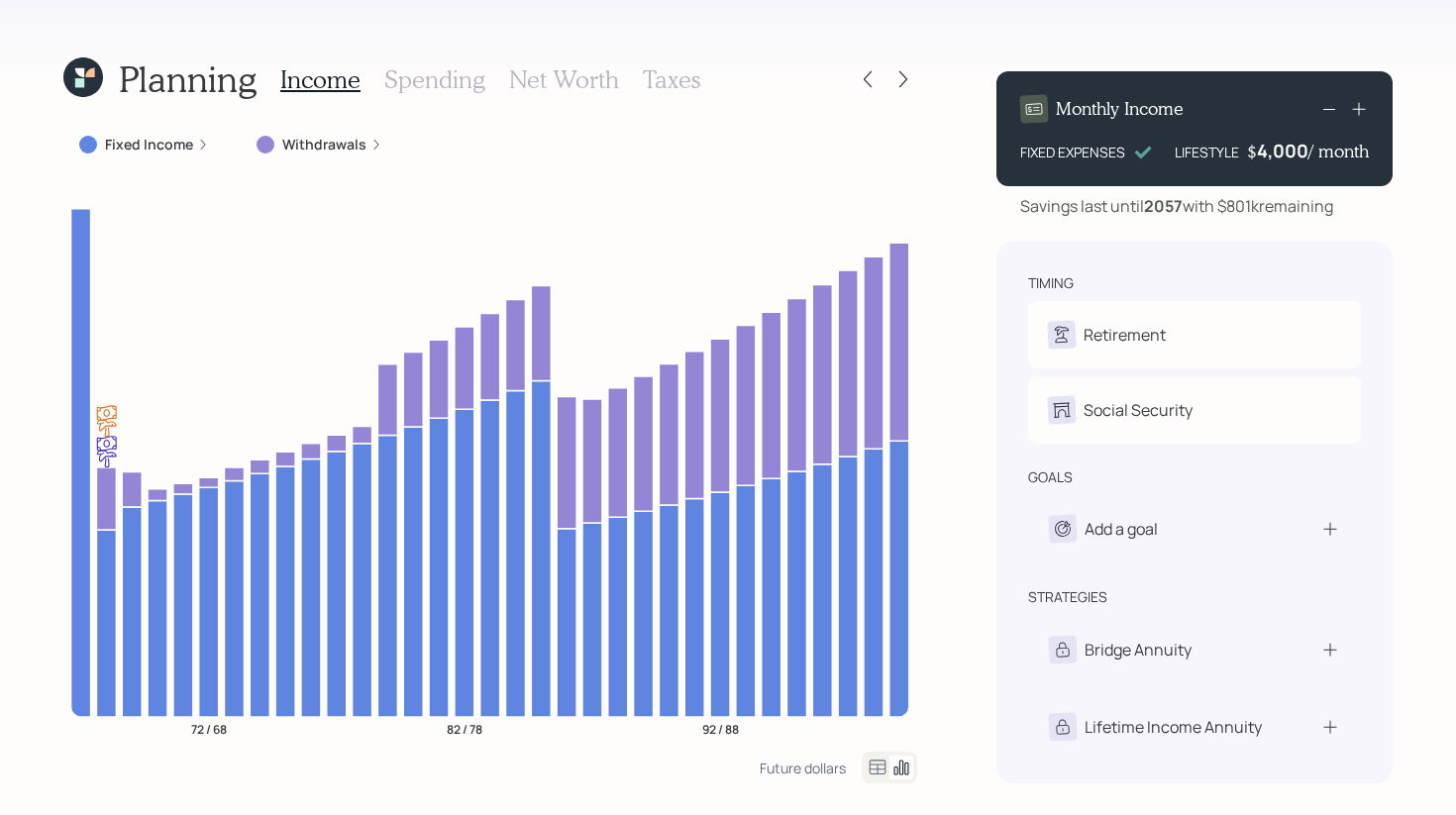click on "4,000" at bounding box center [1283, 151] 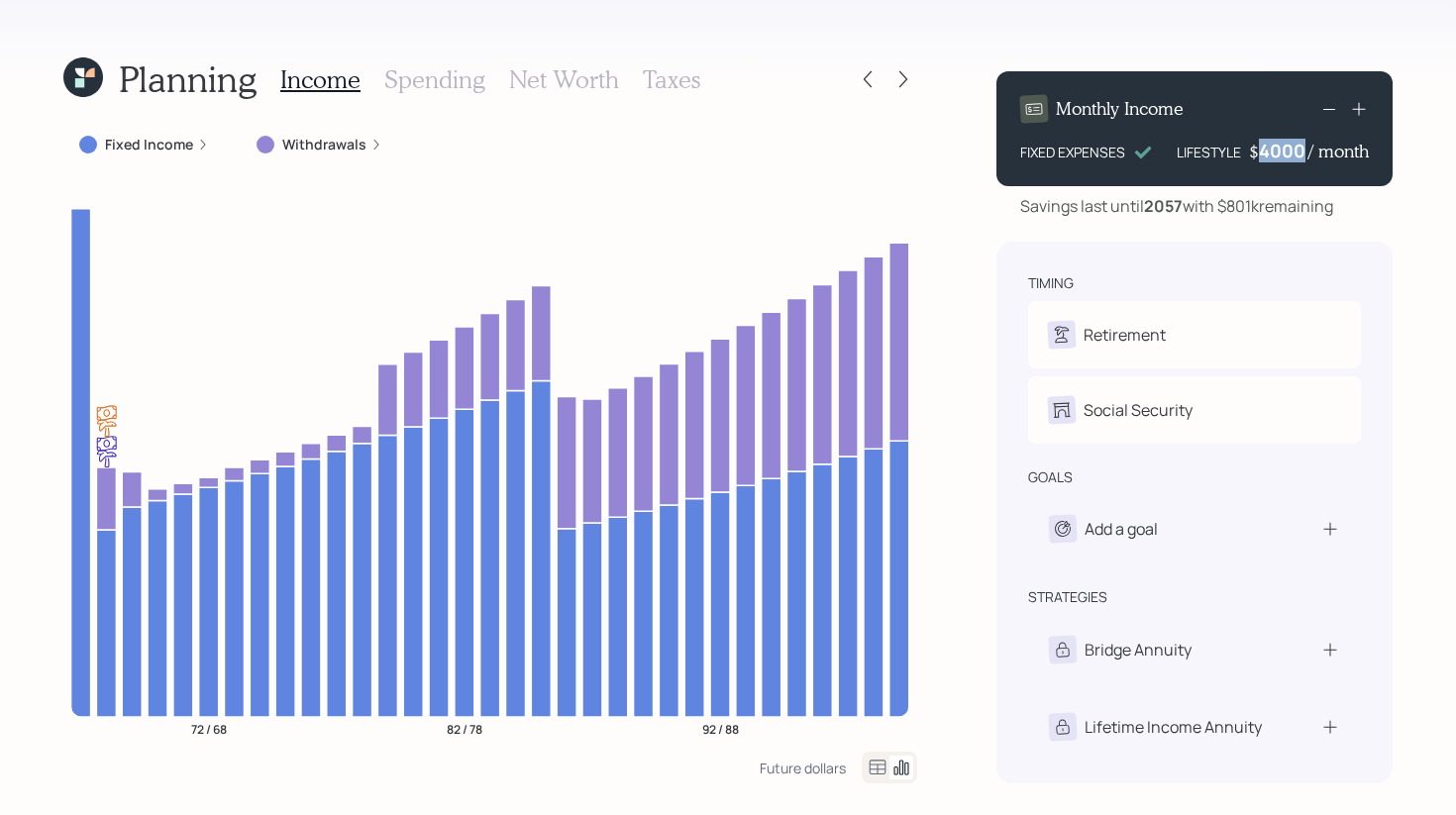click on "4000" at bounding box center [1284, 151] 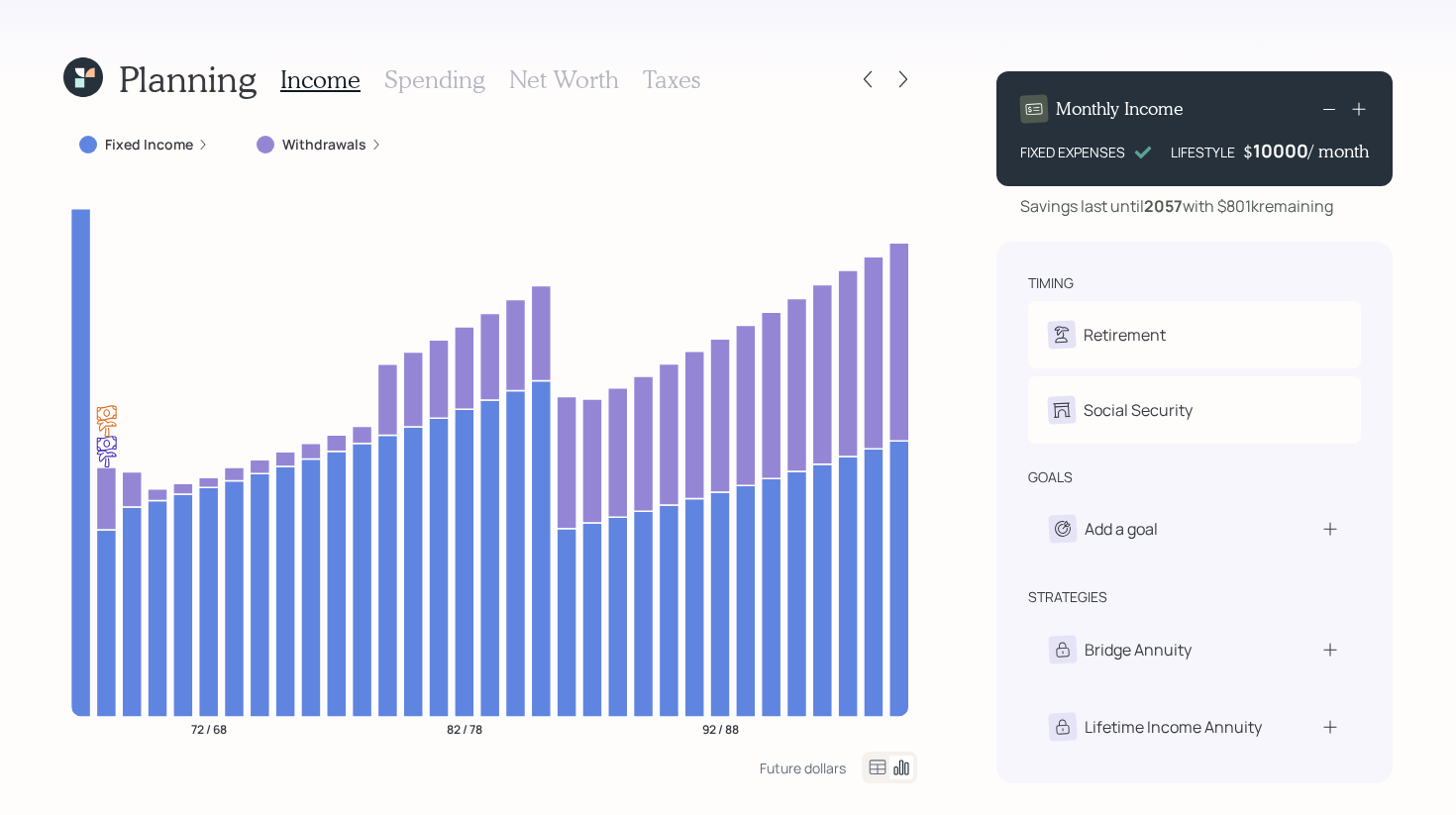 click on "72 / 68 82 / 78 92 / 88" 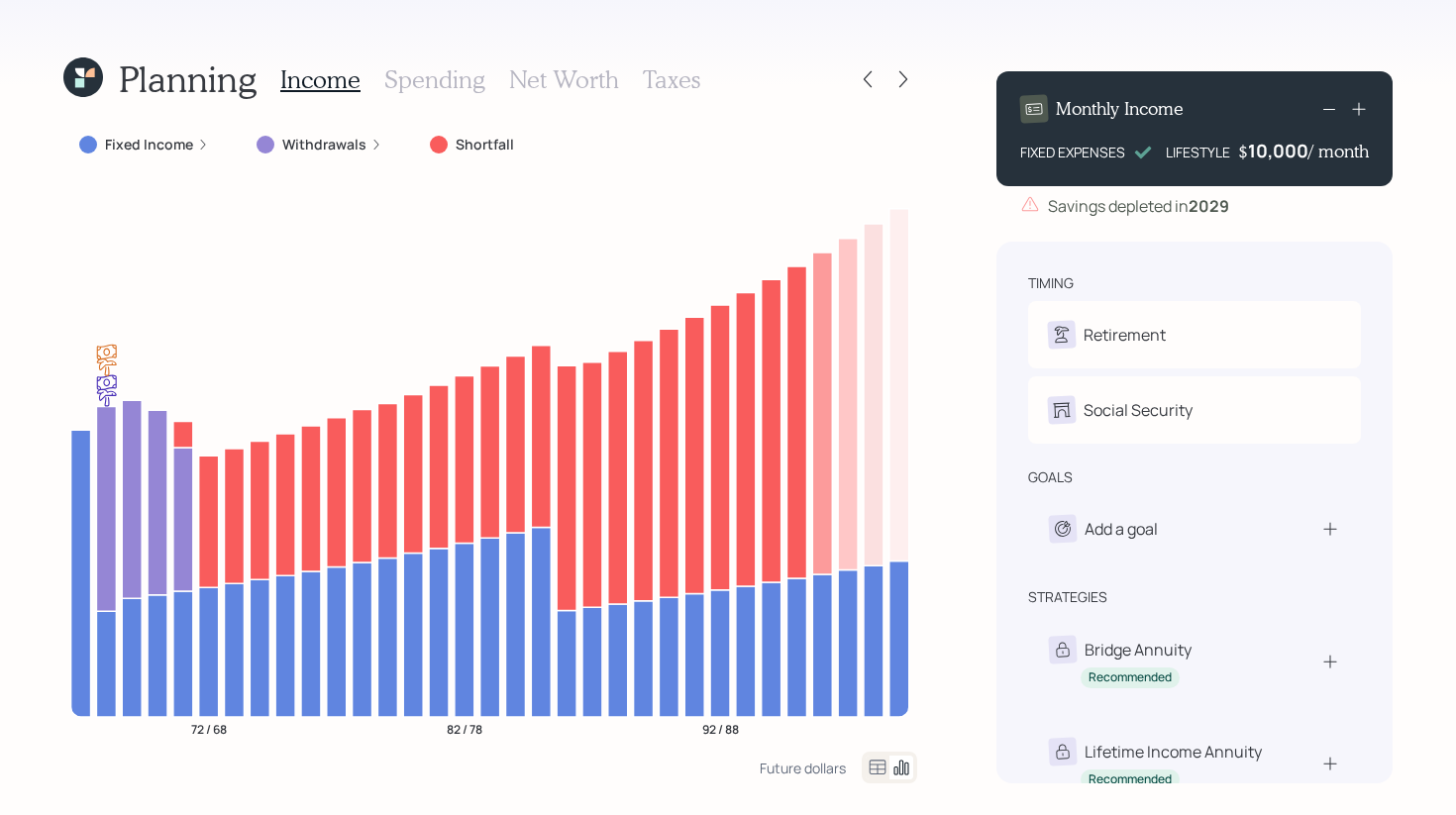 click on "10,000" at bounding box center (1278, 151) 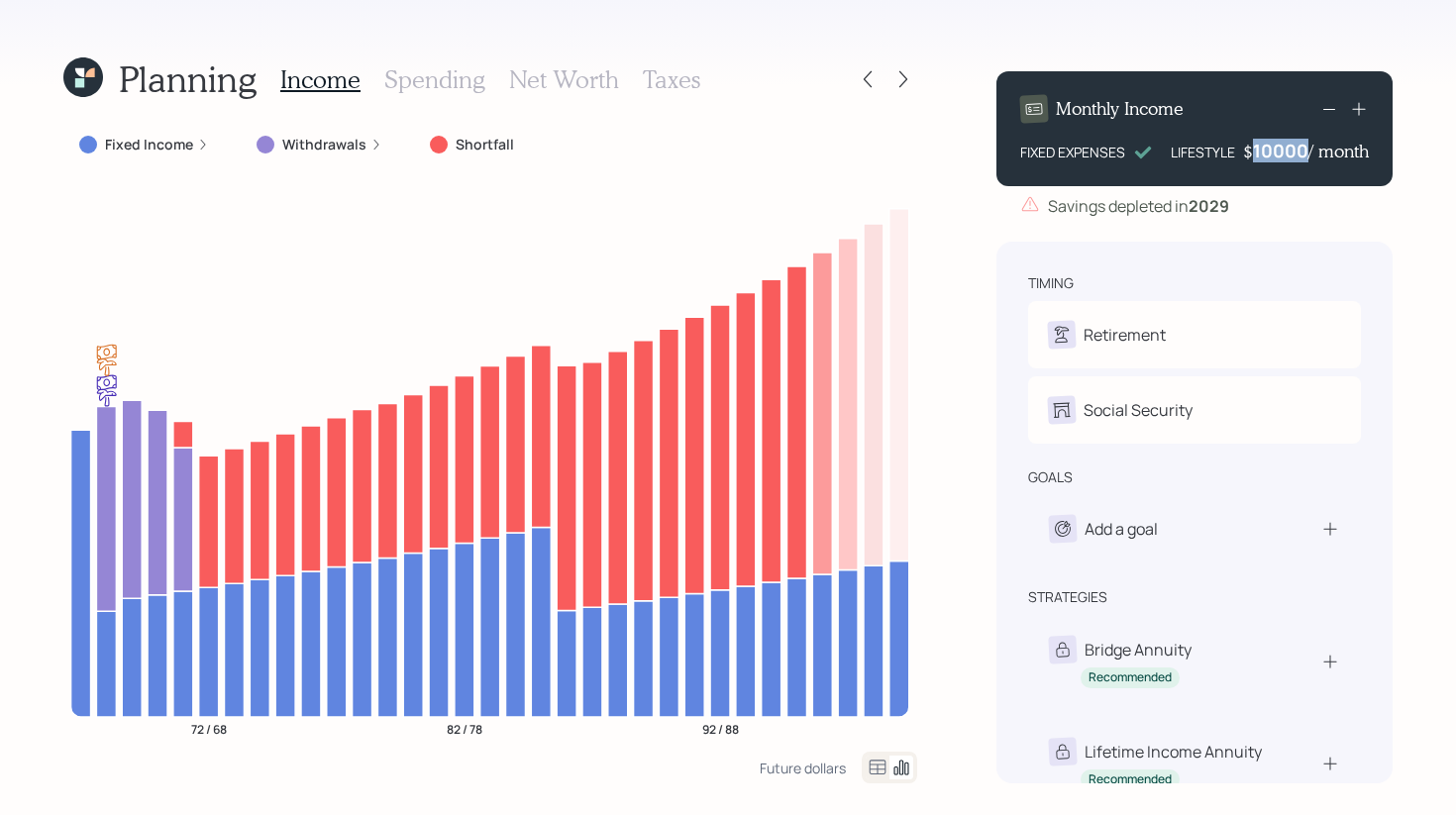click on "10000" at bounding box center [1281, 151] 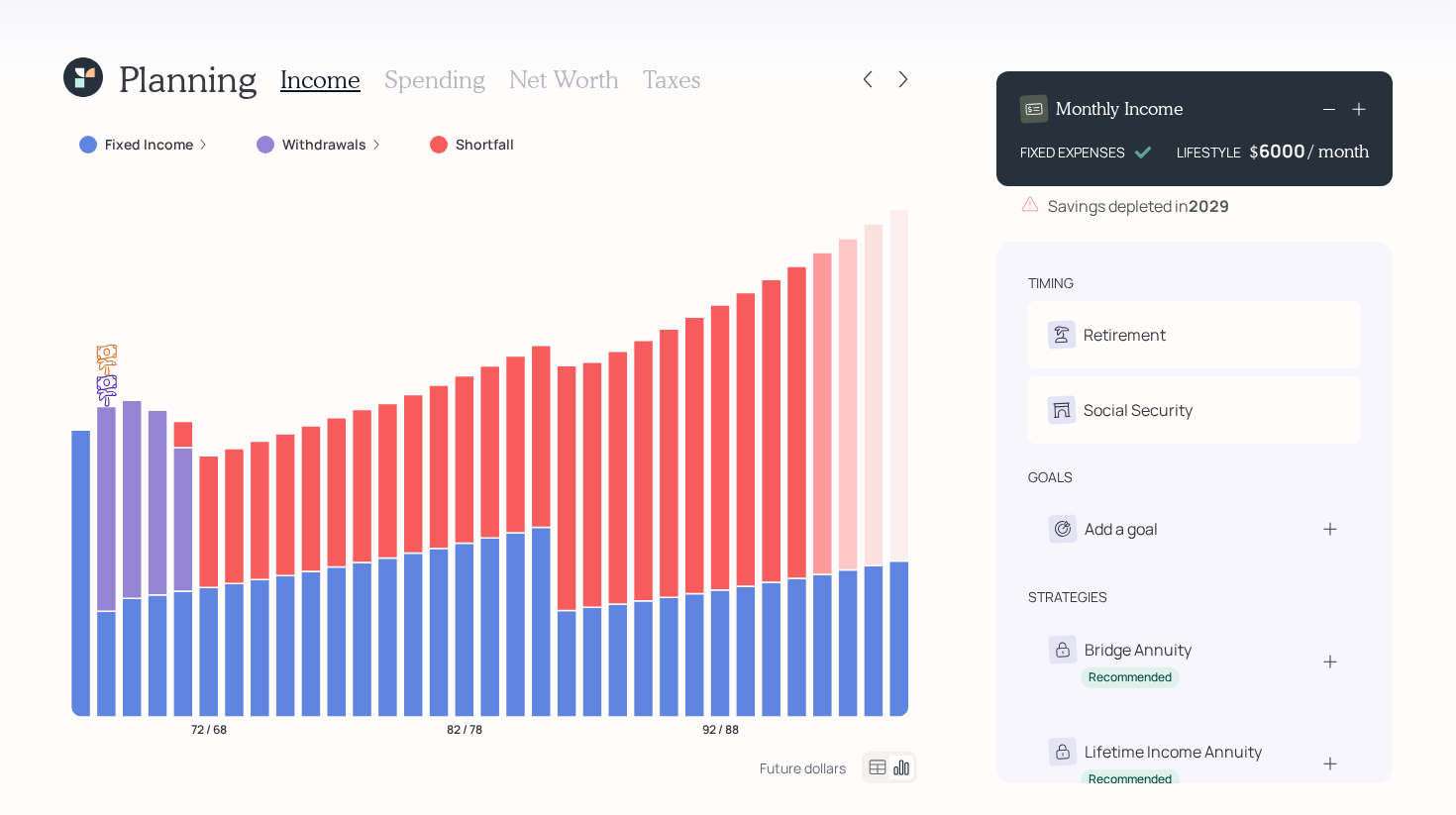 click on "Planning Income Spending Net Worth Taxes Fixed Income Withdrawals Shortfall 72 / 68 82 / 78 92 / 88 Future dollars Monthly Income FIXED EXPENSES LIFESTYLE $ 6000  / month Savings depleted in  [DATE] timing Retirement G Retire at 68y 1m M Retire at 64y 1m Social Security G Elect at 68y 1m M Elect at 64y 1m goals Add a goal strategies Bridge Annuity Recommended Lifetime Income Annuity Recommended" at bounding box center [728, 407] 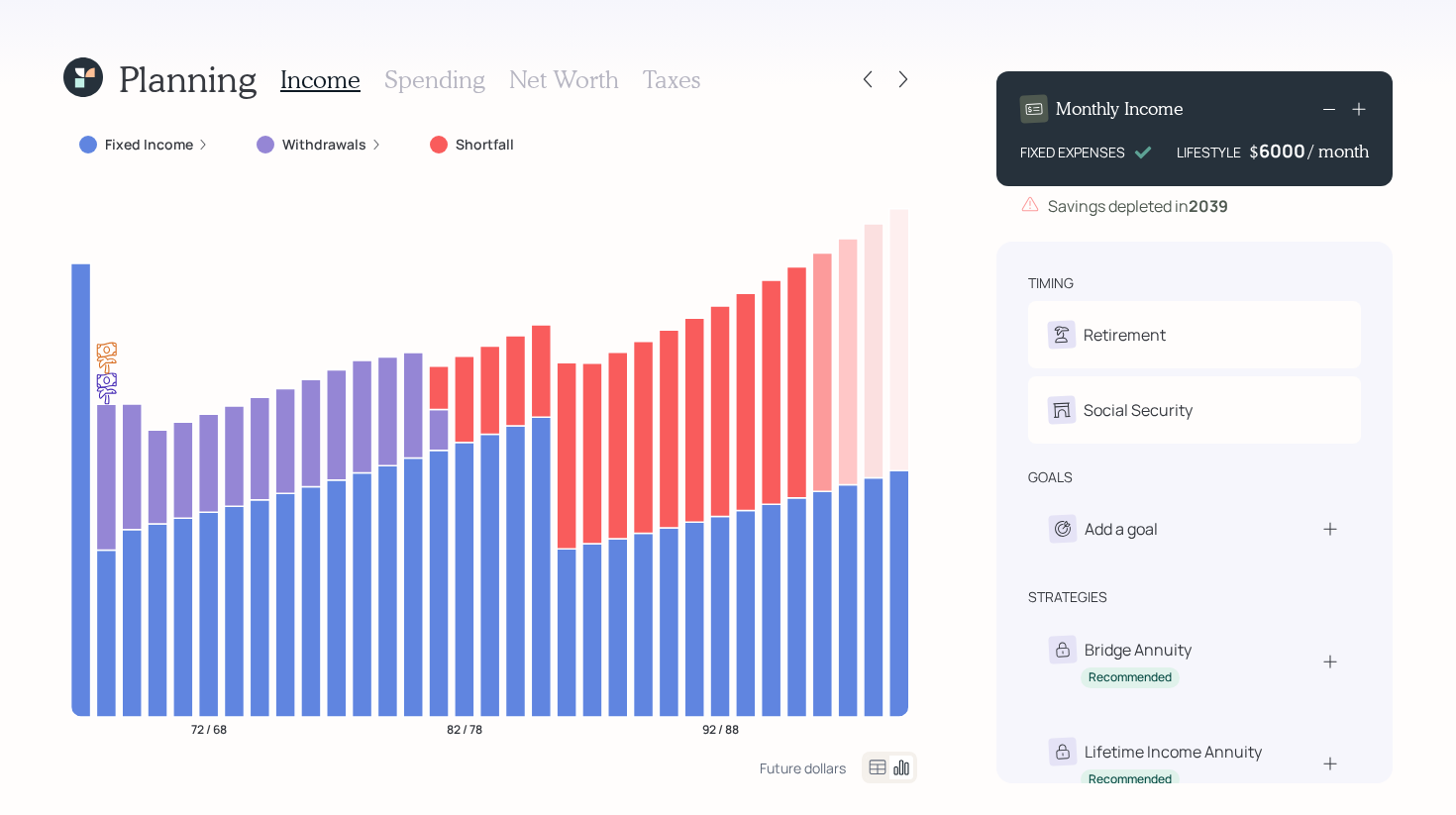 click on "6000" at bounding box center (1284, 151) 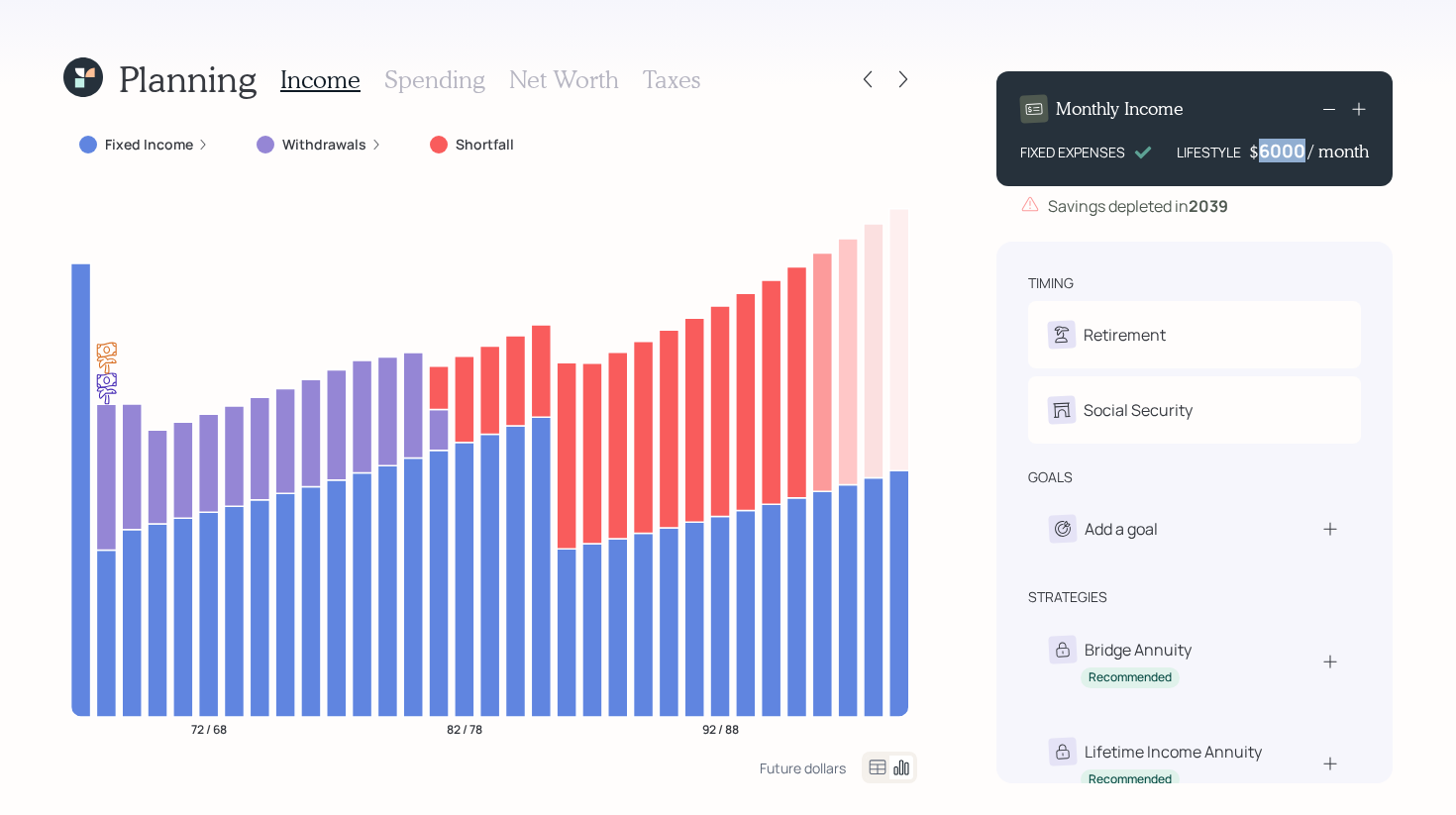 click on "6000" at bounding box center (1284, 151) 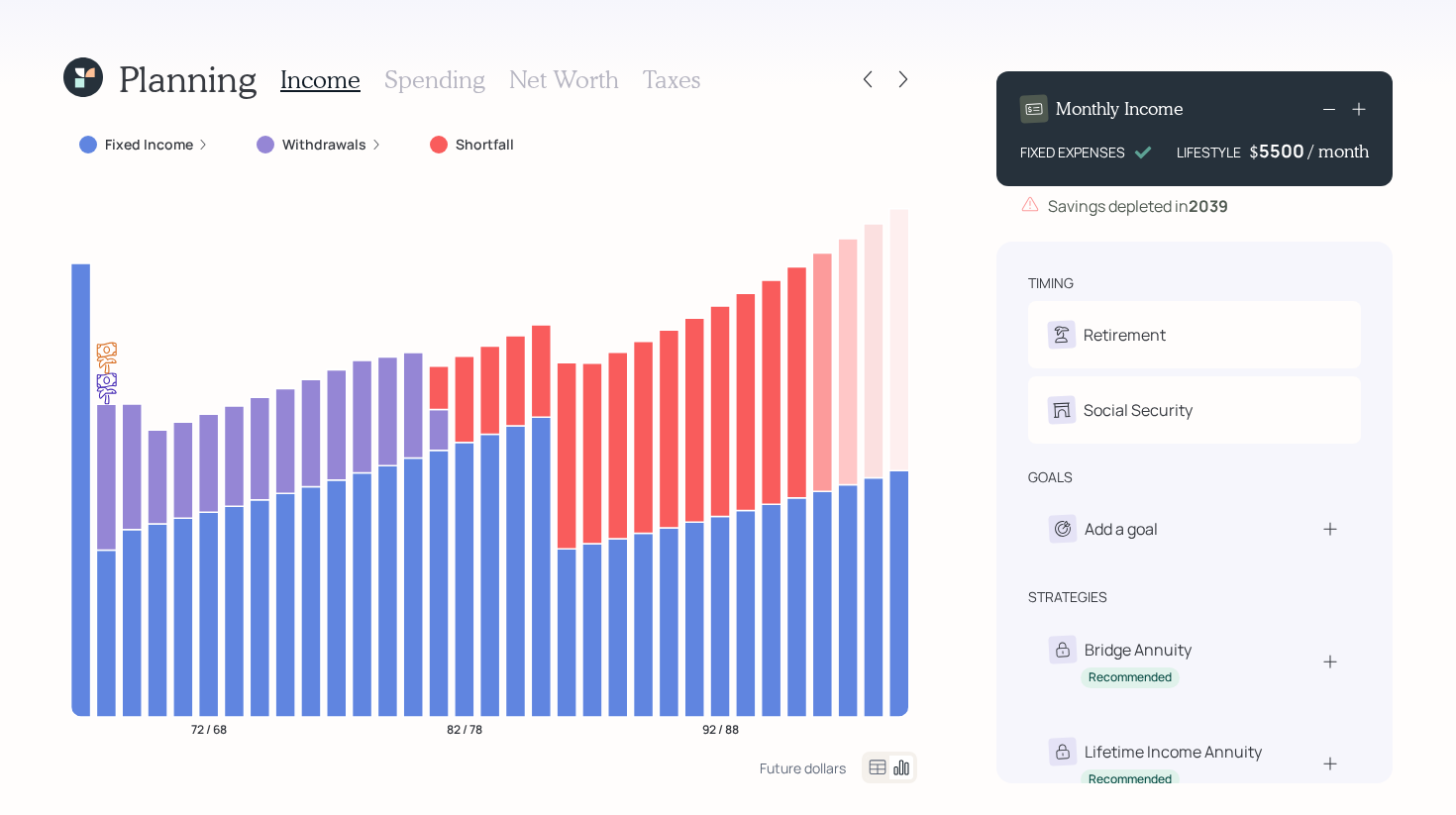 click on "Planning Income Spending Net Worth Taxes Fixed Income Withdrawals Shortfall 72 / 68 82 / 78 92 / 88 Future dollars Monthly Income FIXED EXPENSES LIFESTYLE $ 5500  / month Savings depleted in  [DATE] timing Retirement G Retire at 68y 1m M Retire at 64y 1m Social Security G Elect at 68y 1m M Elect at 64y 1m goals Add a goal strategies Bridge Annuity Recommended Lifetime Income Annuity Recommended" at bounding box center [728, 407] 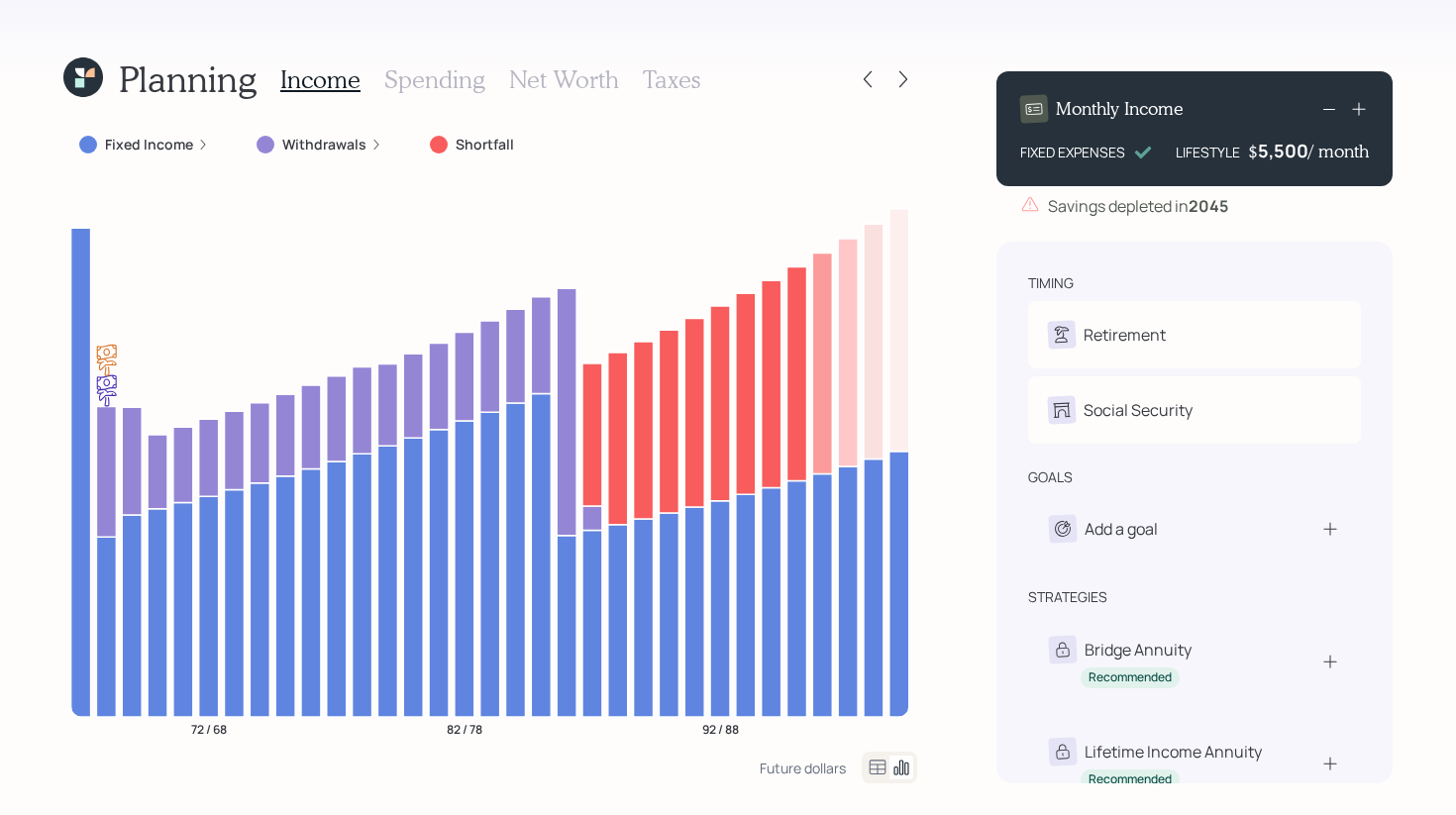 click on "Planning Income Spending Net Worth Taxes Fixed Income Withdrawals Shortfall 72 / 68 82 / 78 92 / 88 Future dollars Monthly Income FIXED EXPENSES LIFESTYLE $ 5,500  / month Savings depleted in  [DATE] timing Retirement G Retire at 68y 1m M Retire at 64y 1m Social Security G Elect at 68y 1m M Elect at 64y 1m goals Add a goal strategies Bridge Annuity Recommended Lifetime Income Annuity Recommended" at bounding box center (728, 407) 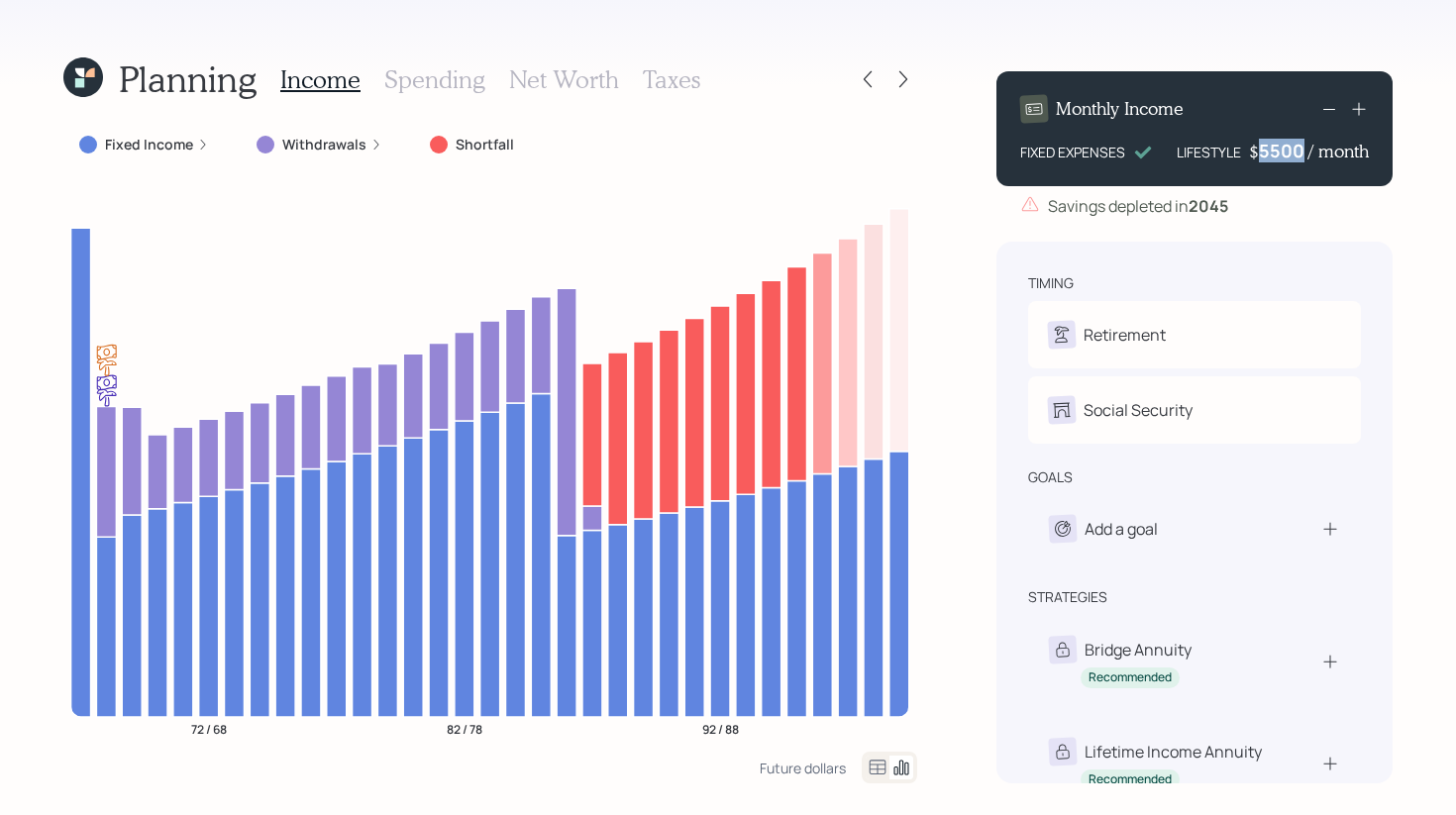 click on "5500" at bounding box center [1284, 151] 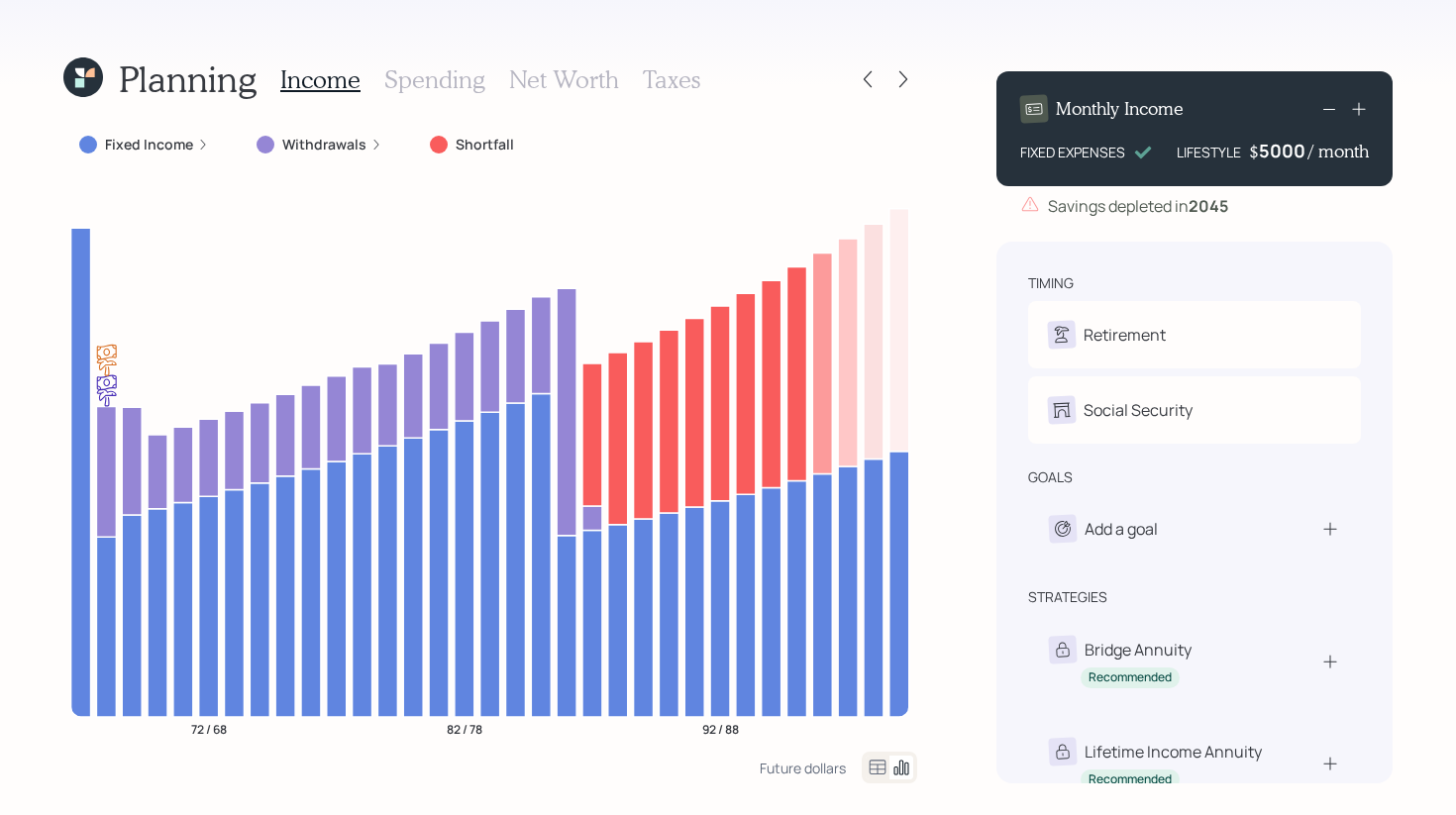 click on "Planning Income Spending Net Worth Taxes Fixed Income Withdrawals Shortfall 72 / 68 82 / 78 92 / 88 Future dollars Monthly Income FIXED EXPENSES LIFESTYLE $ 5000  / month Savings depleted in  [DATE] timing Retirement G Retire at 68y 1m M Retire at 64y 1m Social Security G Elect at 68y 1m M Elect at 64y 1m goals Add a goal strategies Bridge Annuity Recommended Lifetime Income Annuity Recommended" at bounding box center (728, 407) 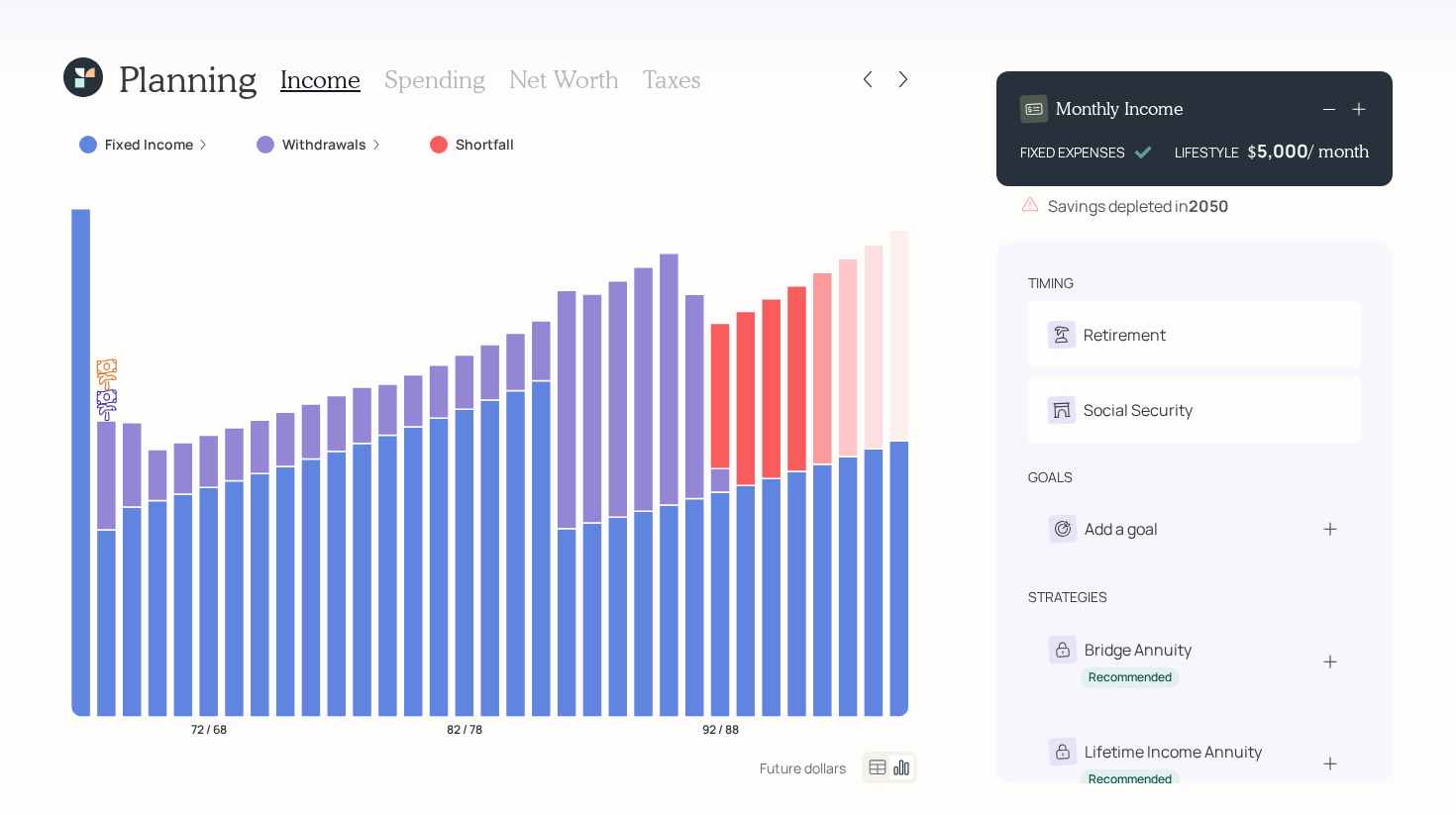 click 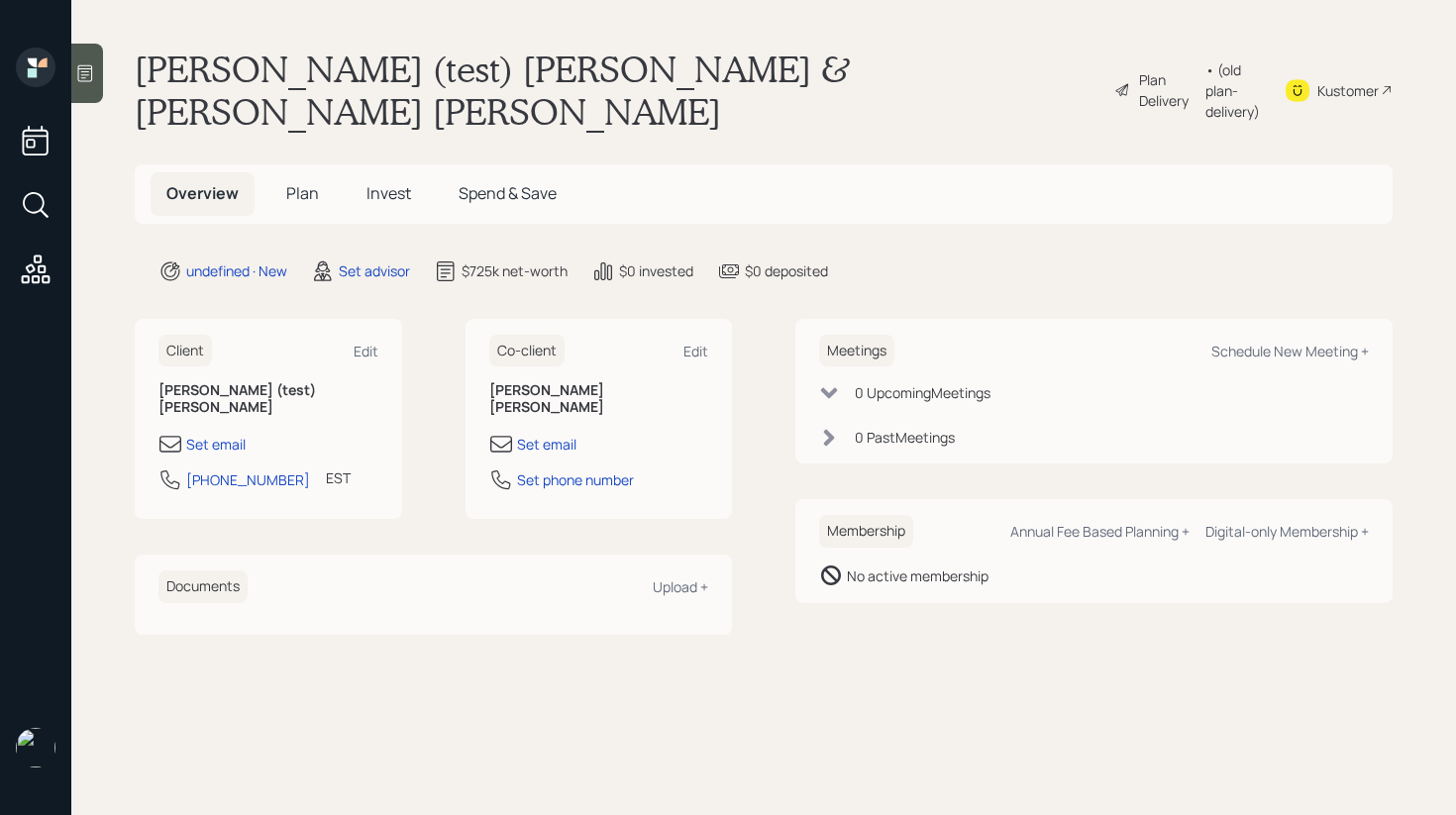 click on "Plan" at bounding box center [302, 193] 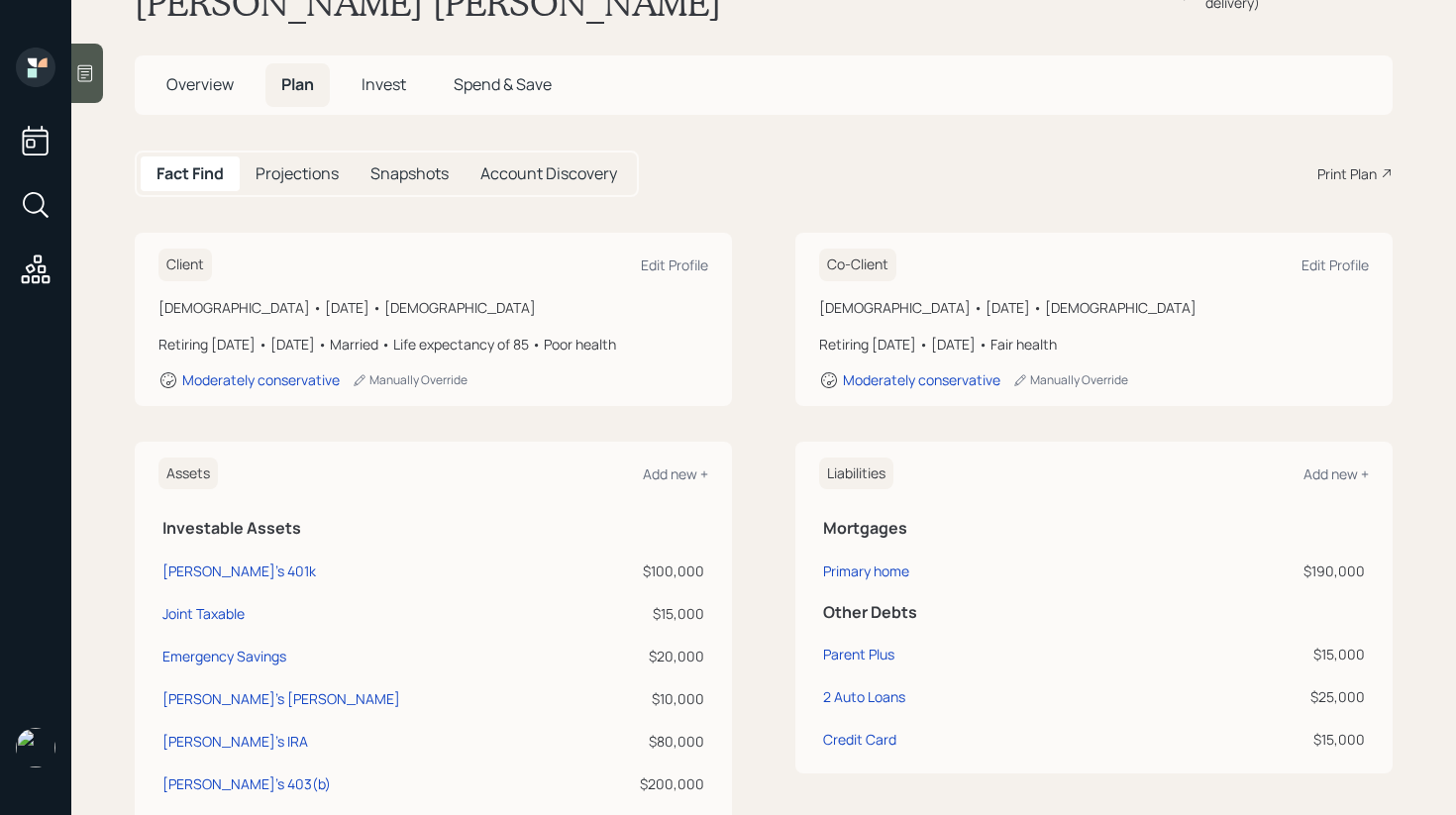 scroll, scrollTop: 0, scrollLeft: 0, axis: both 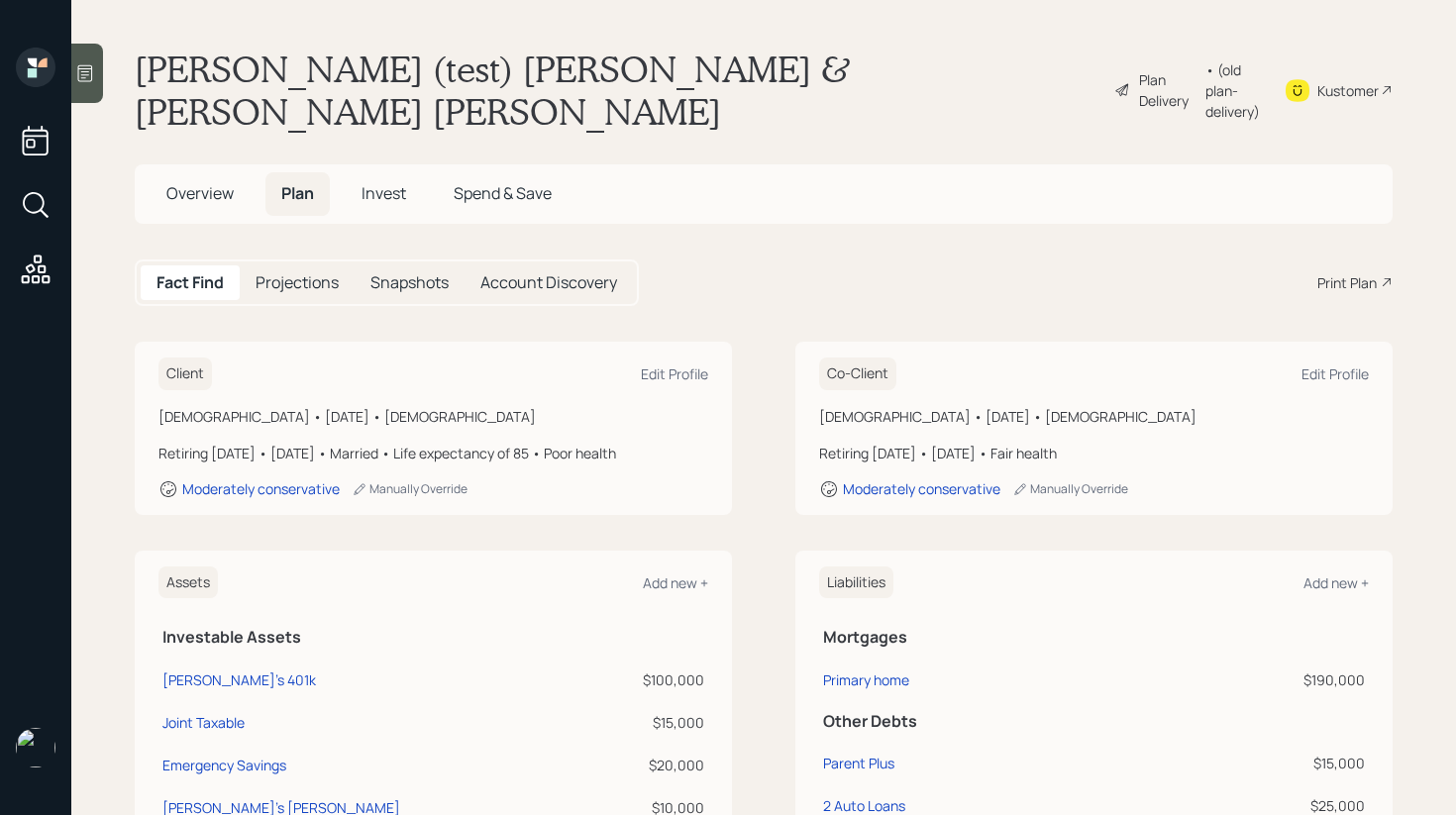 click at bounding box center [87, 73] 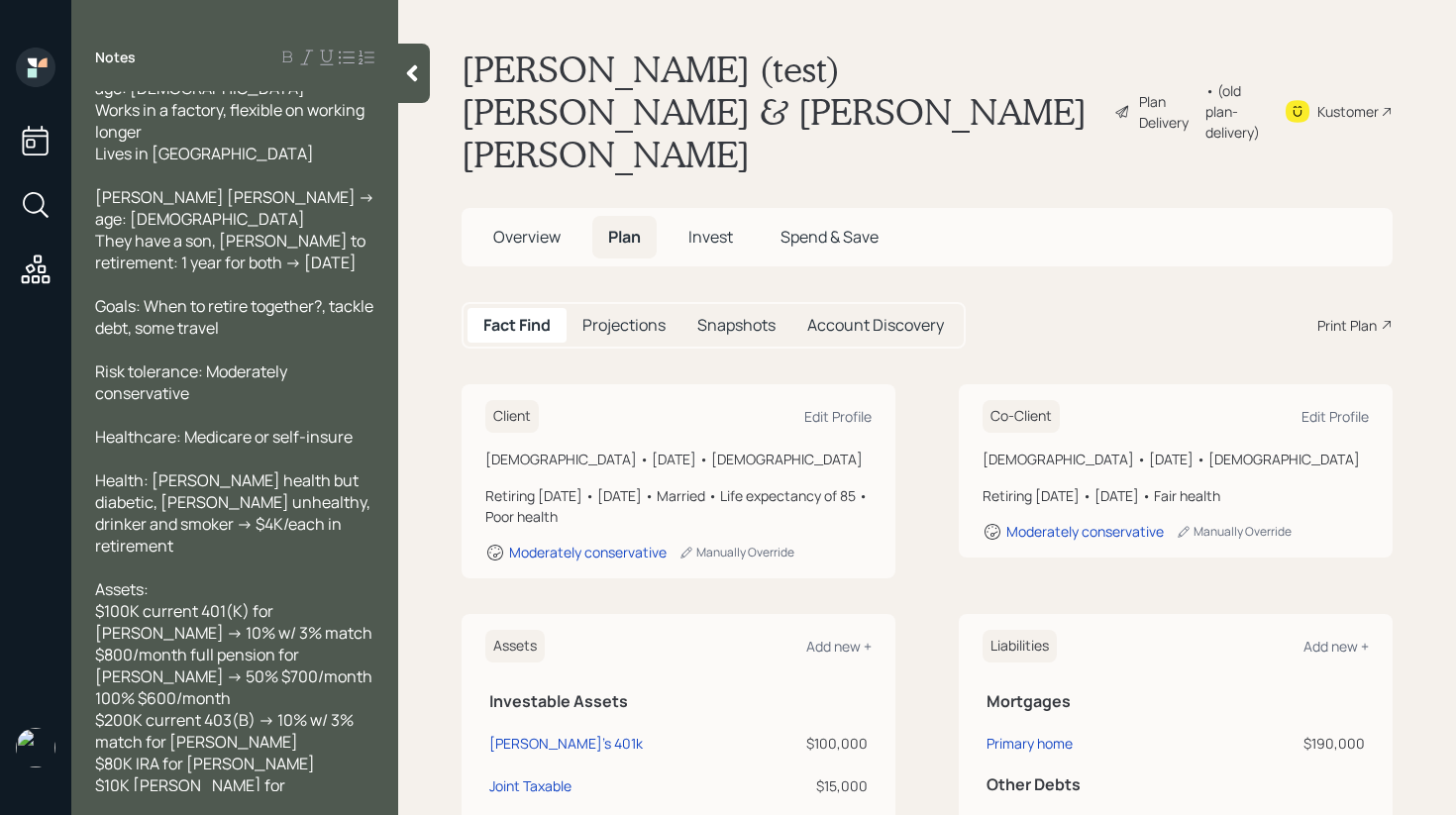 scroll, scrollTop: 0, scrollLeft: 0, axis: both 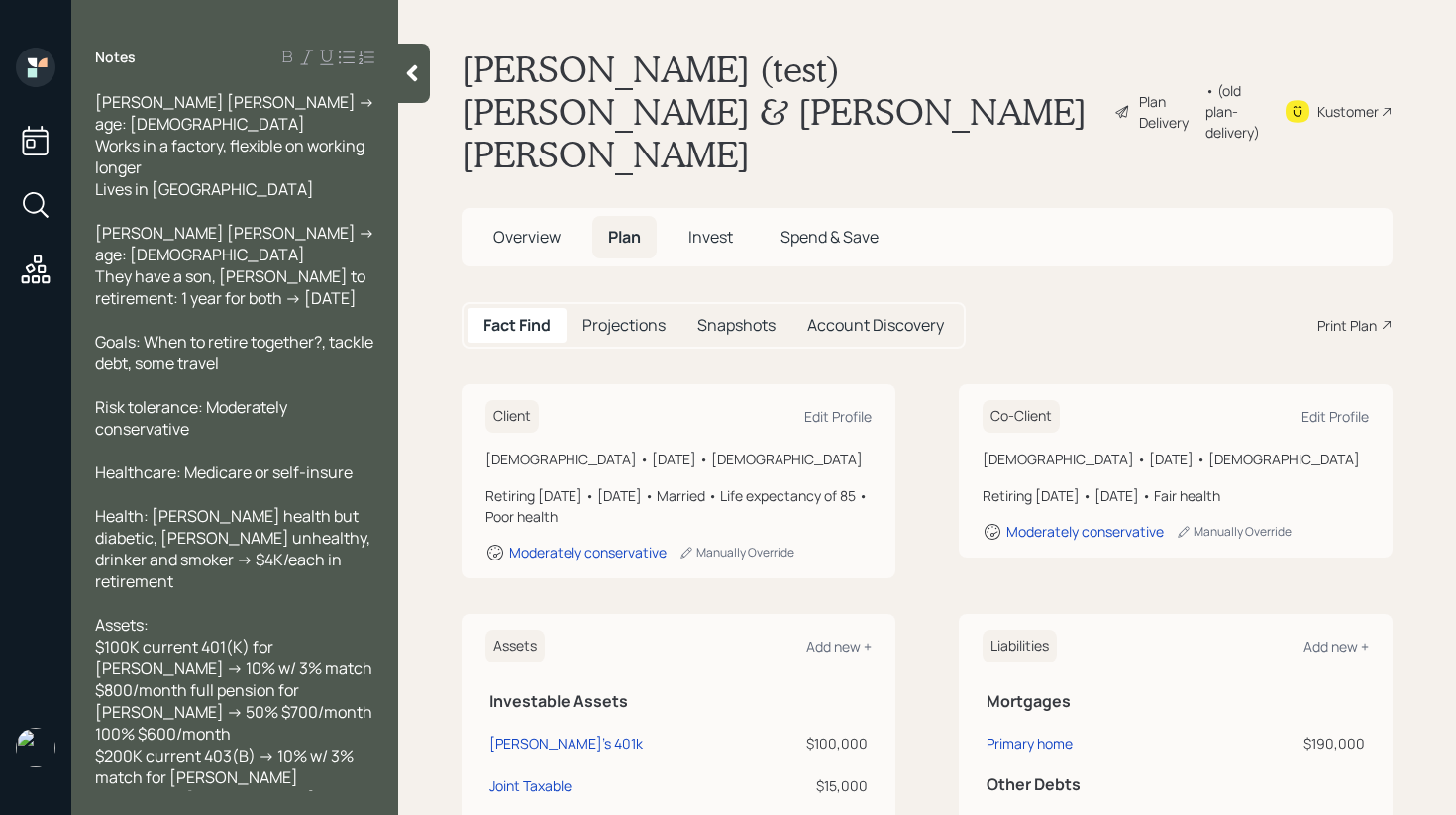 click on "Goals: When to retire together?, tackle debt, some travel" at bounding box center (236, 353) 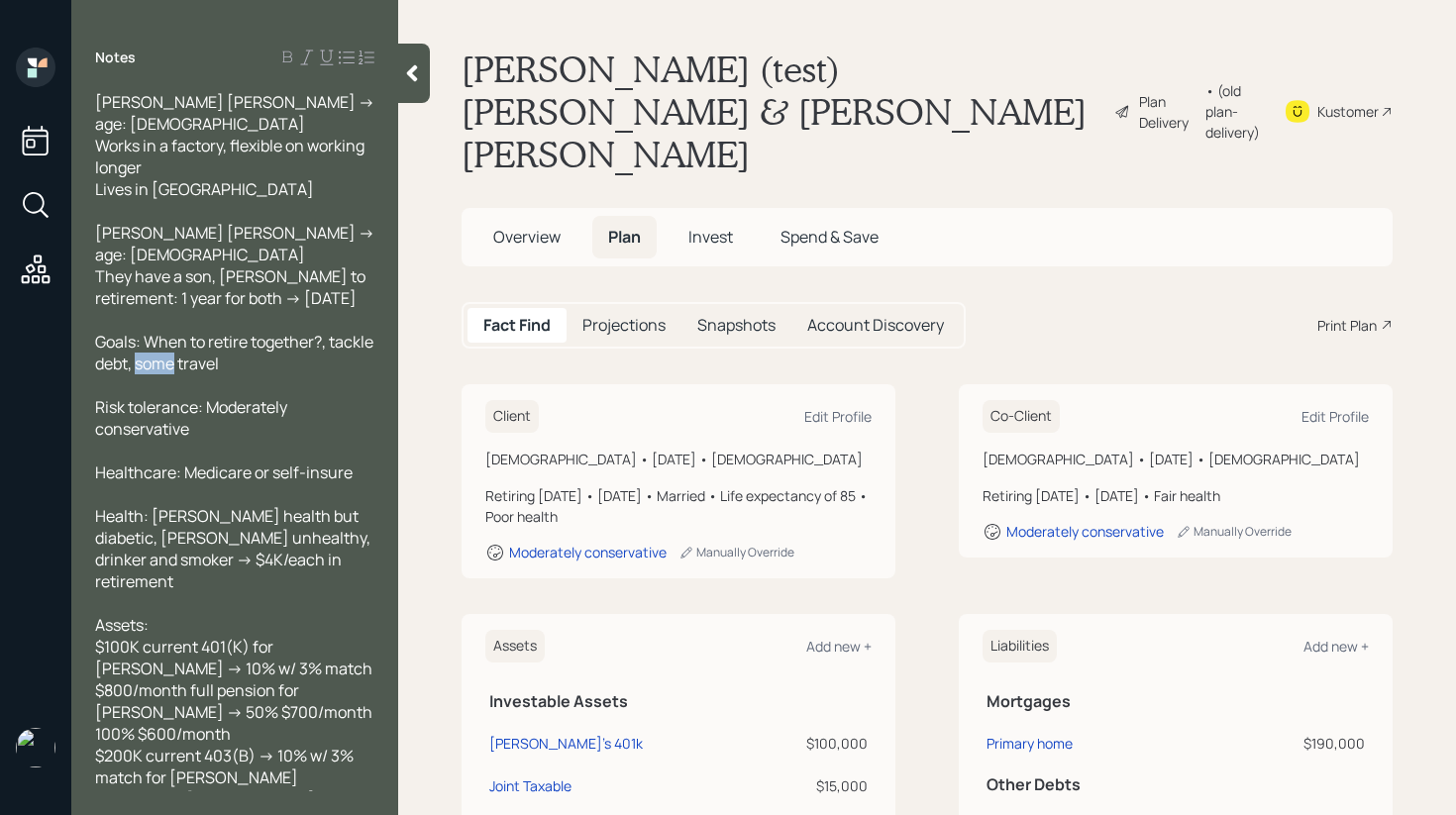 click on "Goals: When to retire together?, tackle debt, some travel" at bounding box center (236, 353) 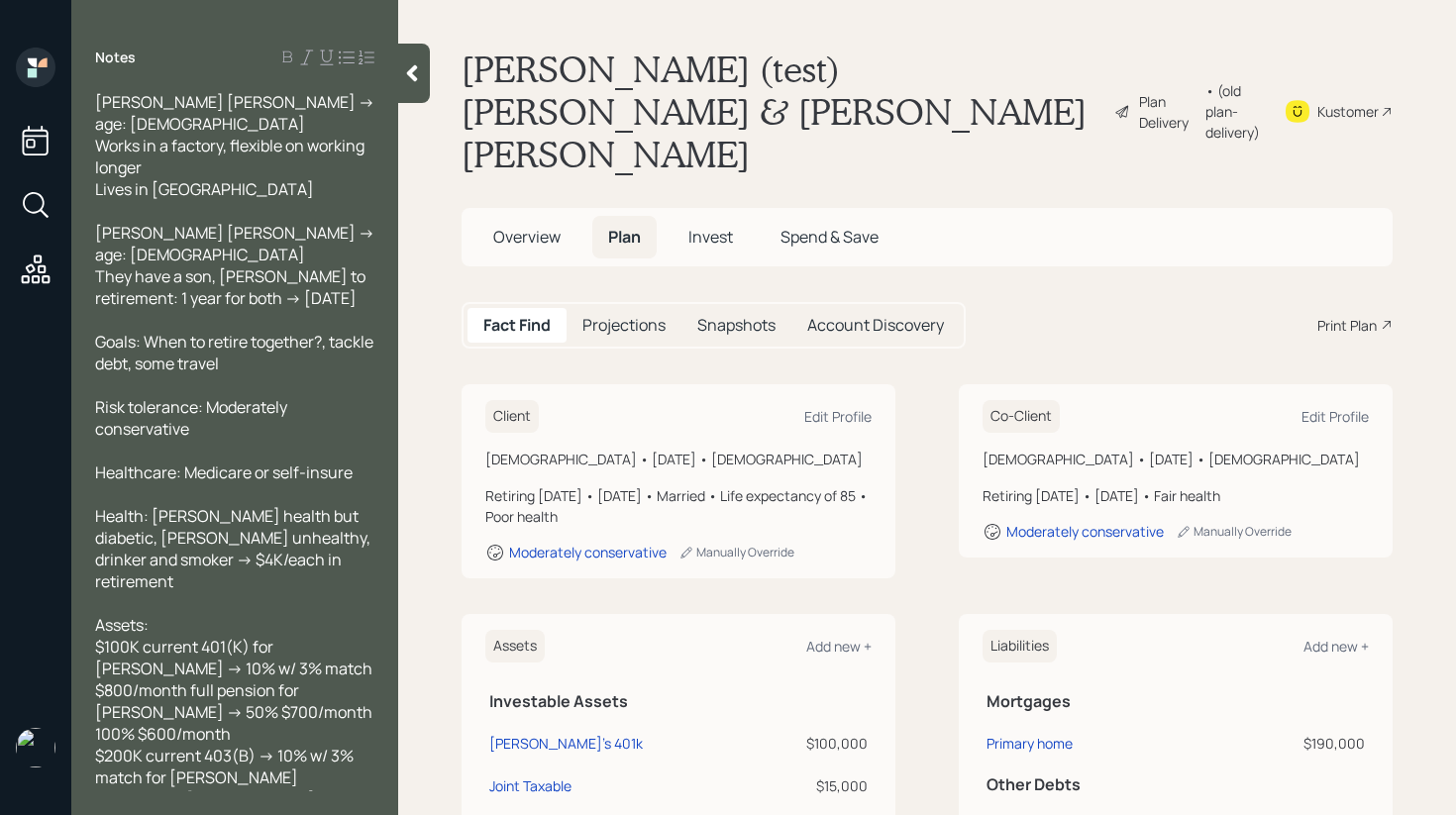click on "Goals: When to retire together?, tackle debt, some travel" at bounding box center (236, 353) 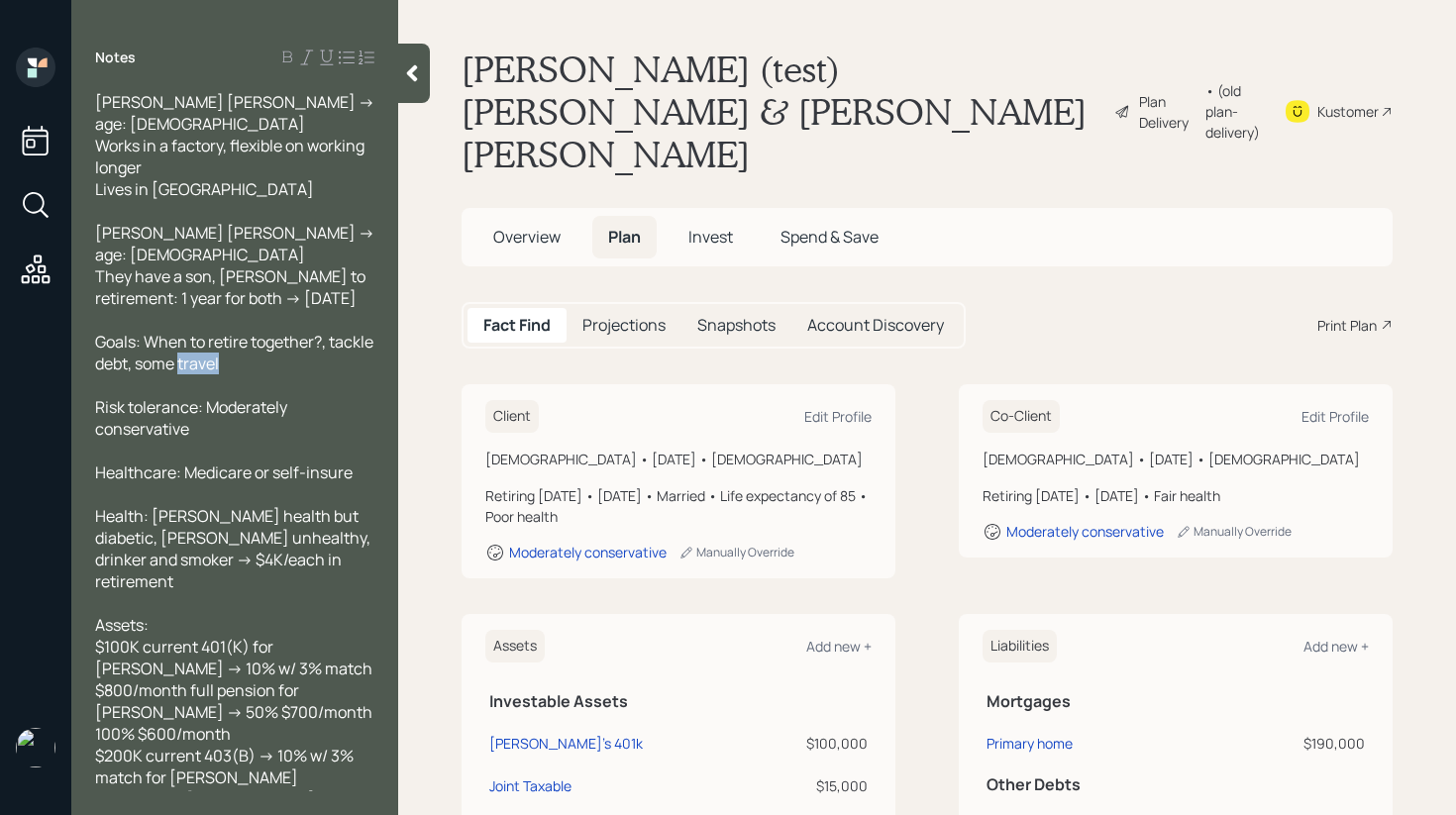 click on "Goals: When to retire together?, tackle debt, some travel" at bounding box center [236, 353] 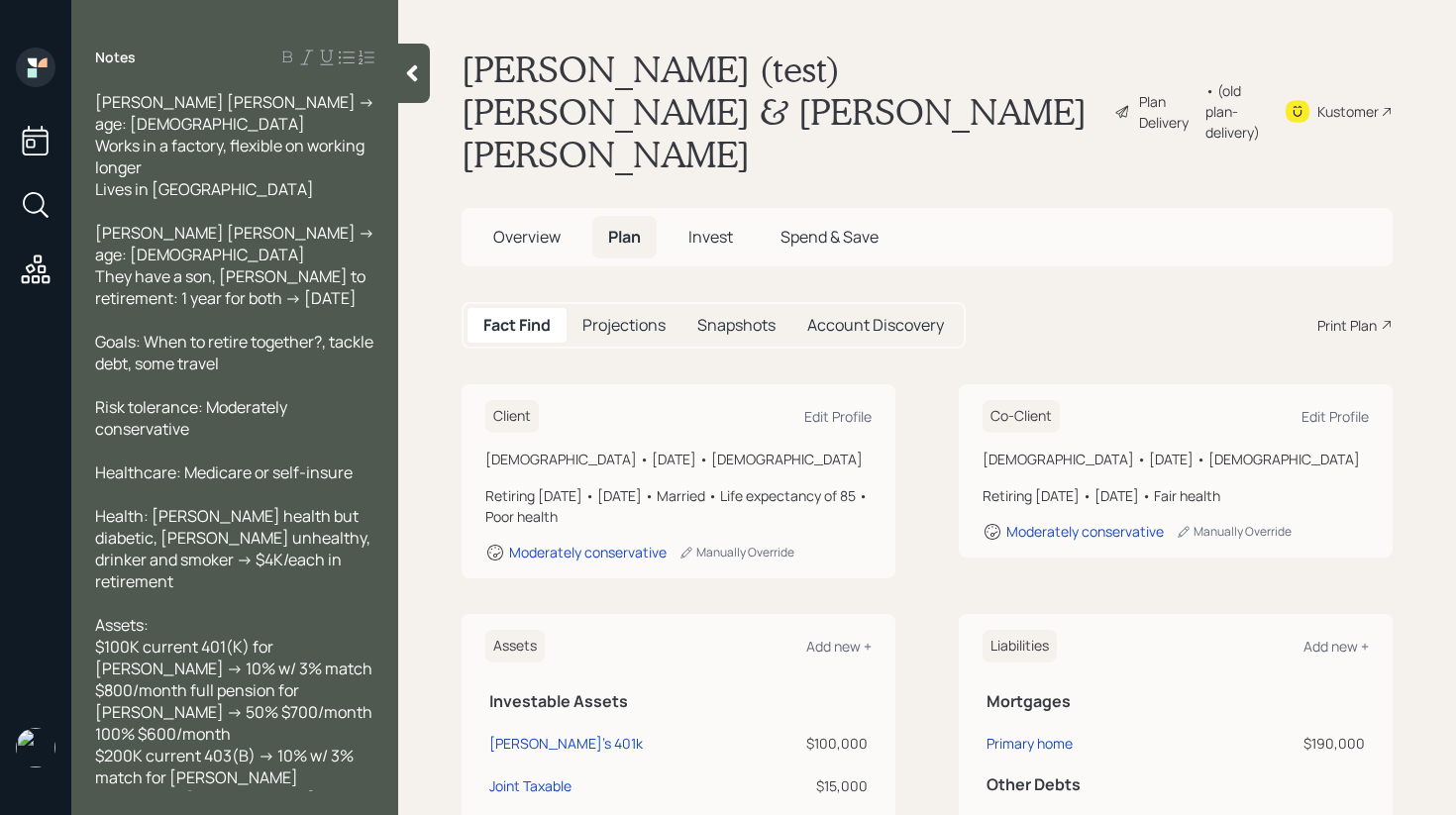 click on "[PERSON_NAME] (test) [PERSON_NAME] & [PERSON_NAME] [PERSON_NAME] Plan Delivery • (old plan-delivery) Kustomer Overview Plan Invest Spend & Save Fact Find Projections Snapshots Account Discovery Print Plan Client Edit Profile [DEMOGRAPHIC_DATA] • [DATE] • [DEMOGRAPHIC_DATA] Retiring [DATE] • [DATE] • Married • Life expectancy of 85 • Poor health Moderately conservative Manually Override Co-Client Edit Profile [DEMOGRAPHIC_DATA] • [DATE] • [DEMOGRAPHIC_DATA] Retiring [DATE] • [DATE] • Fair health Moderately conservative Manually Override Assets Add new + Investable Assets Bob's 401k $100,000 Joint Taxable $15,000 Emergency Savings $20,000 Mary's [PERSON_NAME] $10,000 [PERSON_NAME]'s IRA $80,000 Mary's 403(b) $200,000 Properties Primary home $300,000 Liabilities Add new + Mortgages Primary home $190,000 Other Debts Parent Plus $15,000 2 Auto Loans $25,000 Credit Card $15,000 Incomes Add new + Fixed Income Social Security   ([PERSON_NAME] (test)) $3,000 PIA, starting at age [DEMOGRAPHIC_DATA] Social Security   ([PERSON_NAME]) $3,500 PIA, starting at age [DEMOGRAPHIC_DATA] [PERSON_NAME]'s Pension" at bounding box center [927, 407] 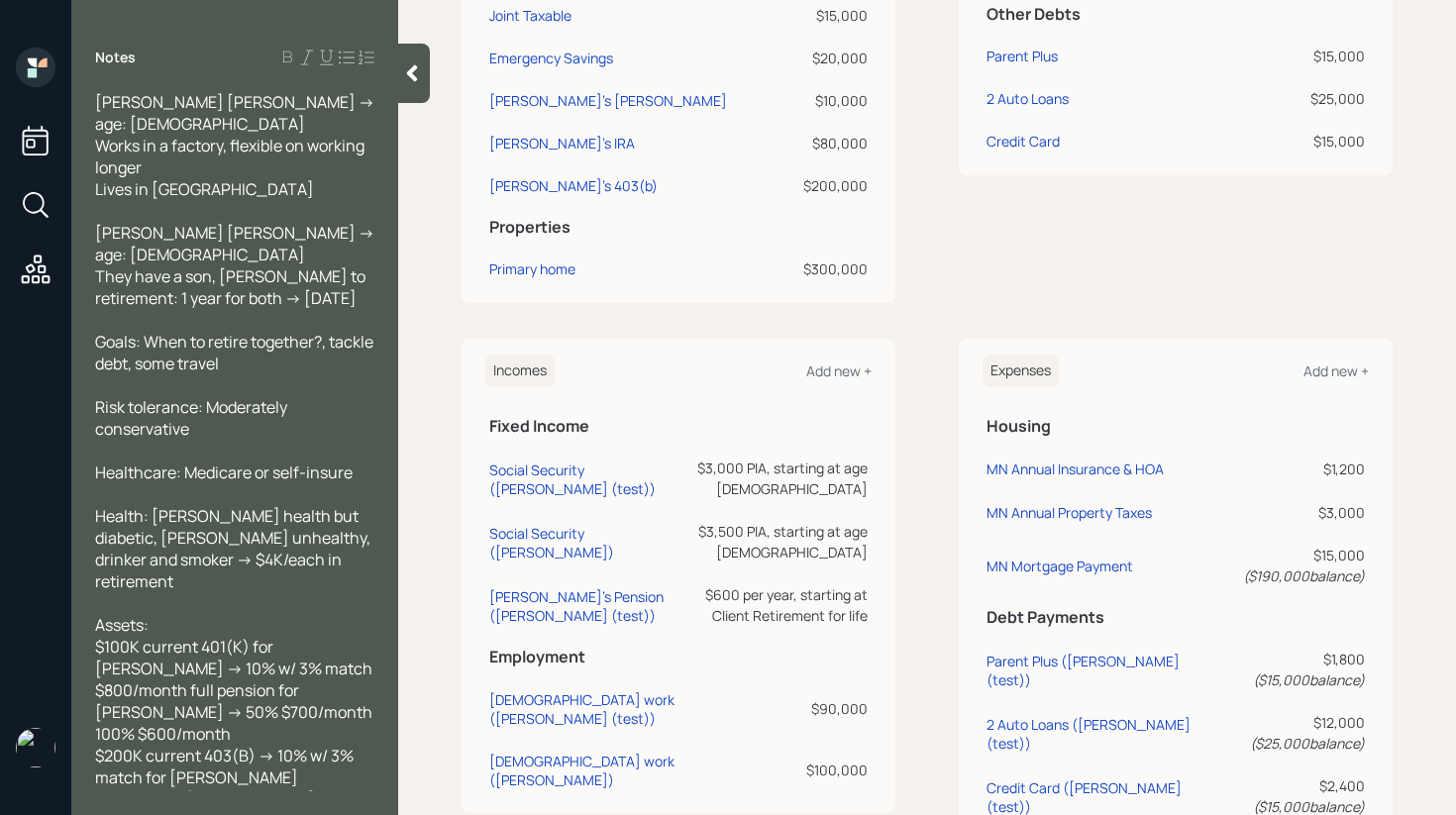 scroll, scrollTop: 734, scrollLeft: 0, axis: vertical 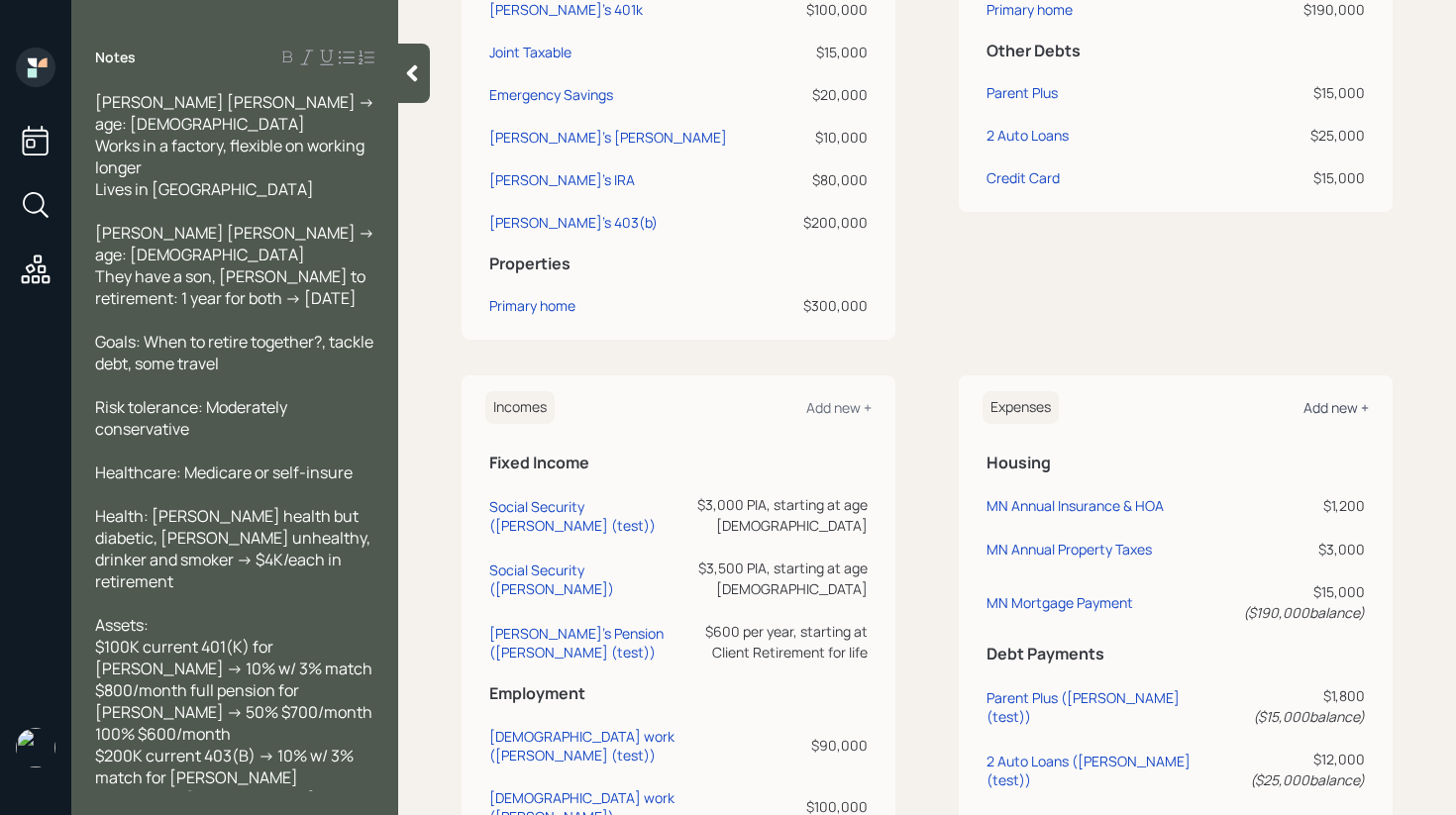 click on "Add new +" at bounding box center [1336, 407] 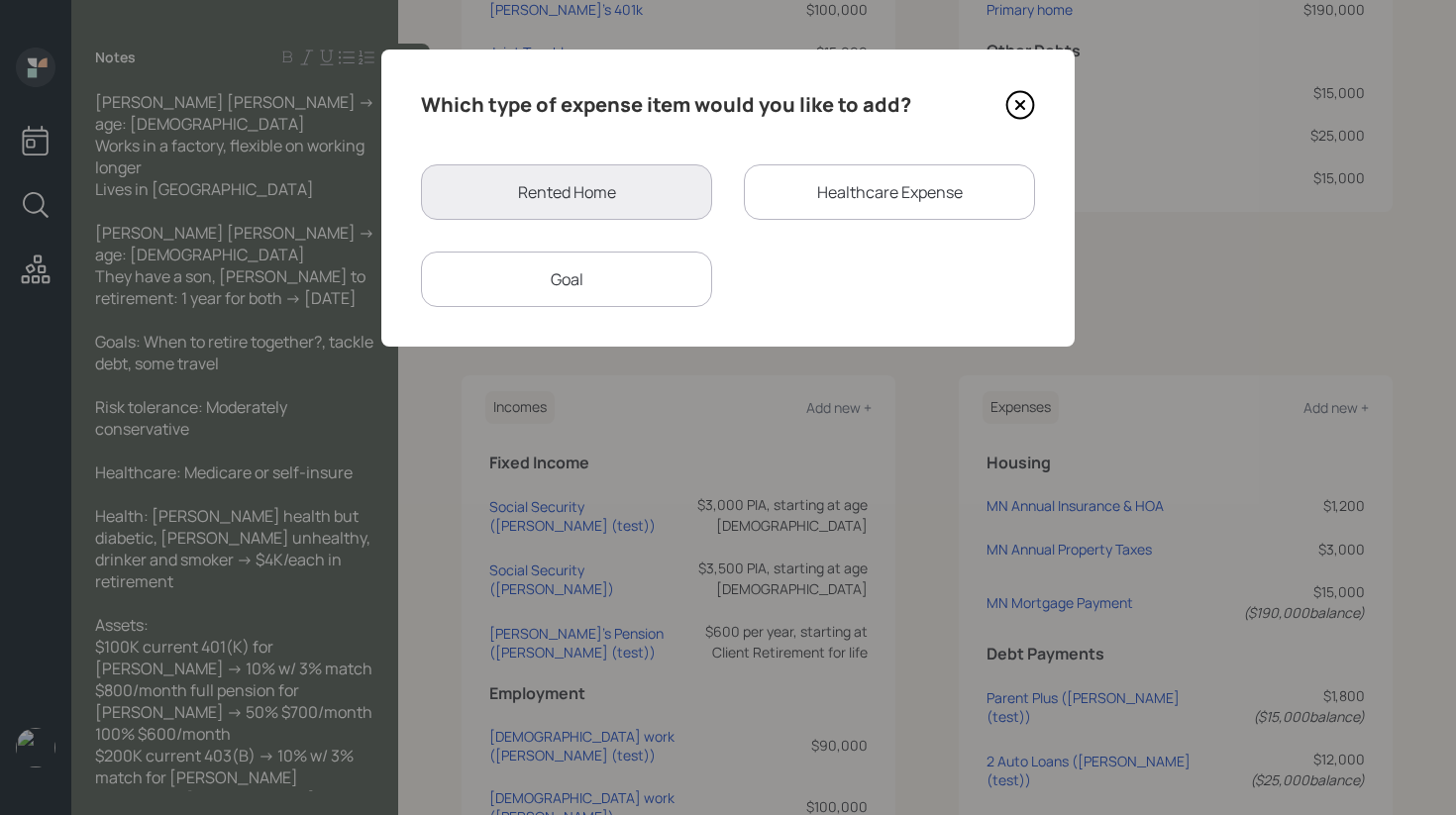 click on "Goal" at bounding box center (567, 279) 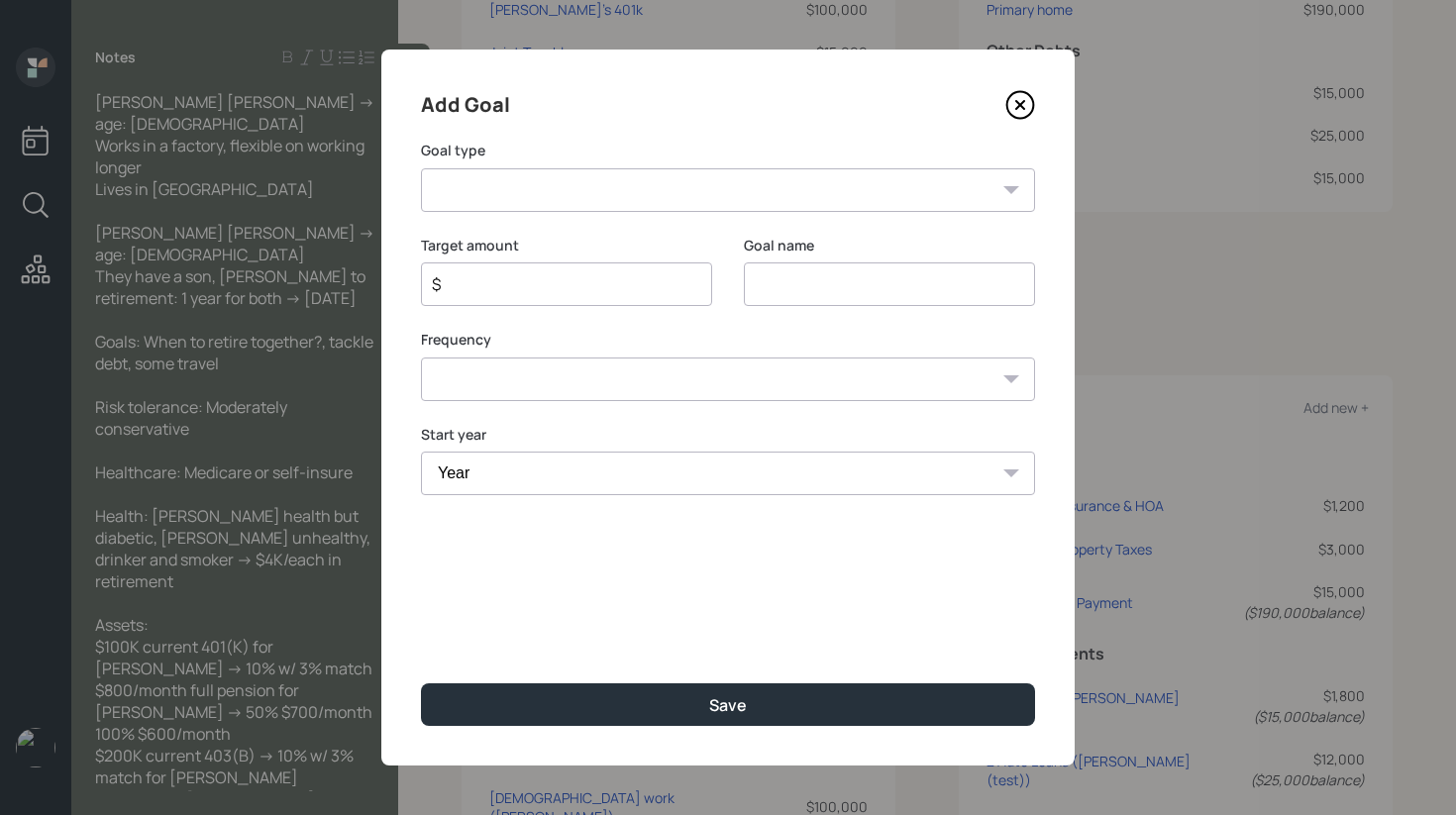click on "Add Goal Goal type Create an emergency fund Donate to charity Purchase a home Make a purchase Support a dependent Plan for travel Purchase a car Leave an inheritance Other Target amount $ Goal name Frequency One time Every 1 year Every 2 years Every 3 years Every 4 years Every 5 years Every 6 years Every 7 years Every 8 years Every 9 years Start year Year [DATE] 2026 2027 2028 2029 2030 2031 2032 2033 2034 2035 2036 2037 2038 2039 2040 2041 2042 Save" at bounding box center (728, 407) 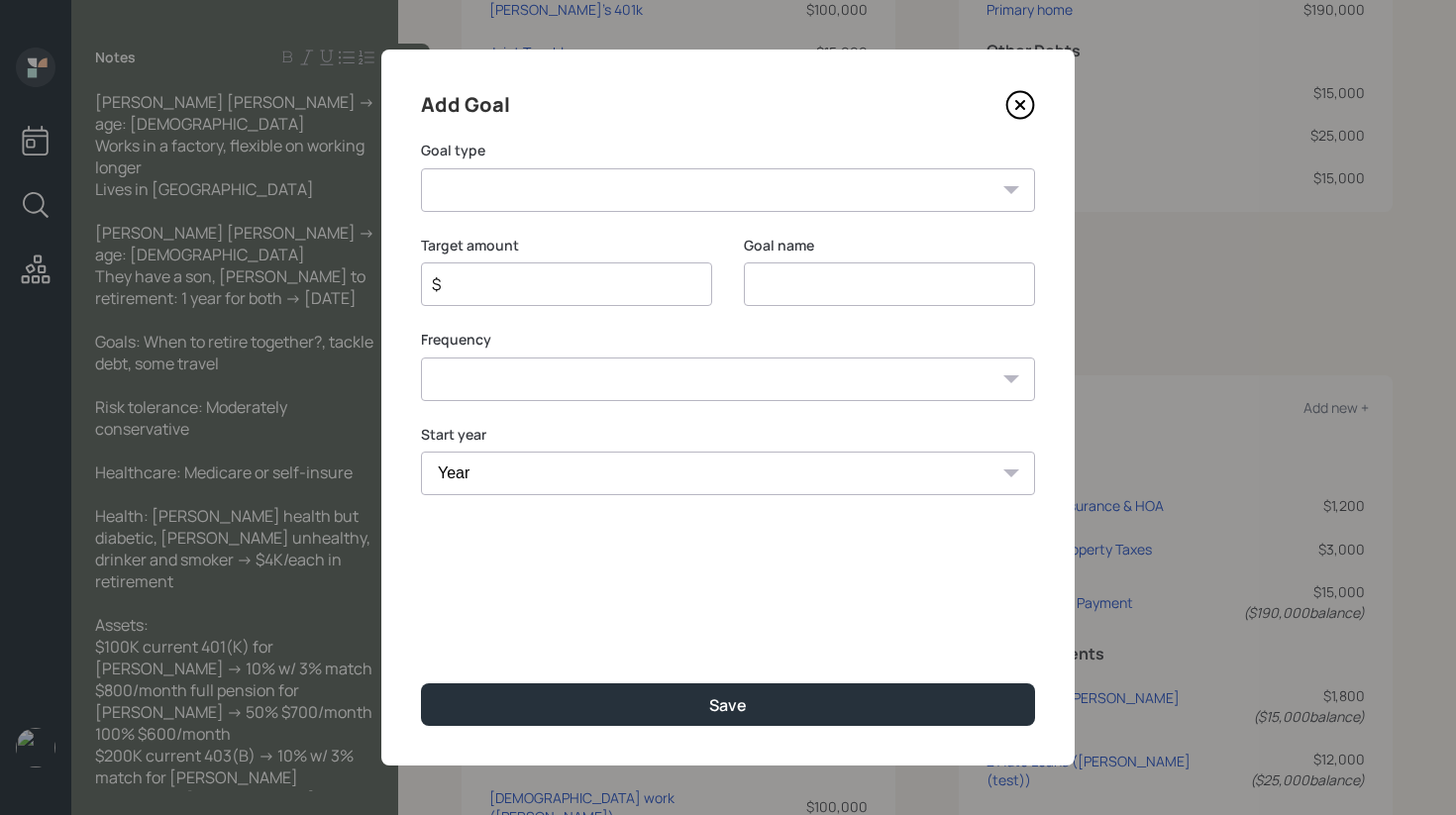 click on "Create an emergency fund Donate to charity Purchase a home Make a purchase Support a dependent Plan for travel Purchase a car Leave an inheritance Other" at bounding box center (728, 190) 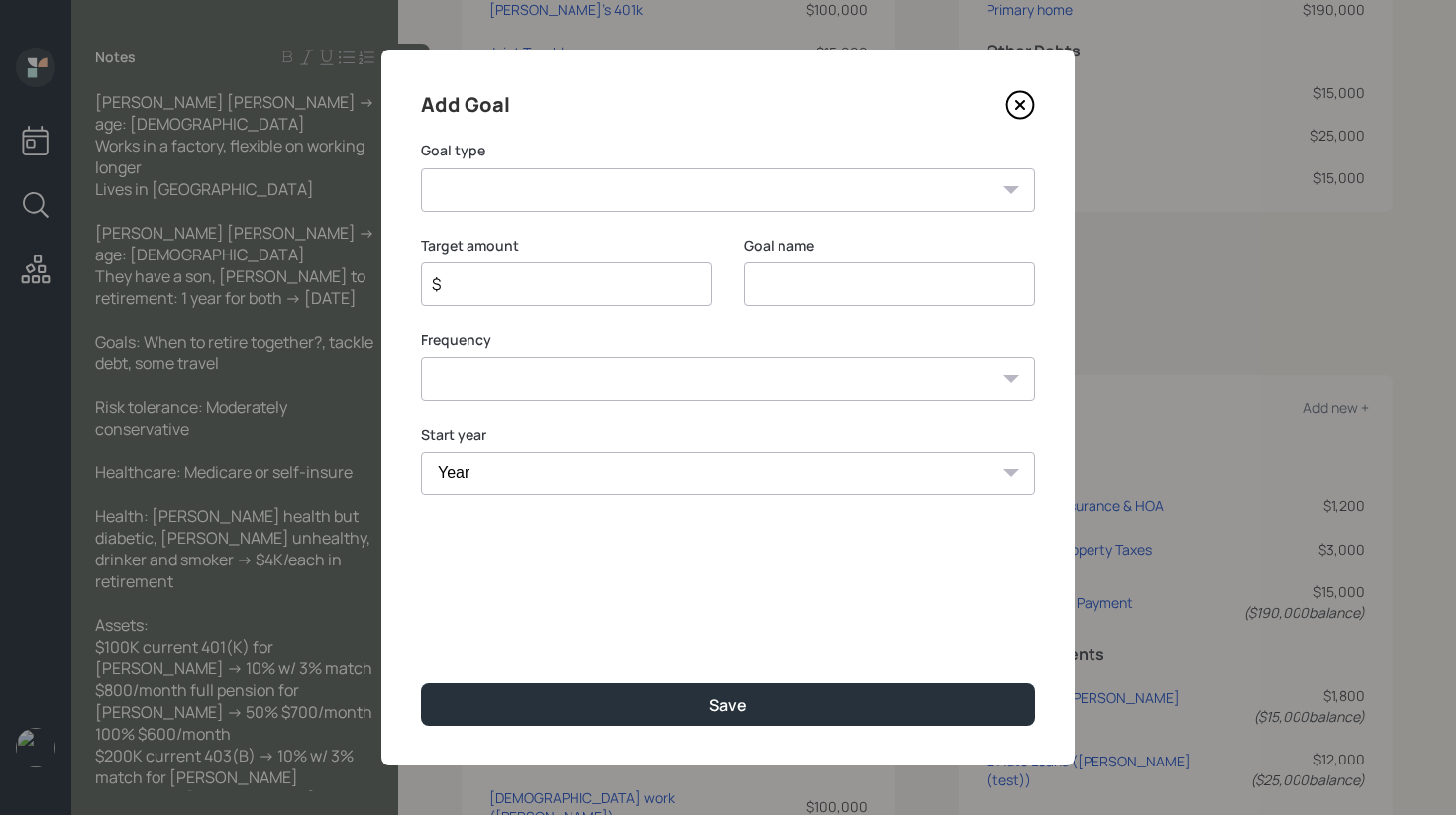 select on "vacation" 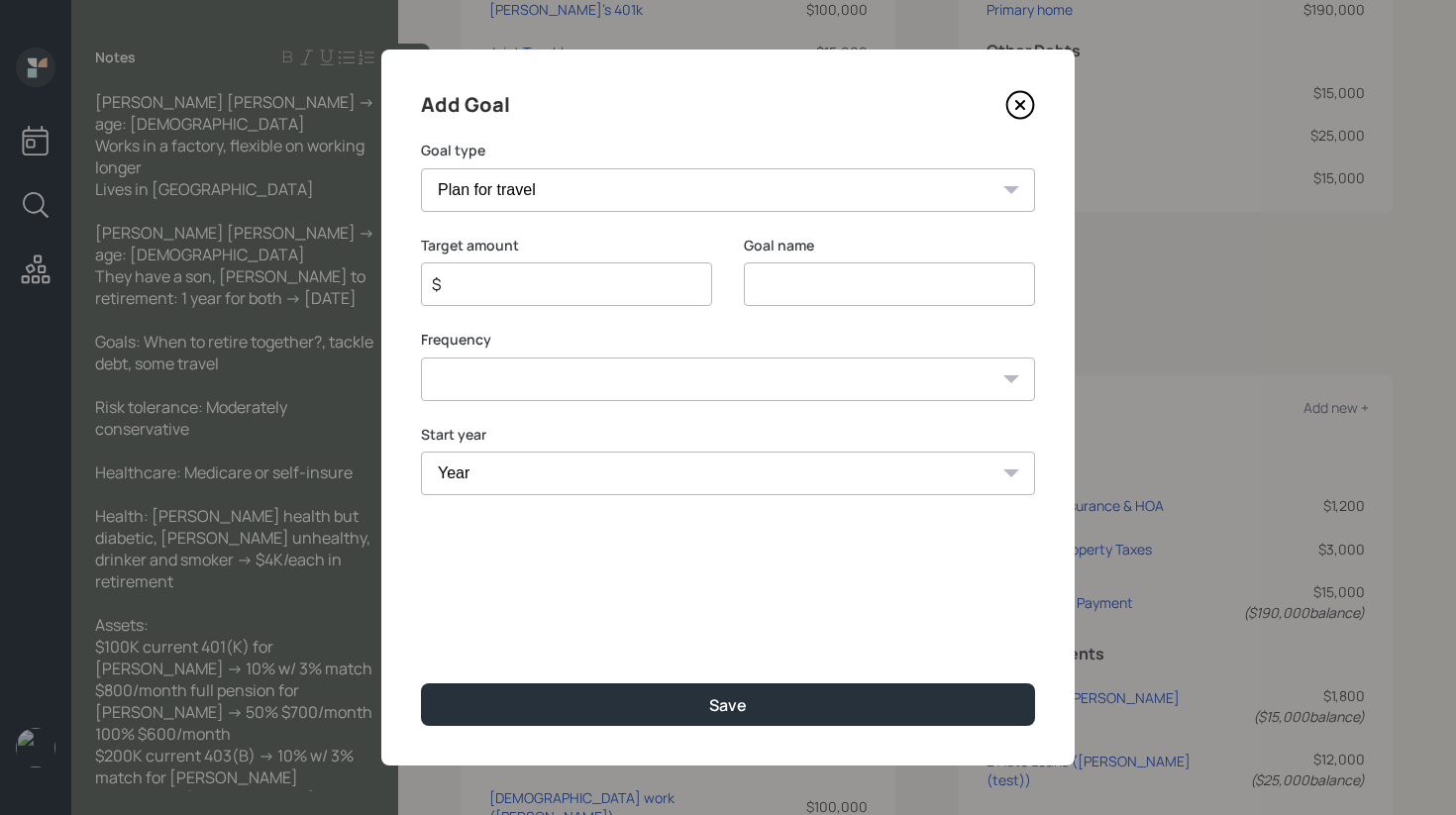 type on "Plan for travel" 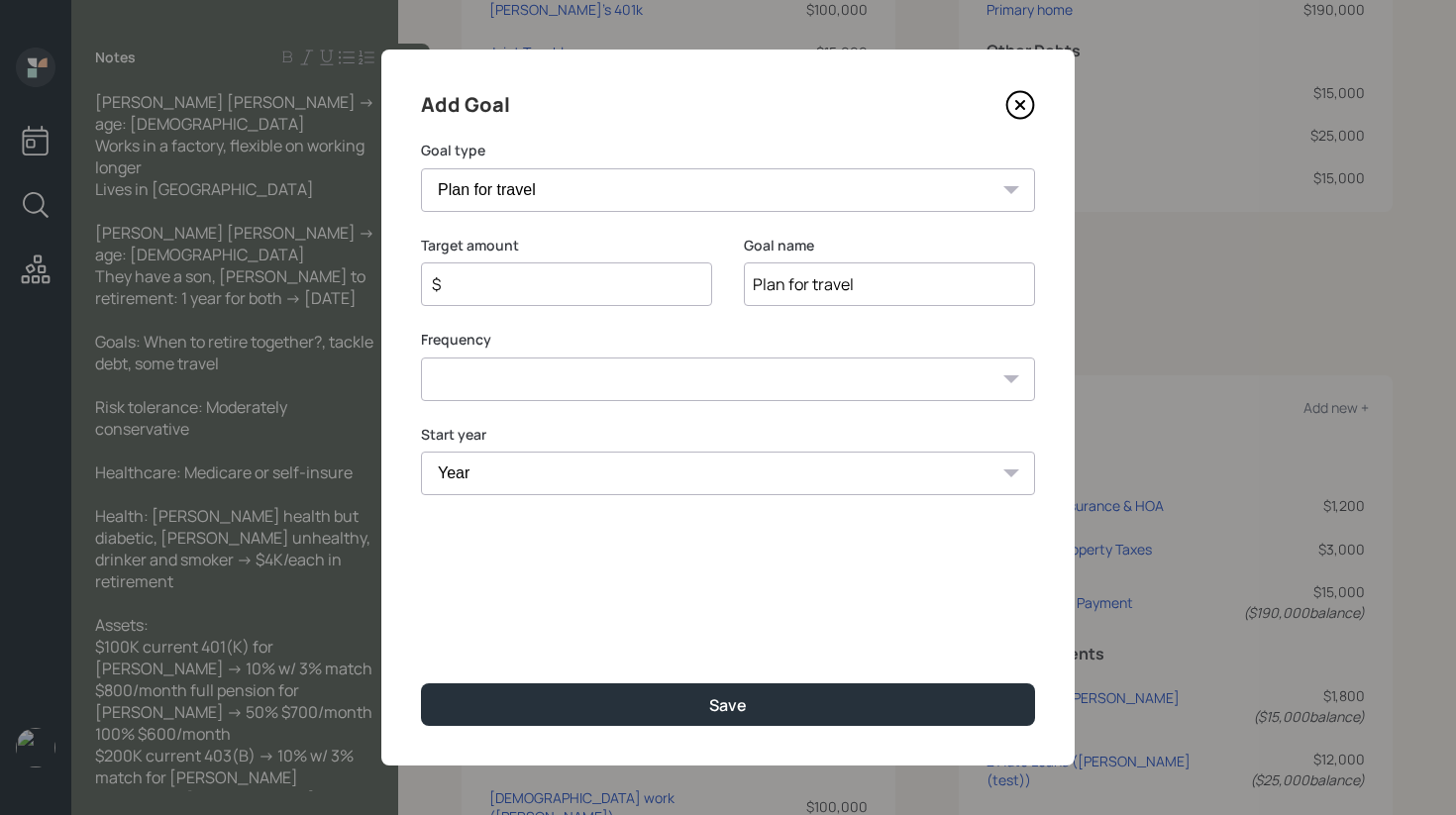 click on "$" at bounding box center [559, 284] 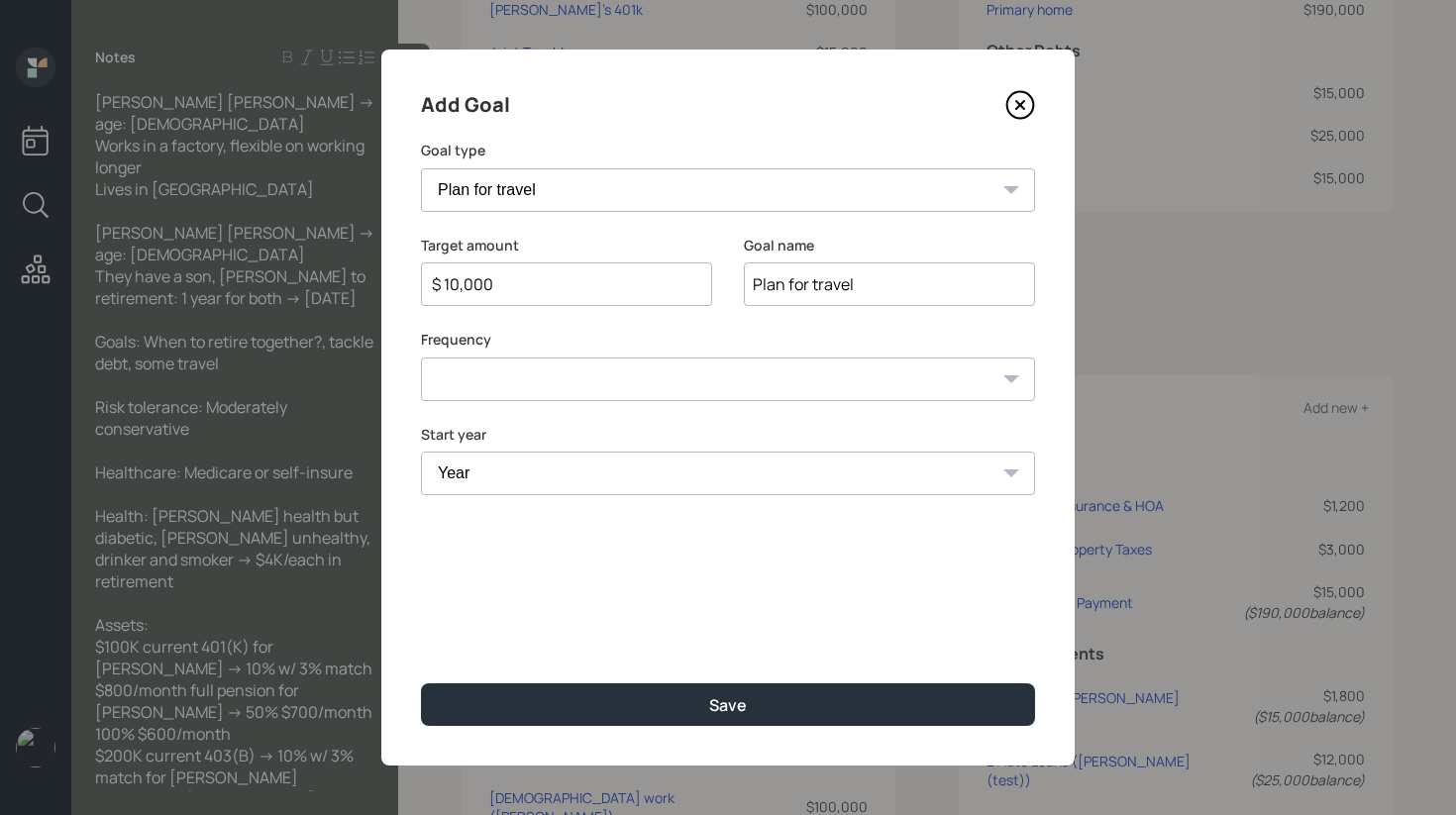 type on "$ 10,000" 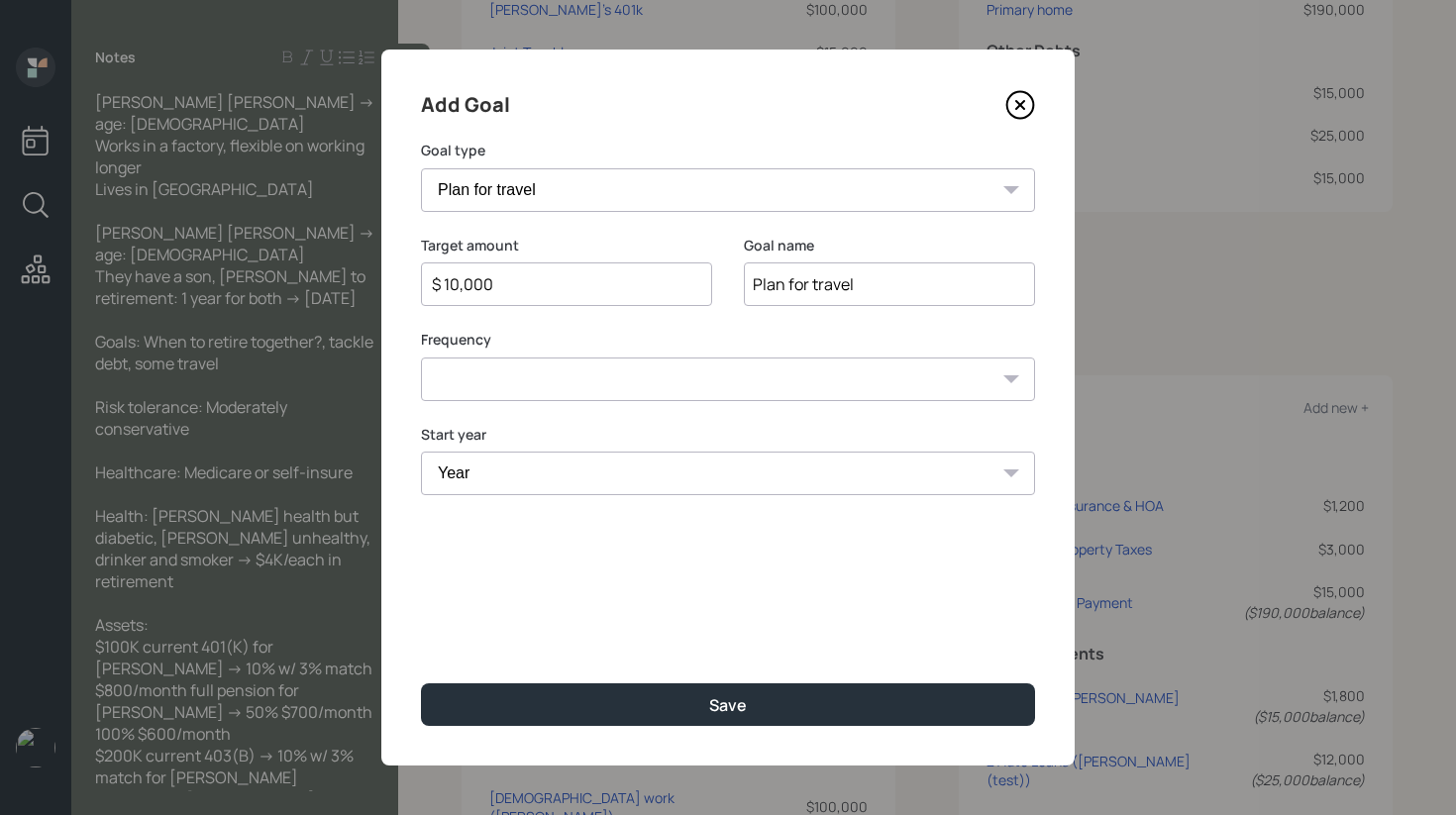 click on "One time Every 1 year Every 2 years Every 3 years Every 4 years Every 5 years Every 6 years Every 7 years Every 8 years Every 9 years" at bounding box center [728, 379] 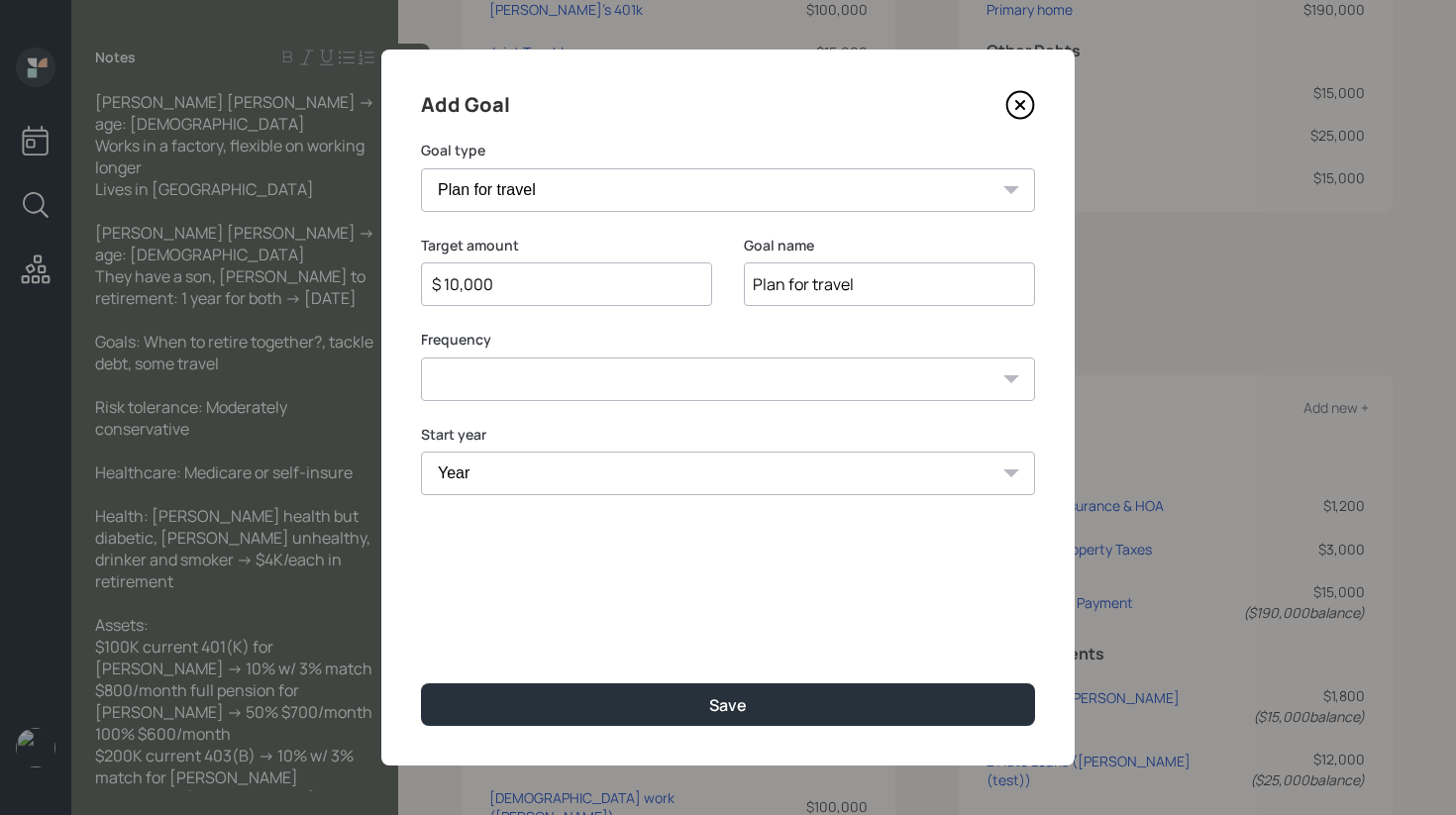 select on "1" 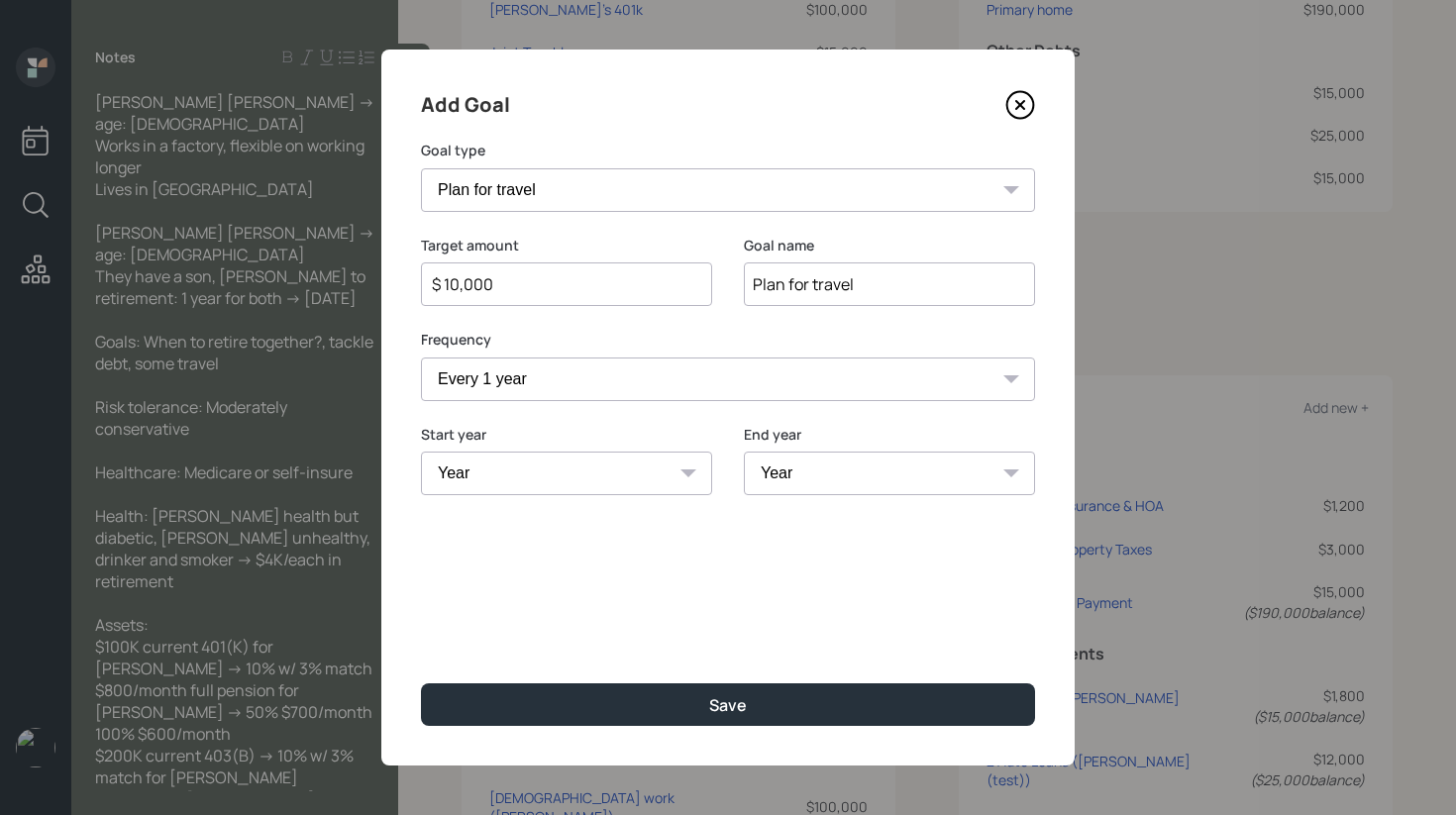 click on "Year [DATE] 2026 2027 2028 2029 2030 2031 2032 2033 2034 2035 2036 2037 2038 2039 2040 2041 2042" at bounding box center (567, 473) 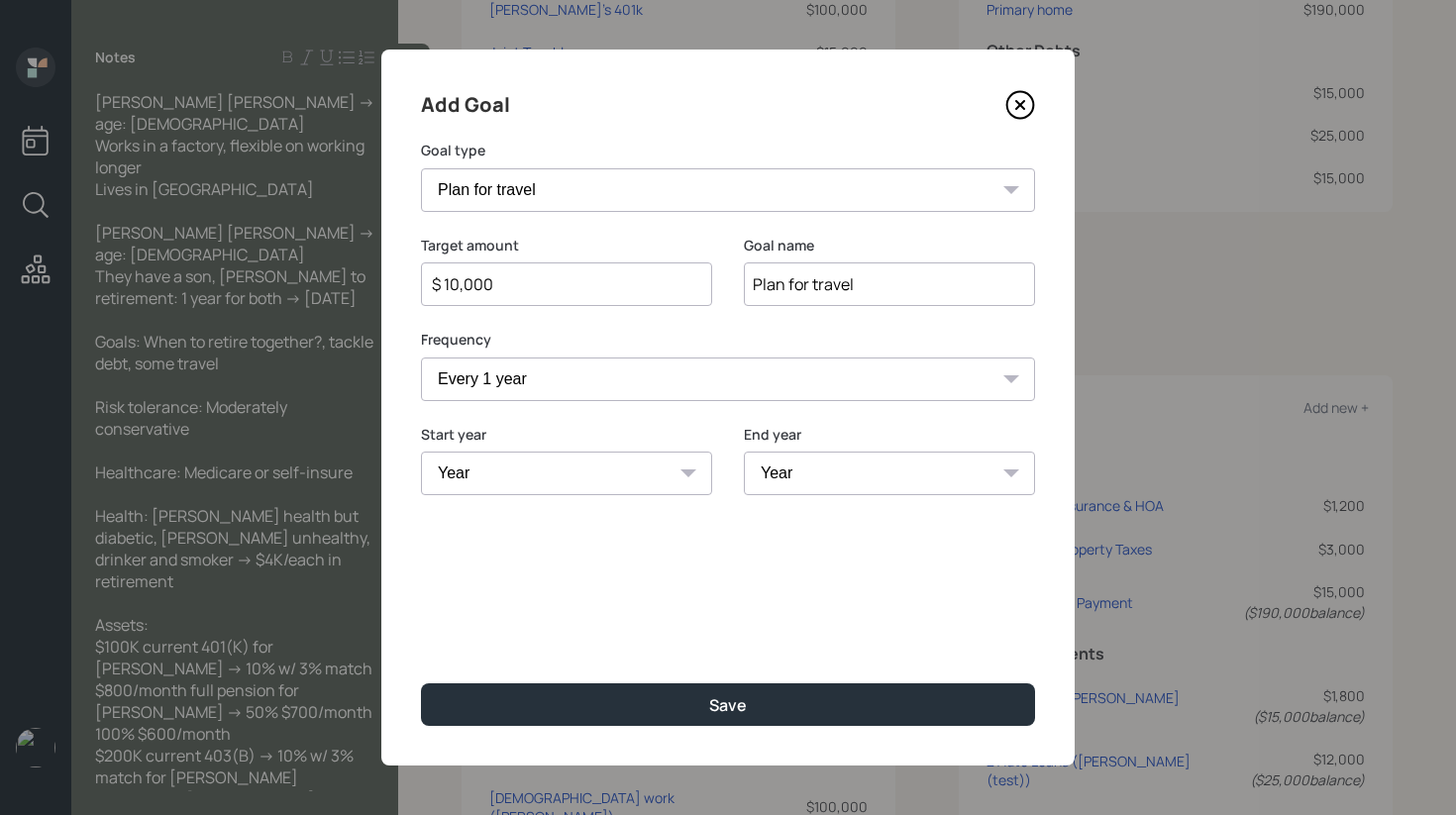 select on "2026" 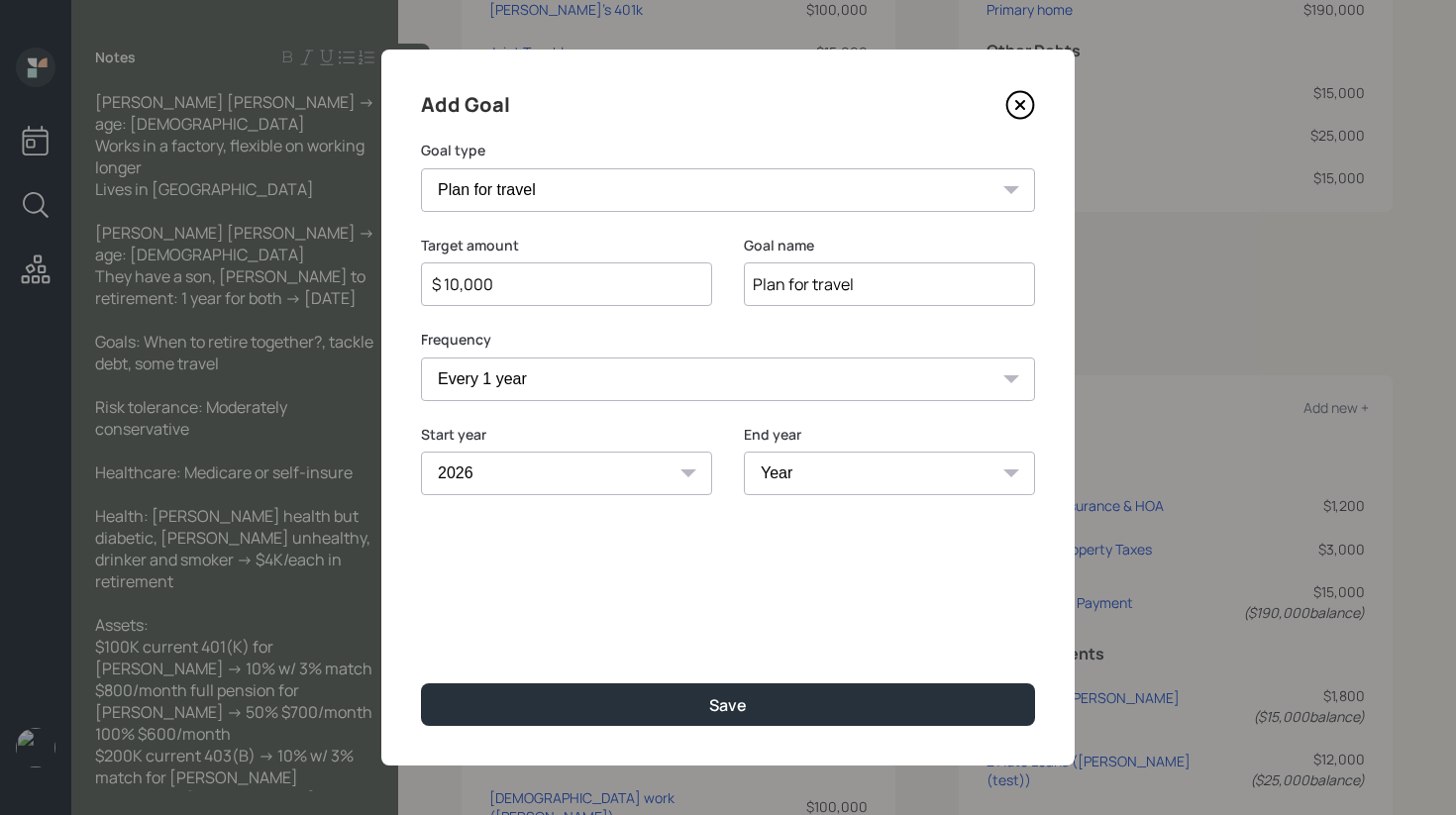 click on "Year [DATE] 2027 2028 2029 2030 2031 2032 2033 2034 2035 2036 2037 2038 2039 2040 2041 2042" at bounding box center [889, 473] 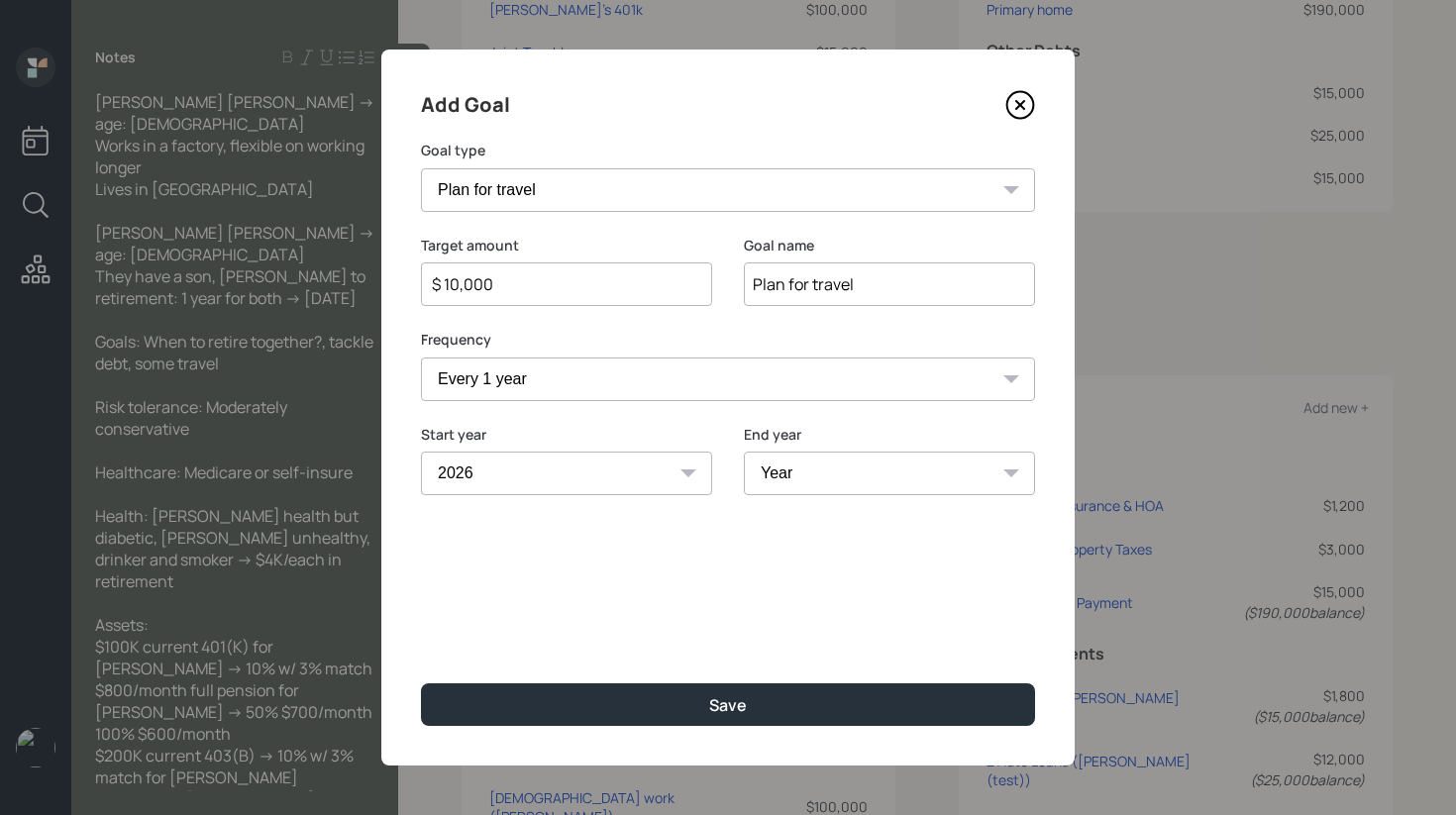 select on "2036" 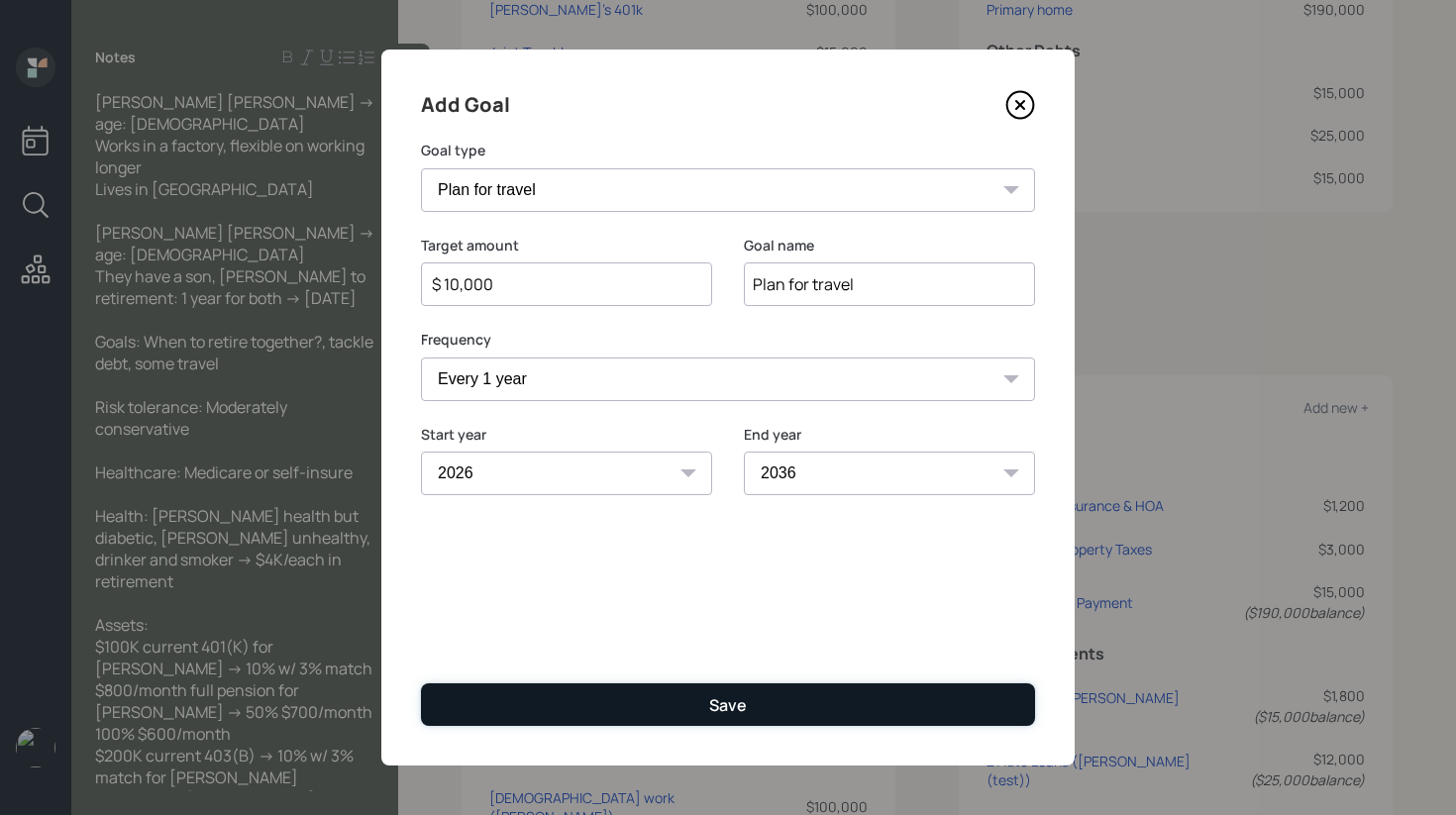 click on "Save" at bounding box center (728, 704) 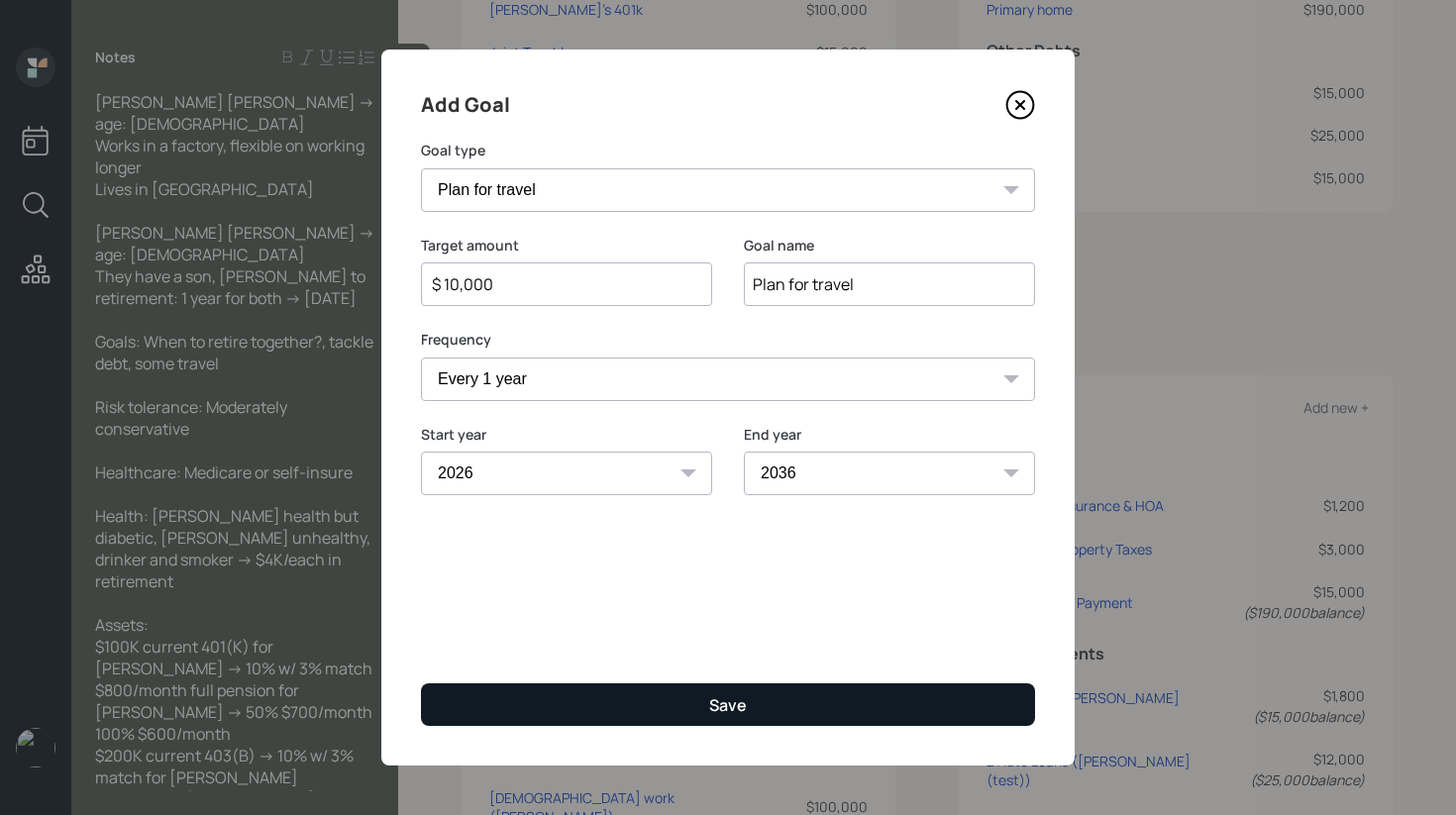 type on "$" 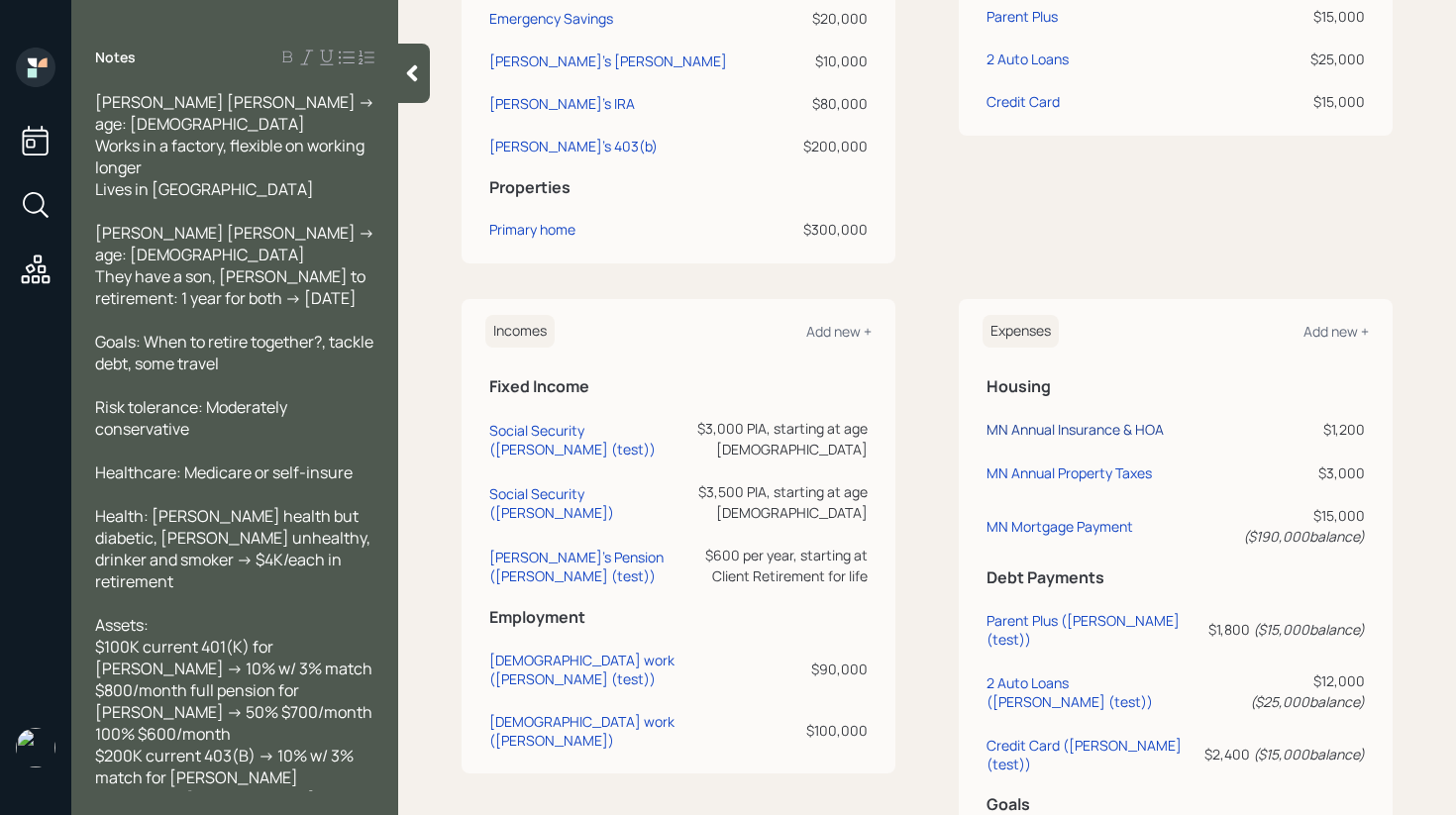 scroll, scrollTop: 0, scrollLeft: 0, axis: both 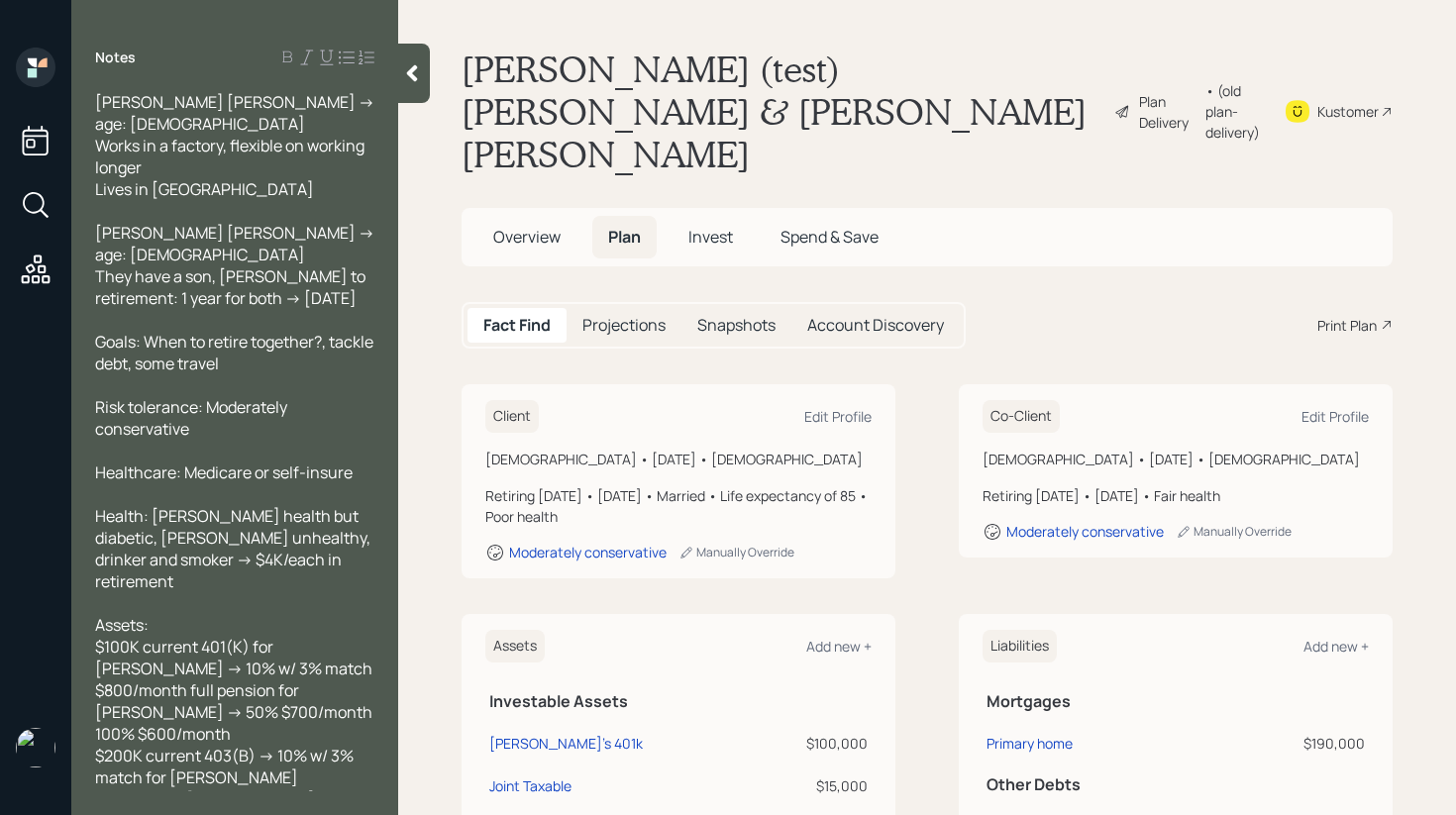 click on "Plan Delivery" at bounding box center (1156, 112) 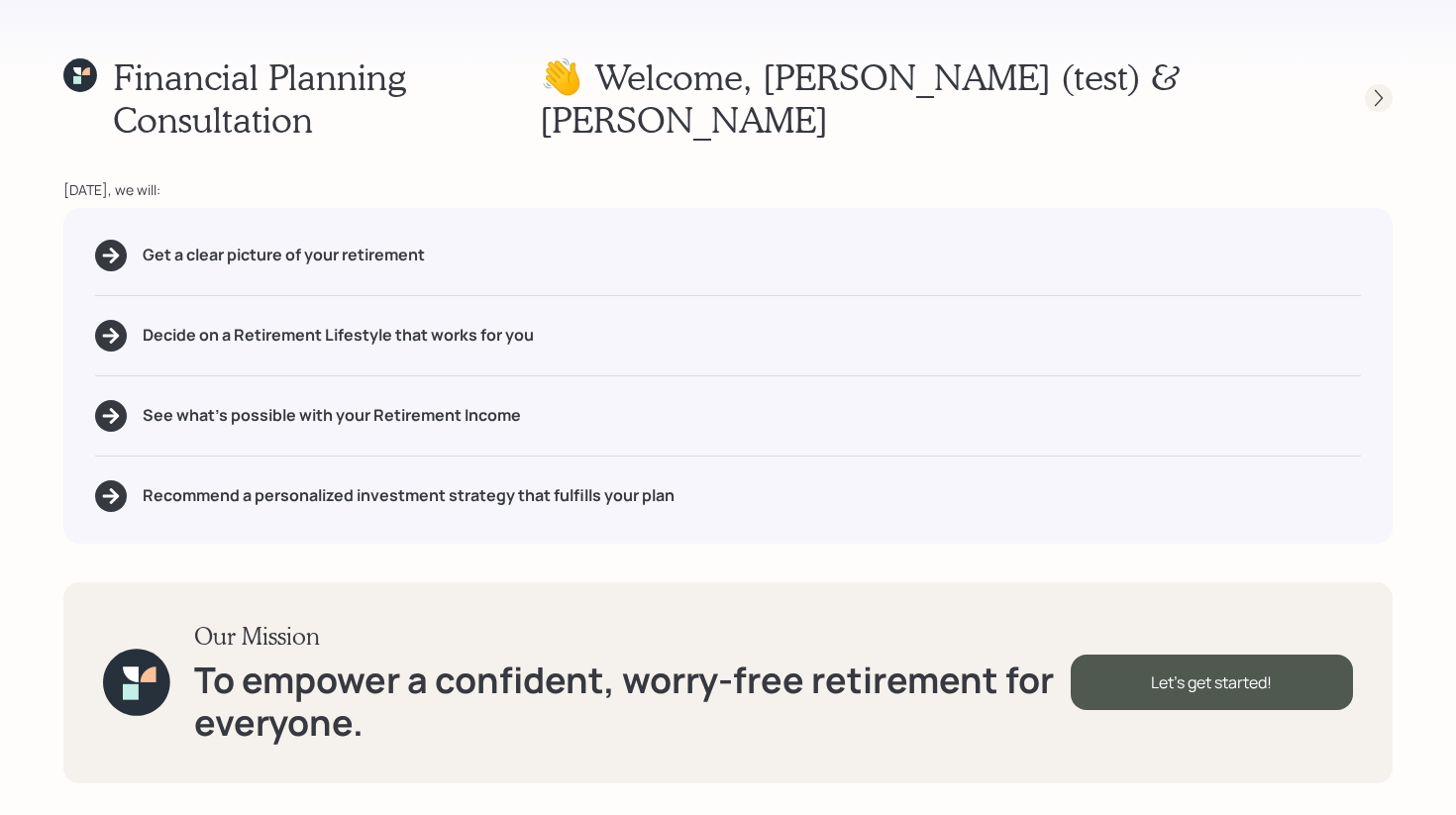click 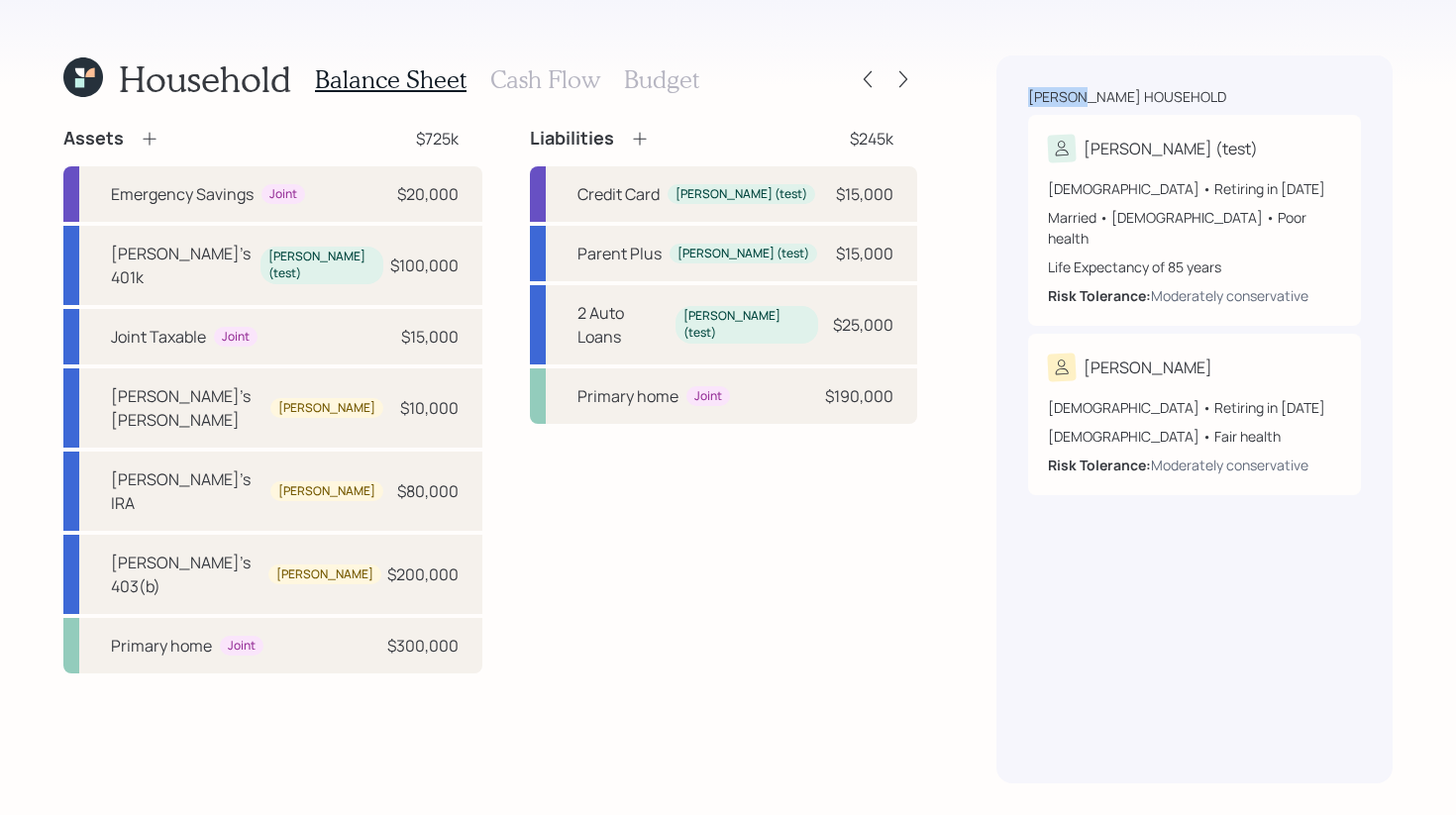 click on "[PERSON_NAME] household [PERSON_NAME] (test) [DEMOGRAPHIC_DATA] • Retiring in [DATE] Married • [DEMOGRAPHIC_DATA] • Poor health Life Expectancy of 85 years Risk Tolerance:  Moderately conservative [PERSON_NAME] [DEMOGRAPHIC_DATA] • Retiring in [DATE] [DEMOGRAPHIC_DATA] • Fair health Risk Tolerance:  Moderately conservative" at bounding box center [1195, 419] 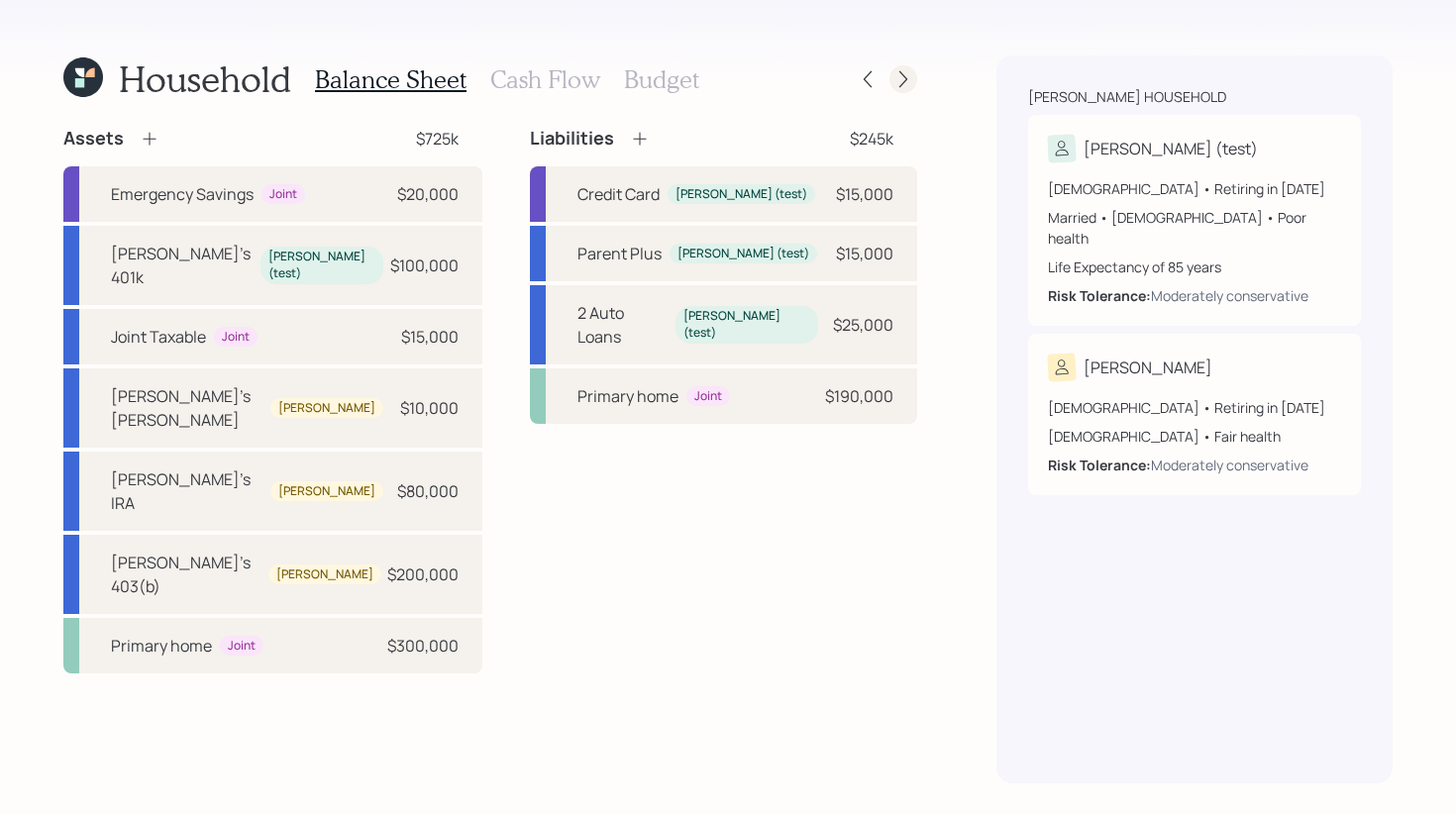 click 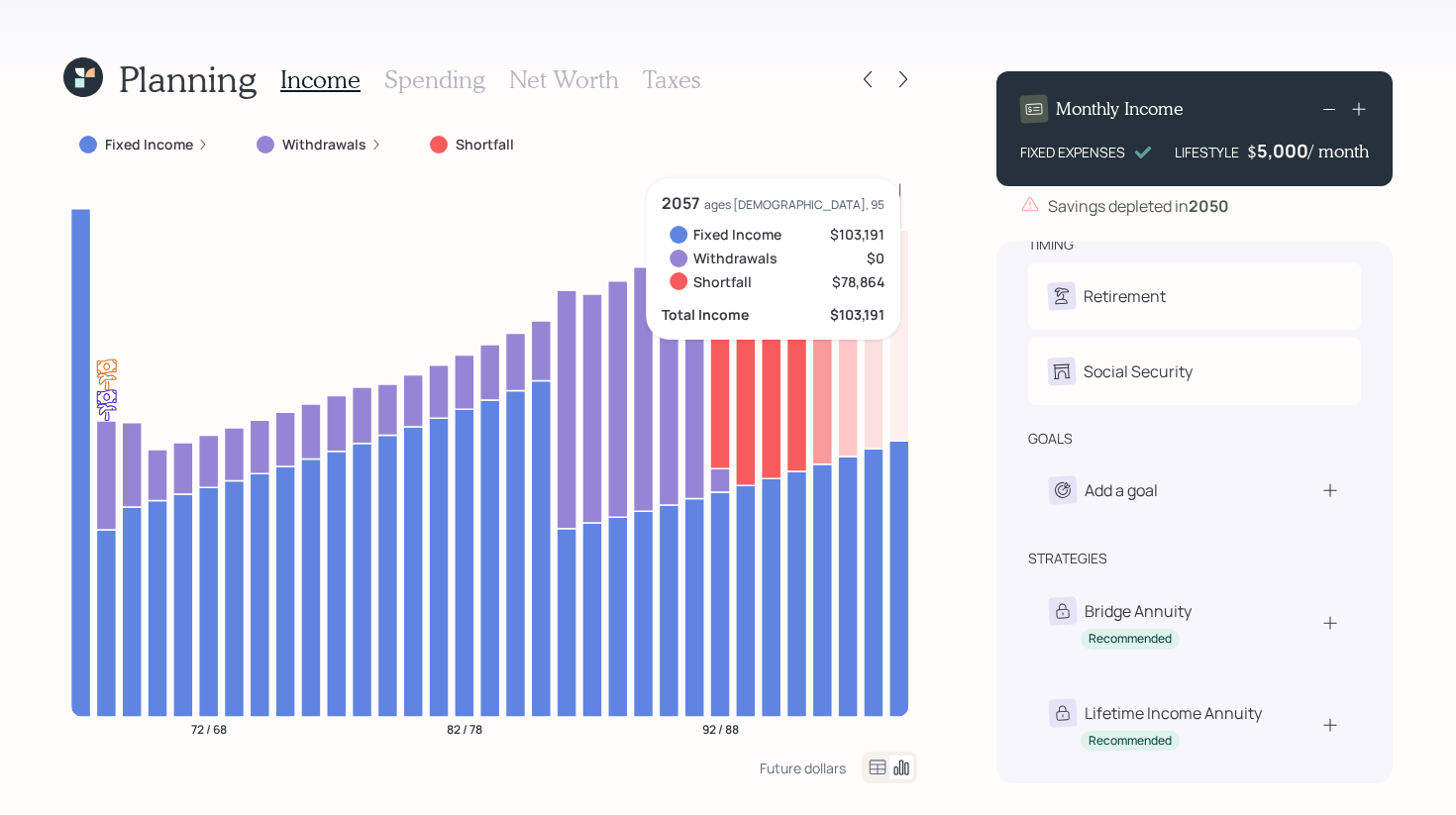 scroll, scrollTop: 40, scrollLeft: 0, axis: vertical 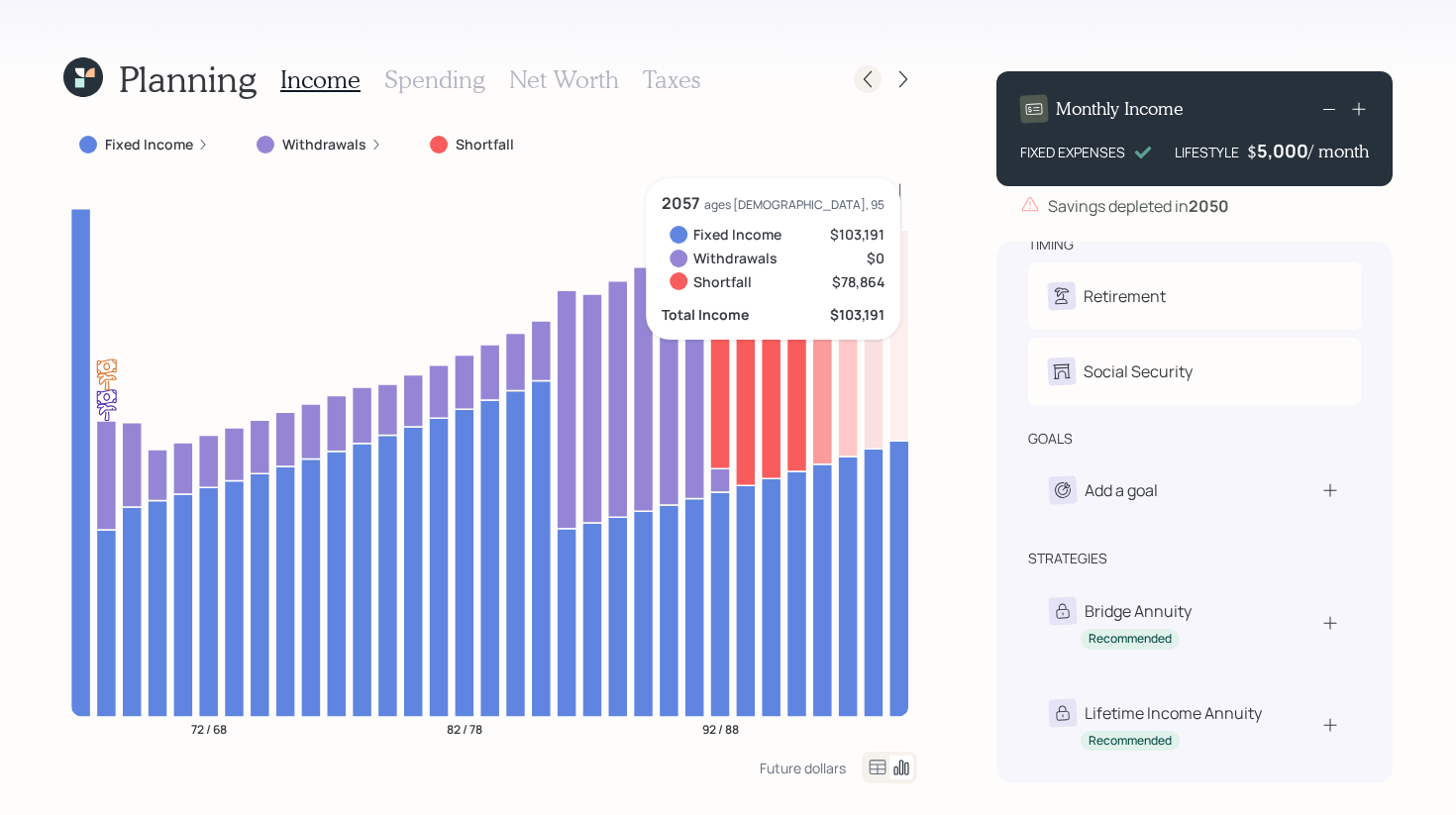 click at bounding box center (868, 79) 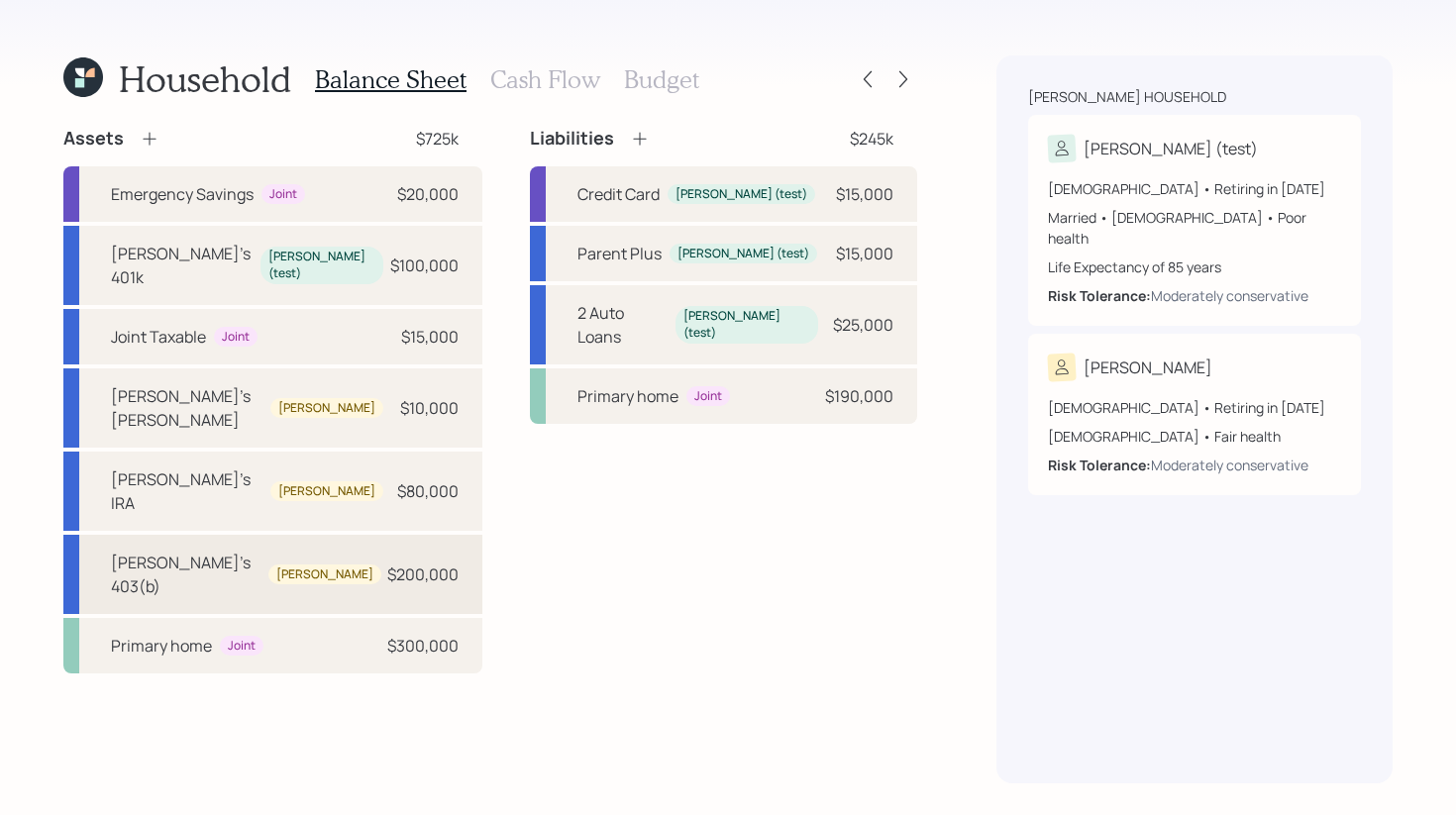 click on "[PERSON_NAME]'s 403(b) [PERSON_NAME] $200,000" at bounding box center [272, 574] 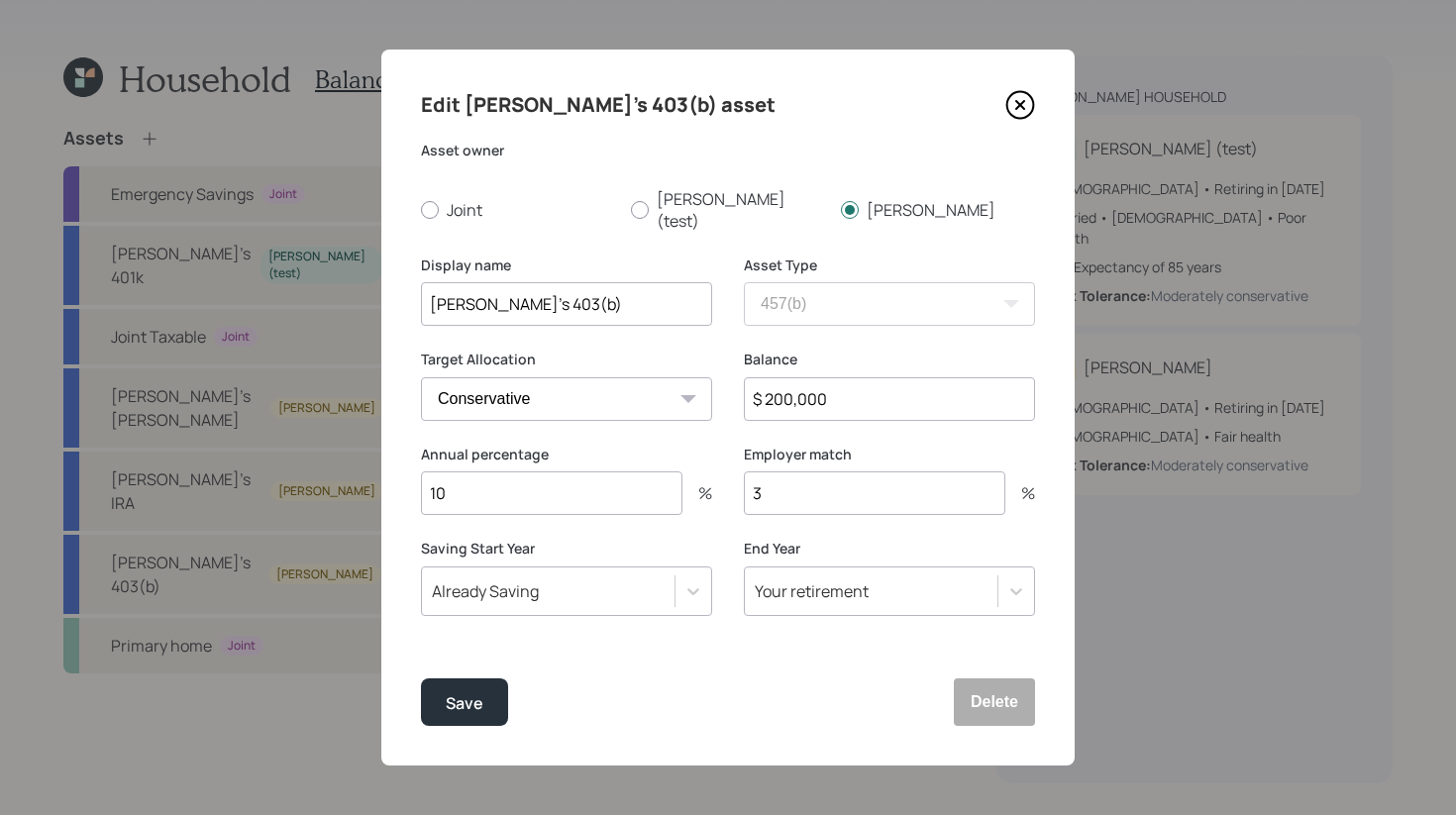 click on "$ 200,000" at bounding box center [889, 399] 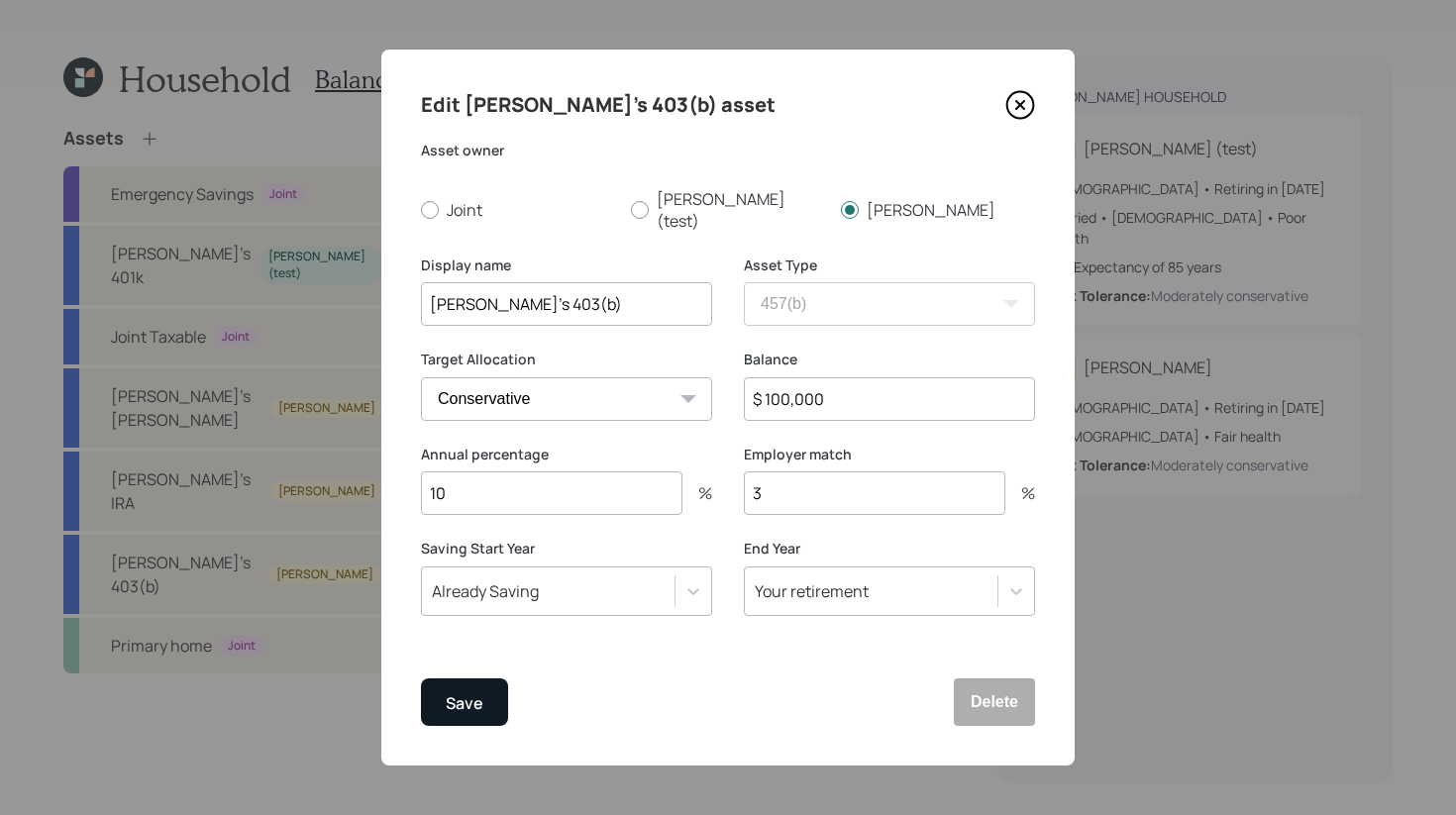 type on "$ 100,000" 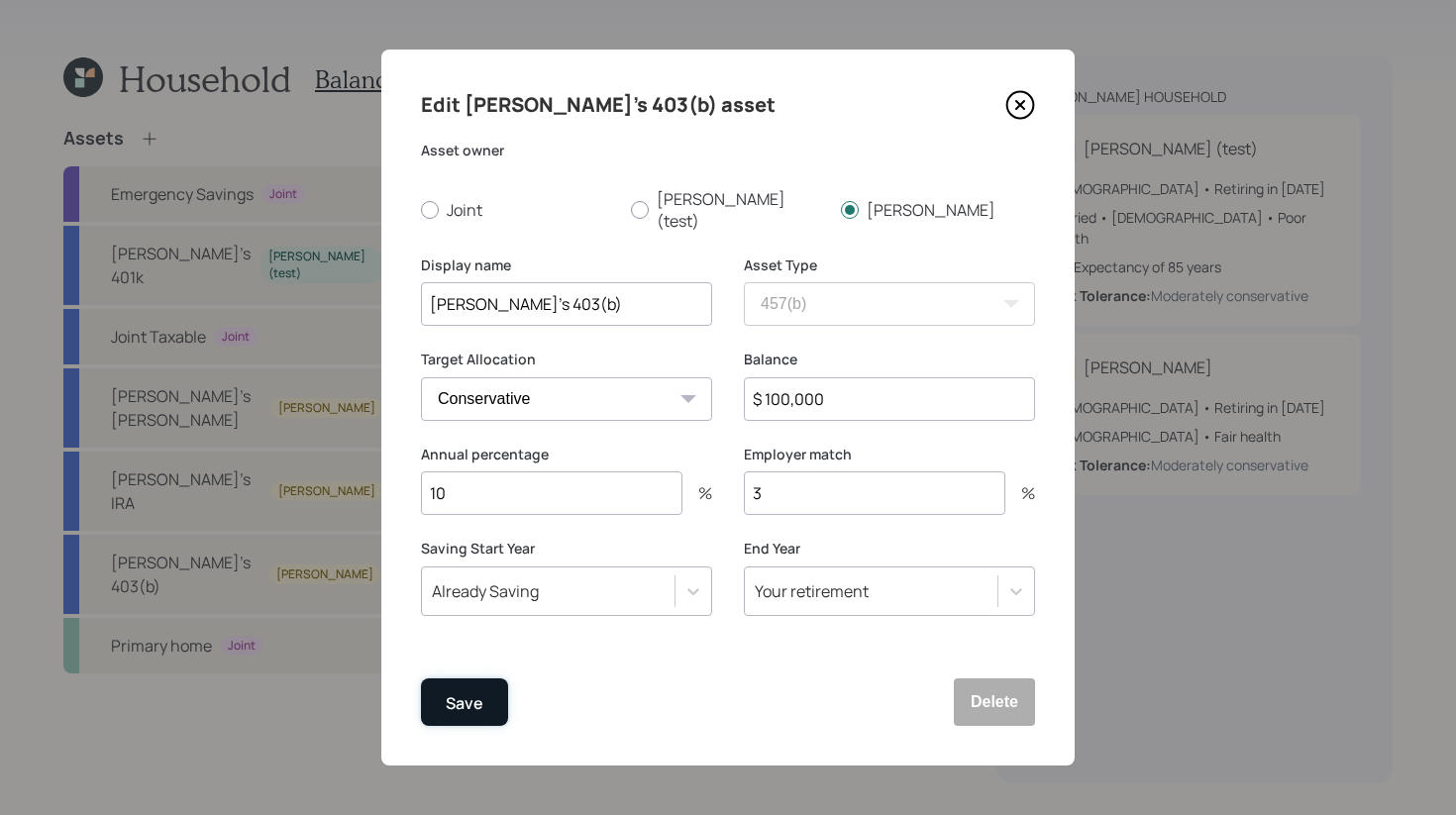 click on "Save" at bounding box center (465, 702) 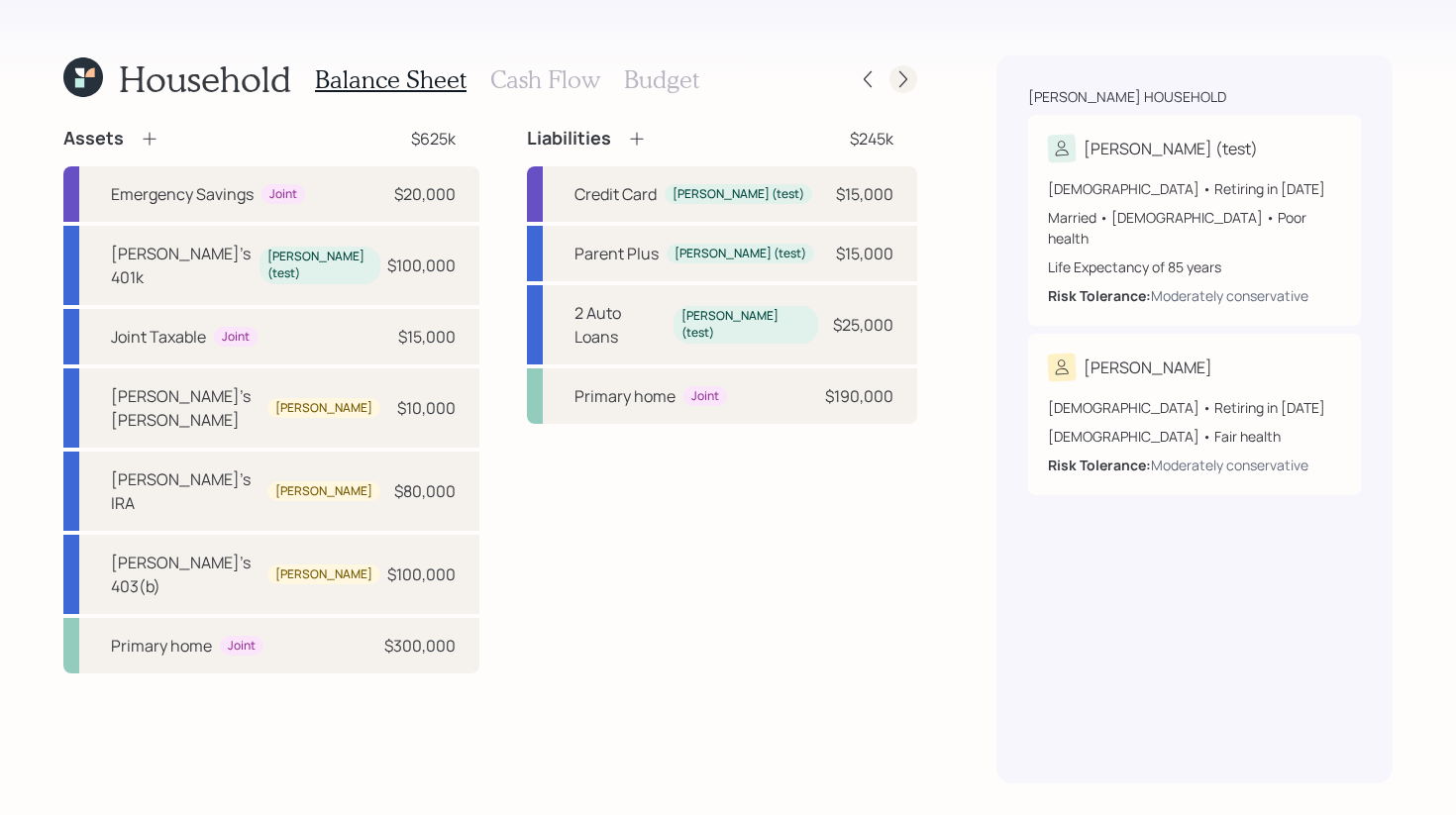click 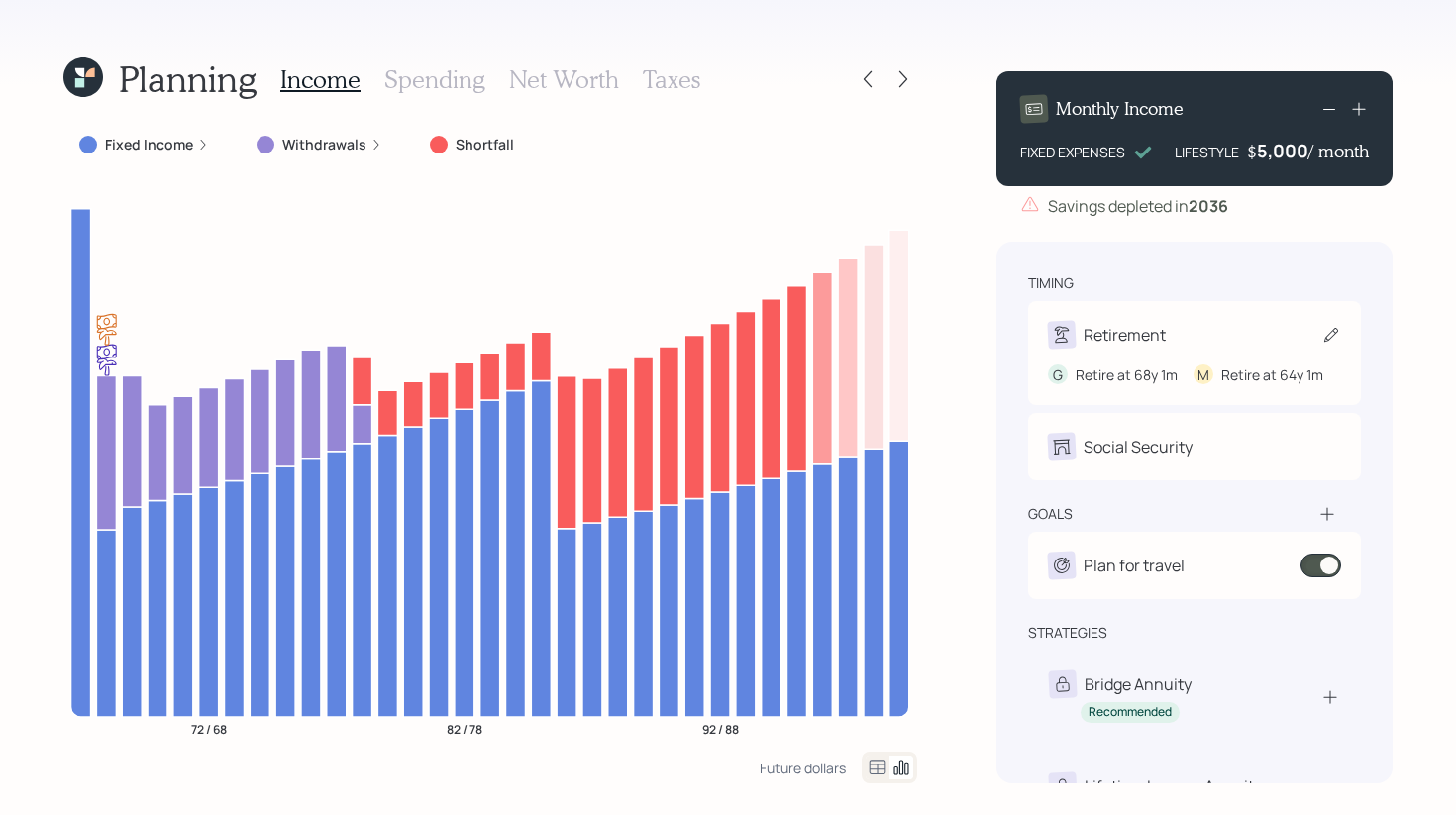 click 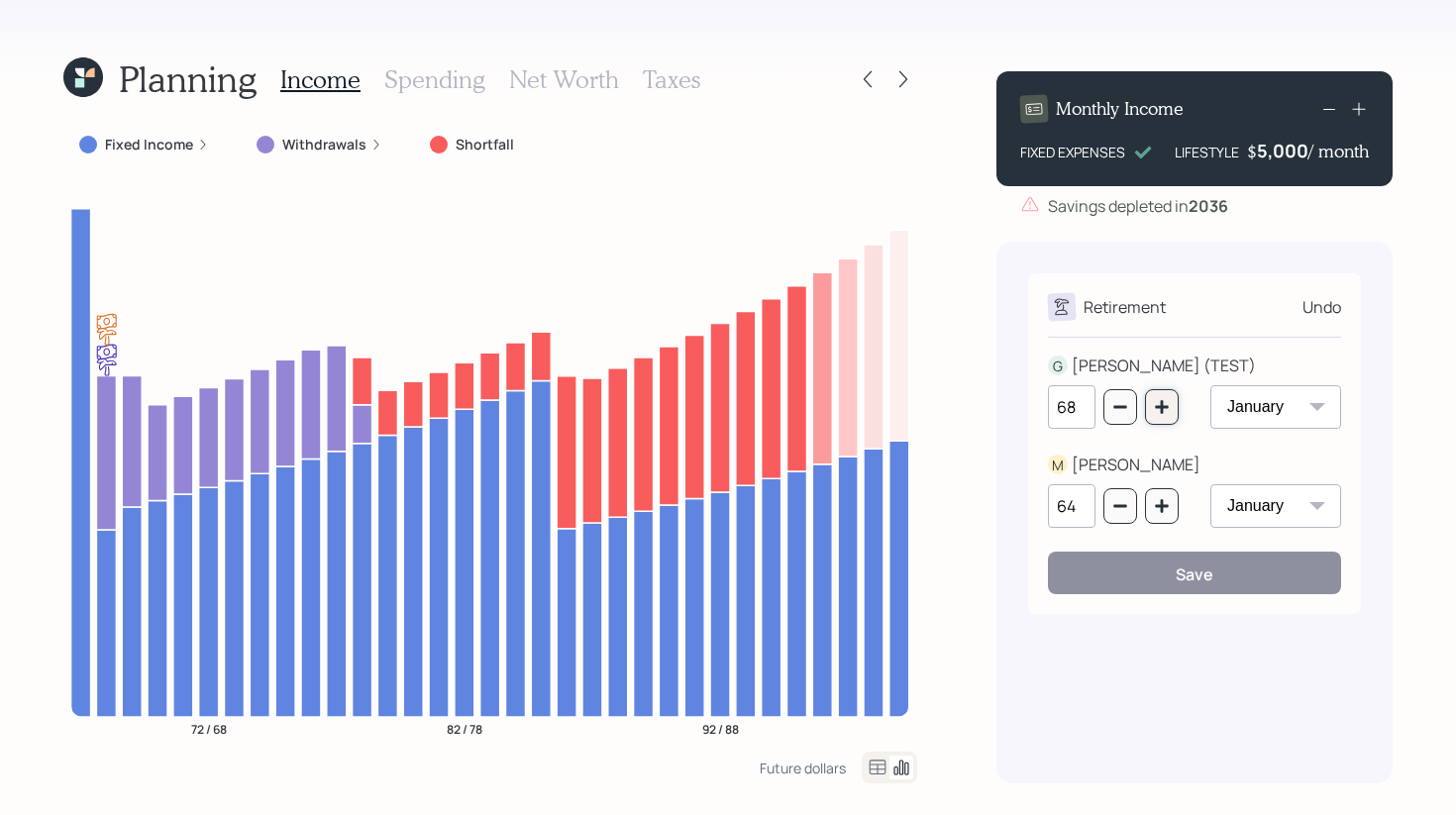 click at bounding box center [1162, 407] 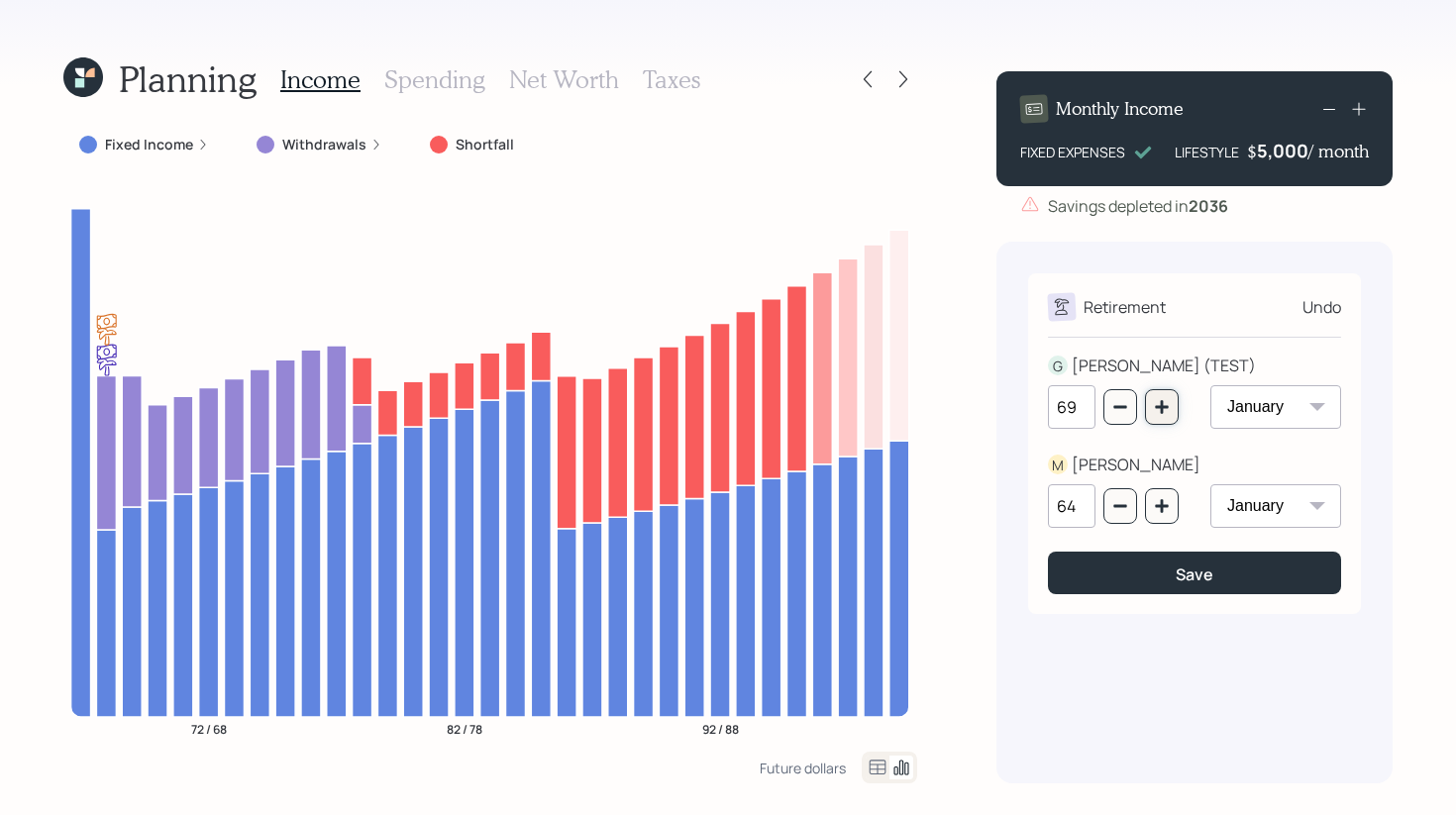 click at bounding box center [1162, 407] 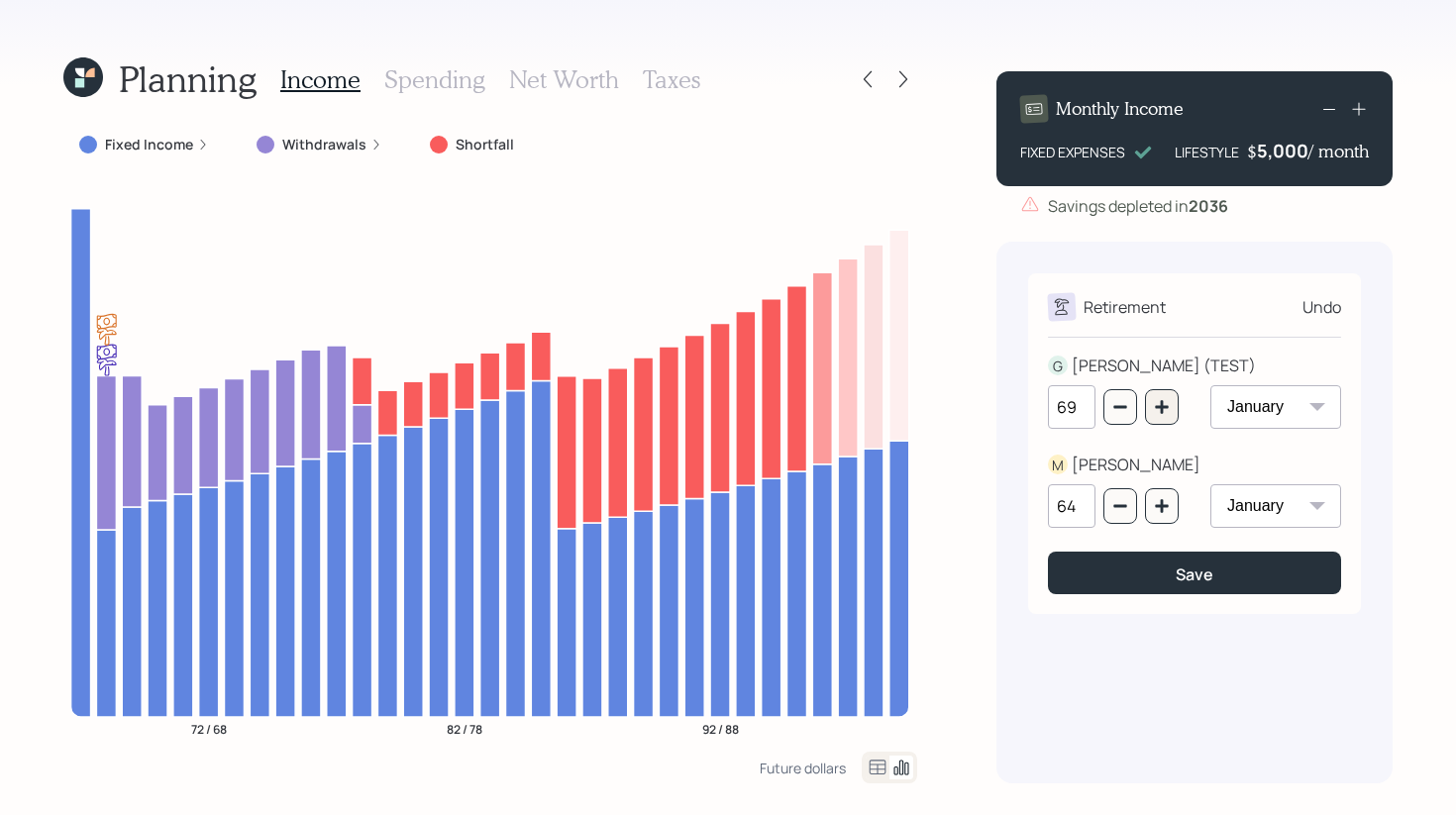 type on "70" 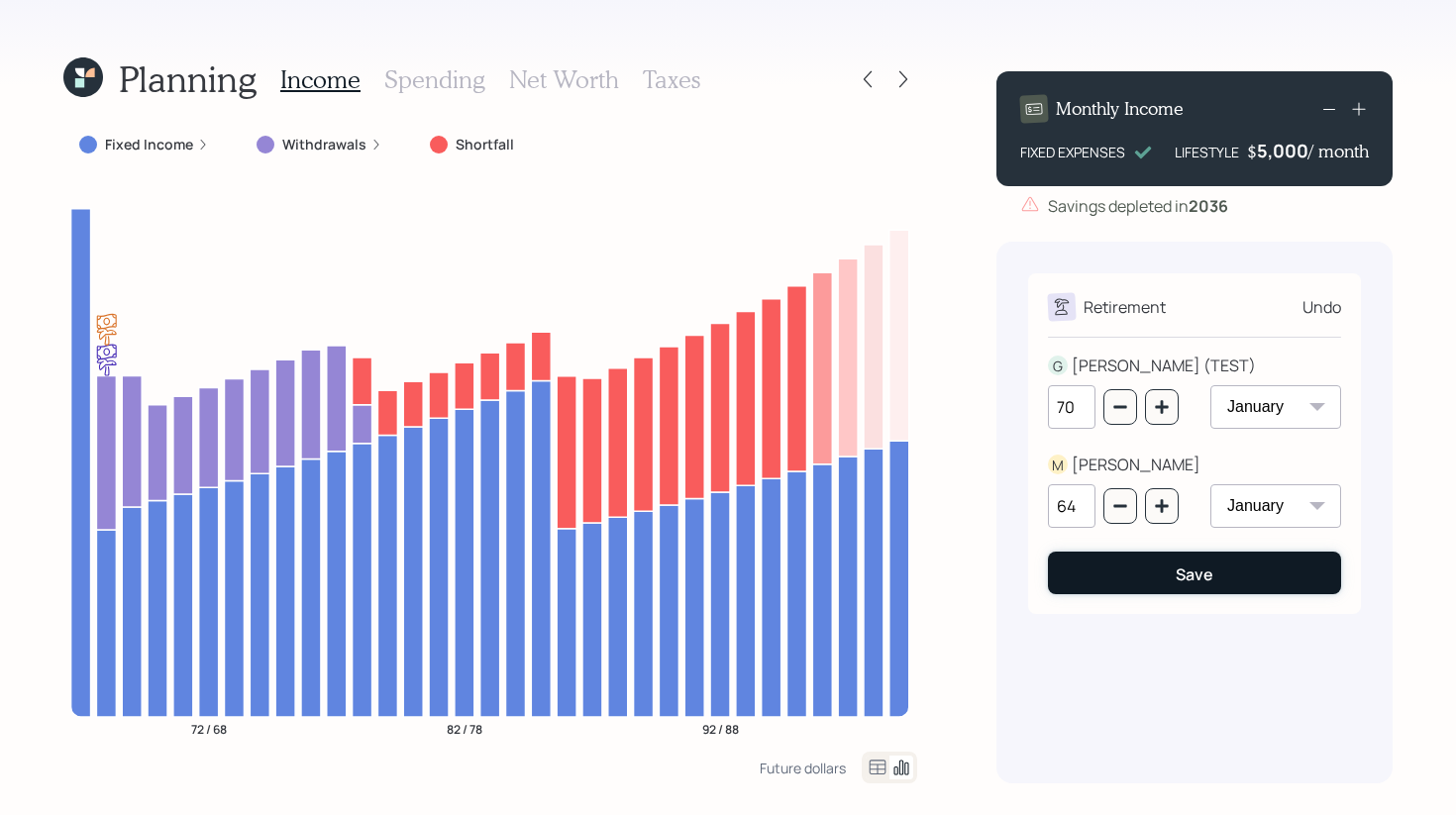 click on "Save" at bounding box center (1195, 572) 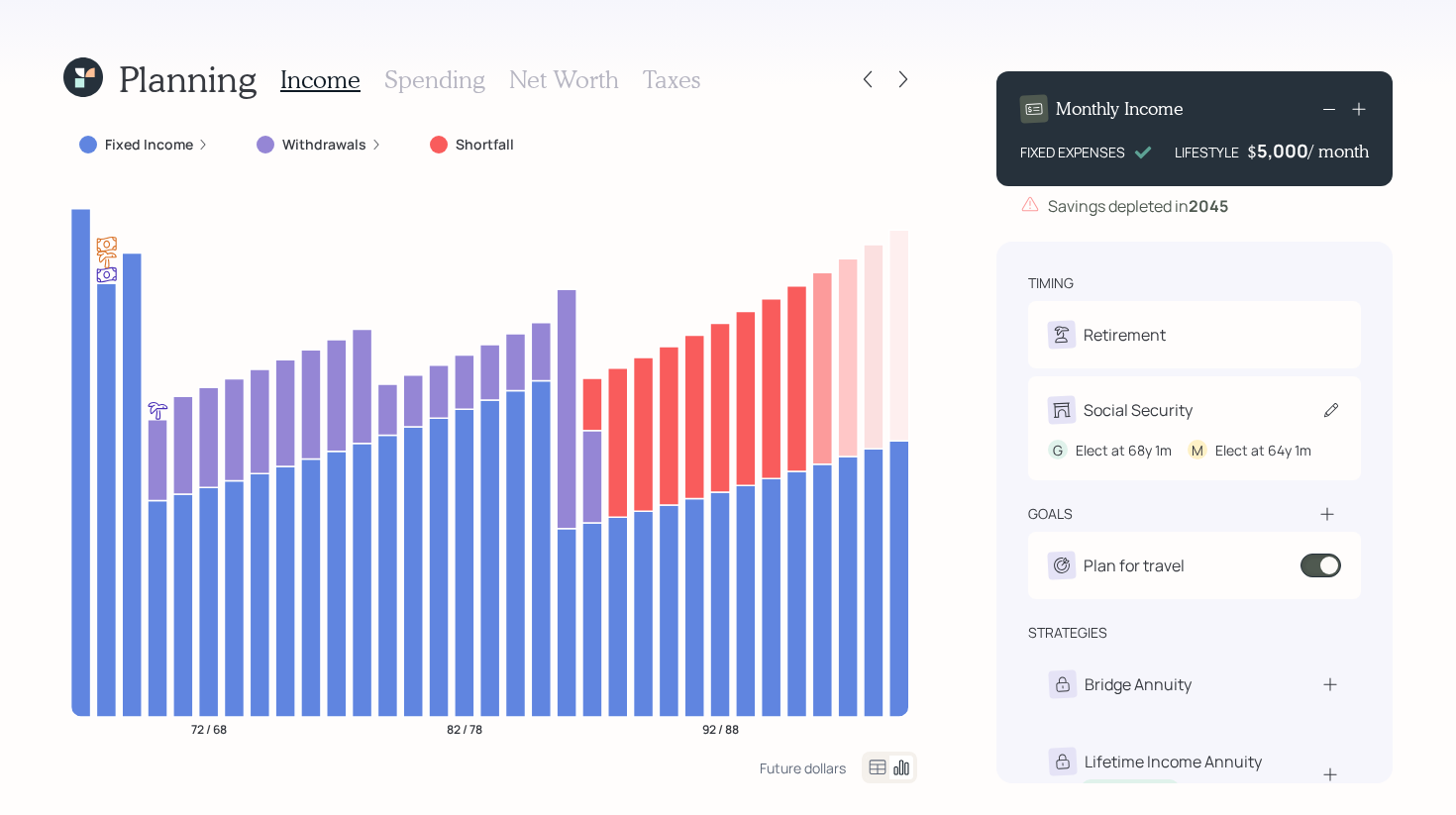 click 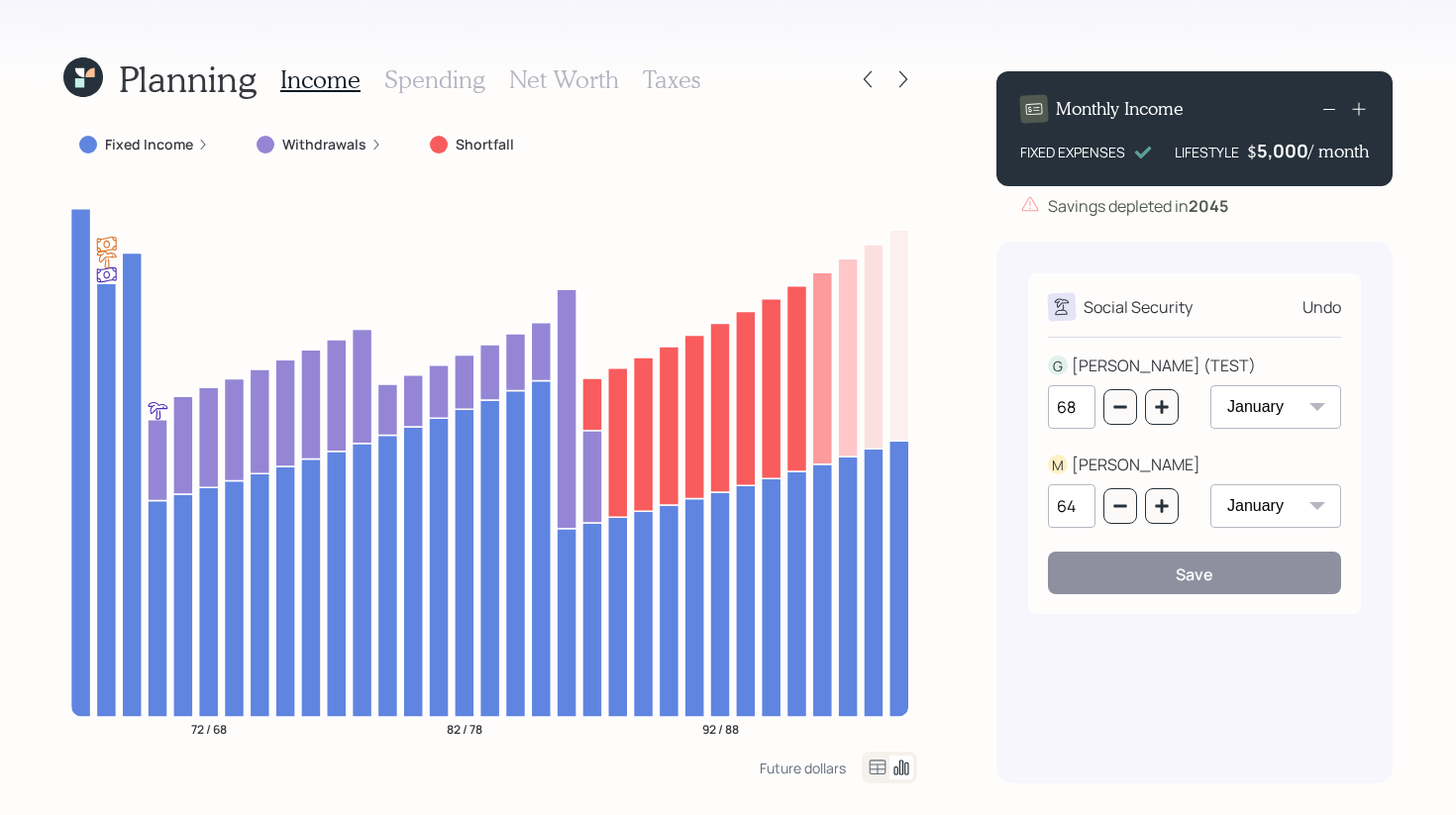 click on "Spending" at bounding box center (435, 79) 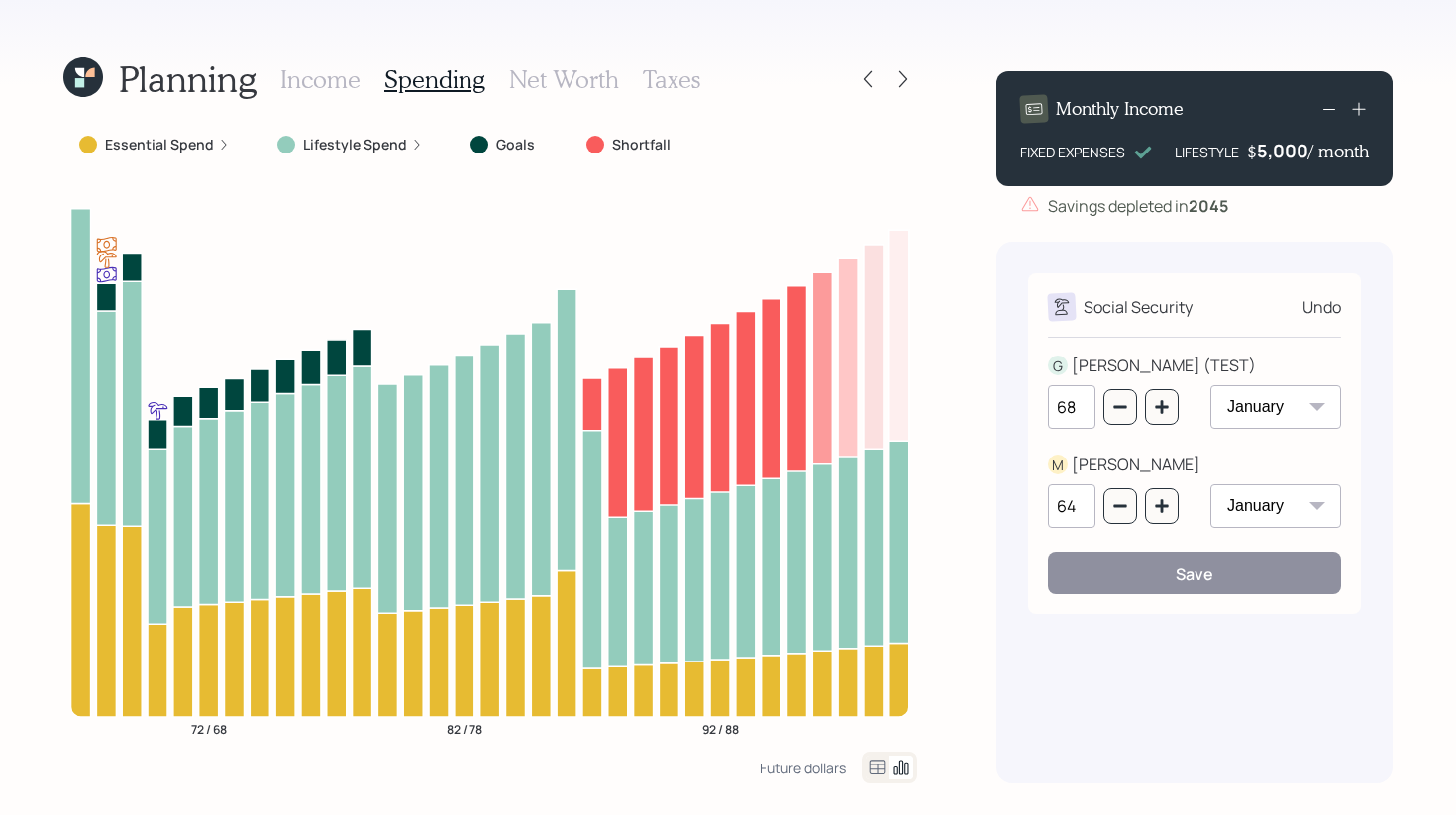click 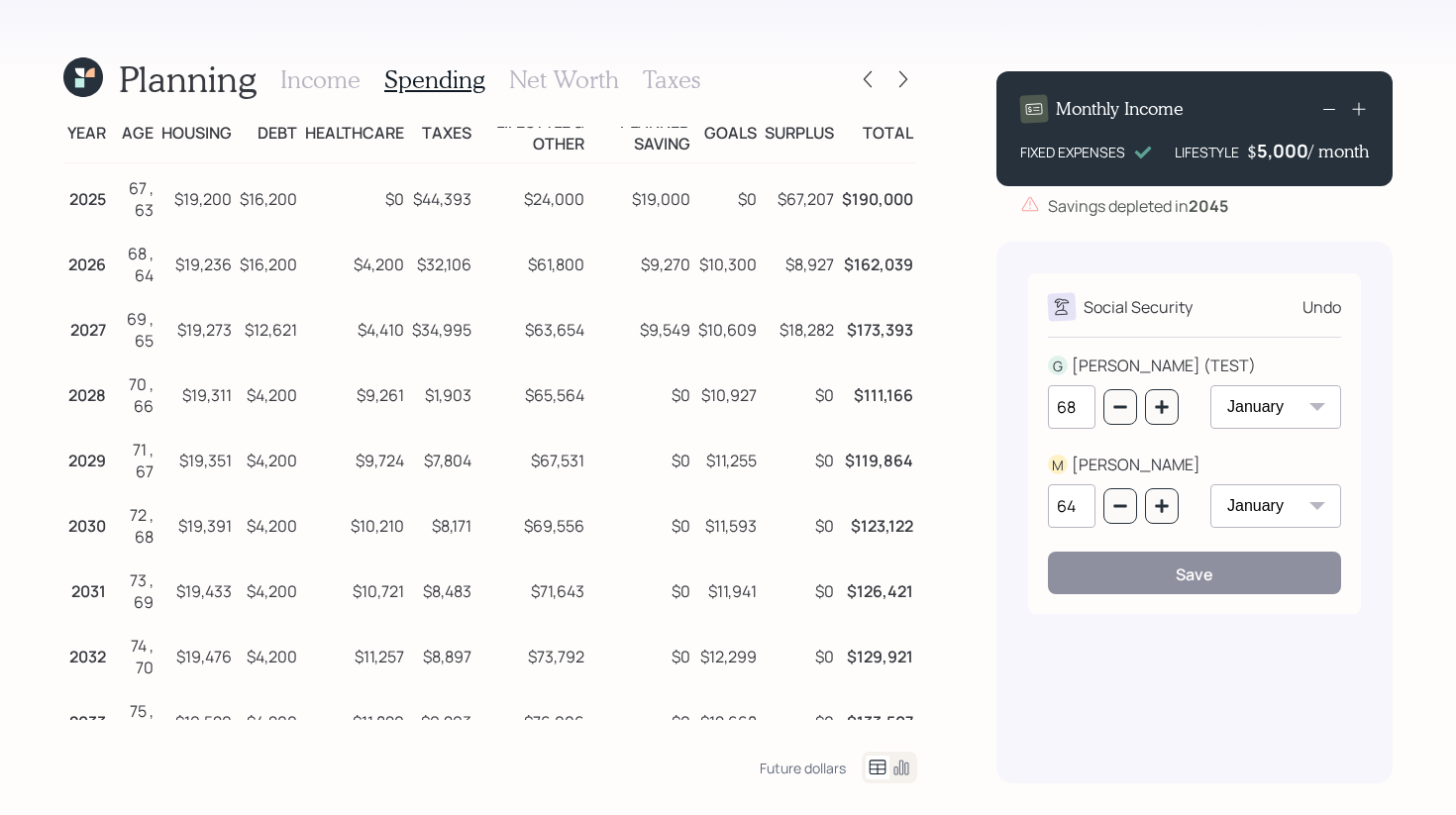 scroll, scrollTop: 32, scrollLeft: 0, axis: vertical 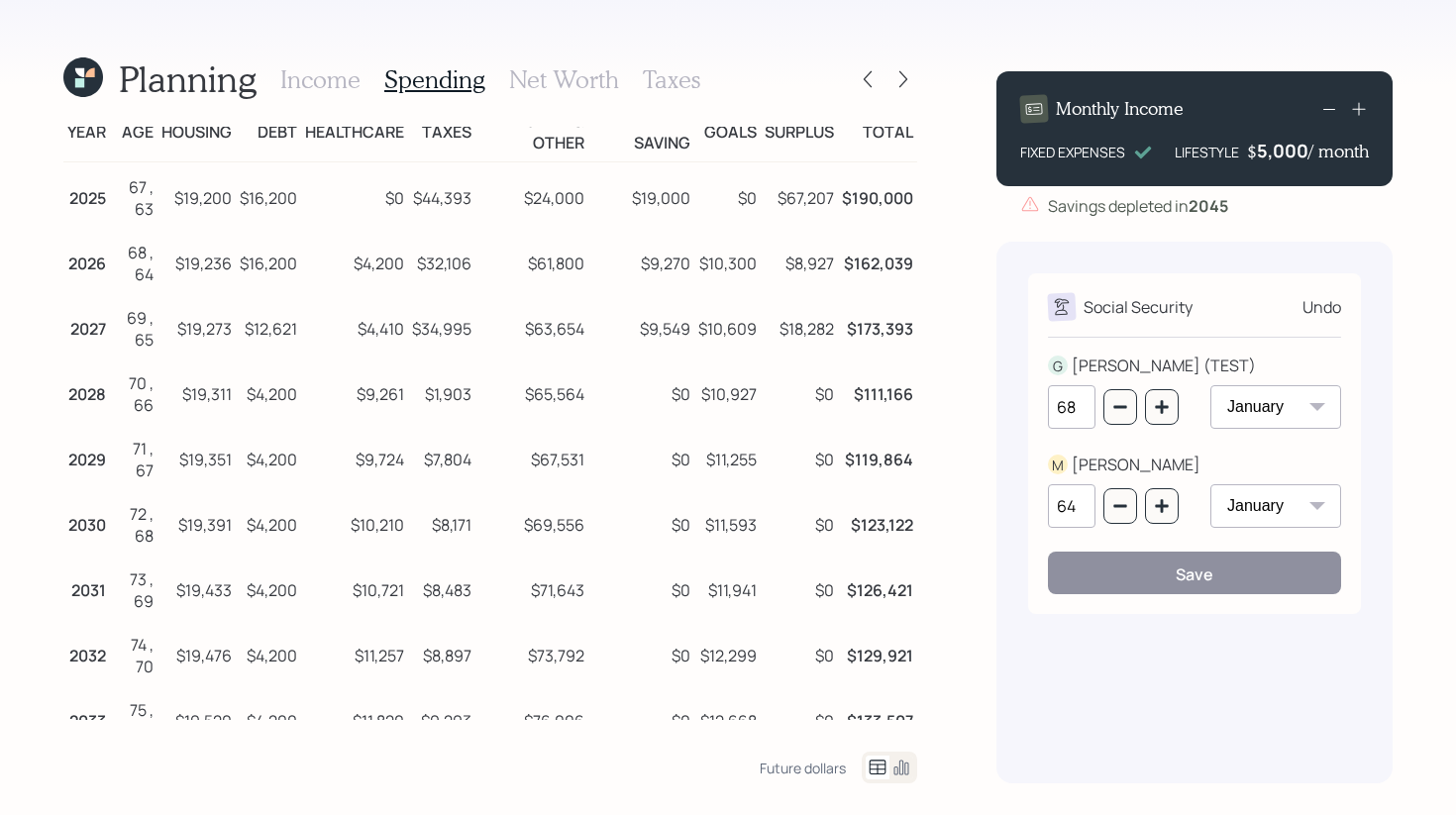 click on "$67,207" at bounding box center (799, 195) 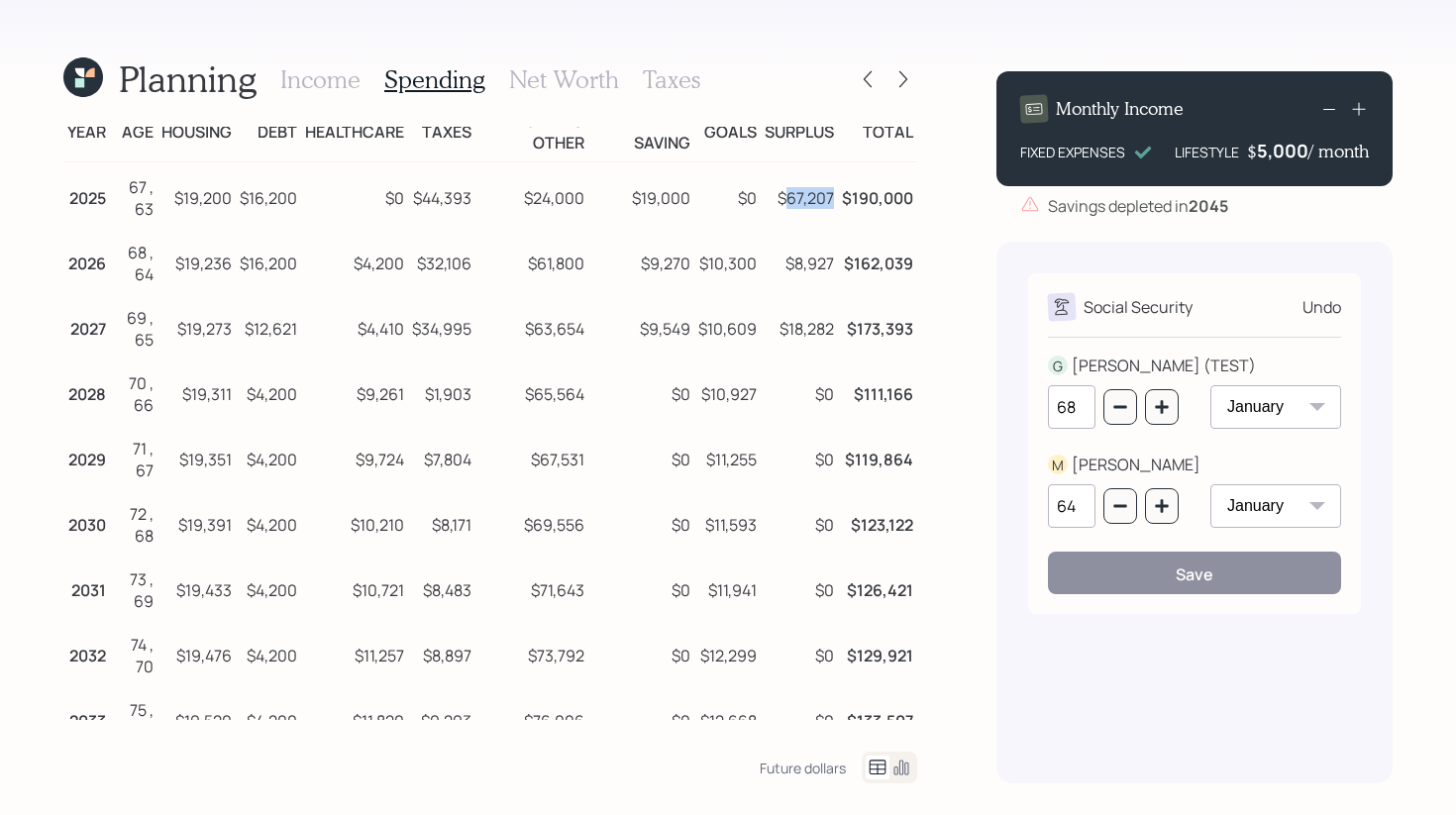 click on "$67,207" at bounding box center (799, 195) 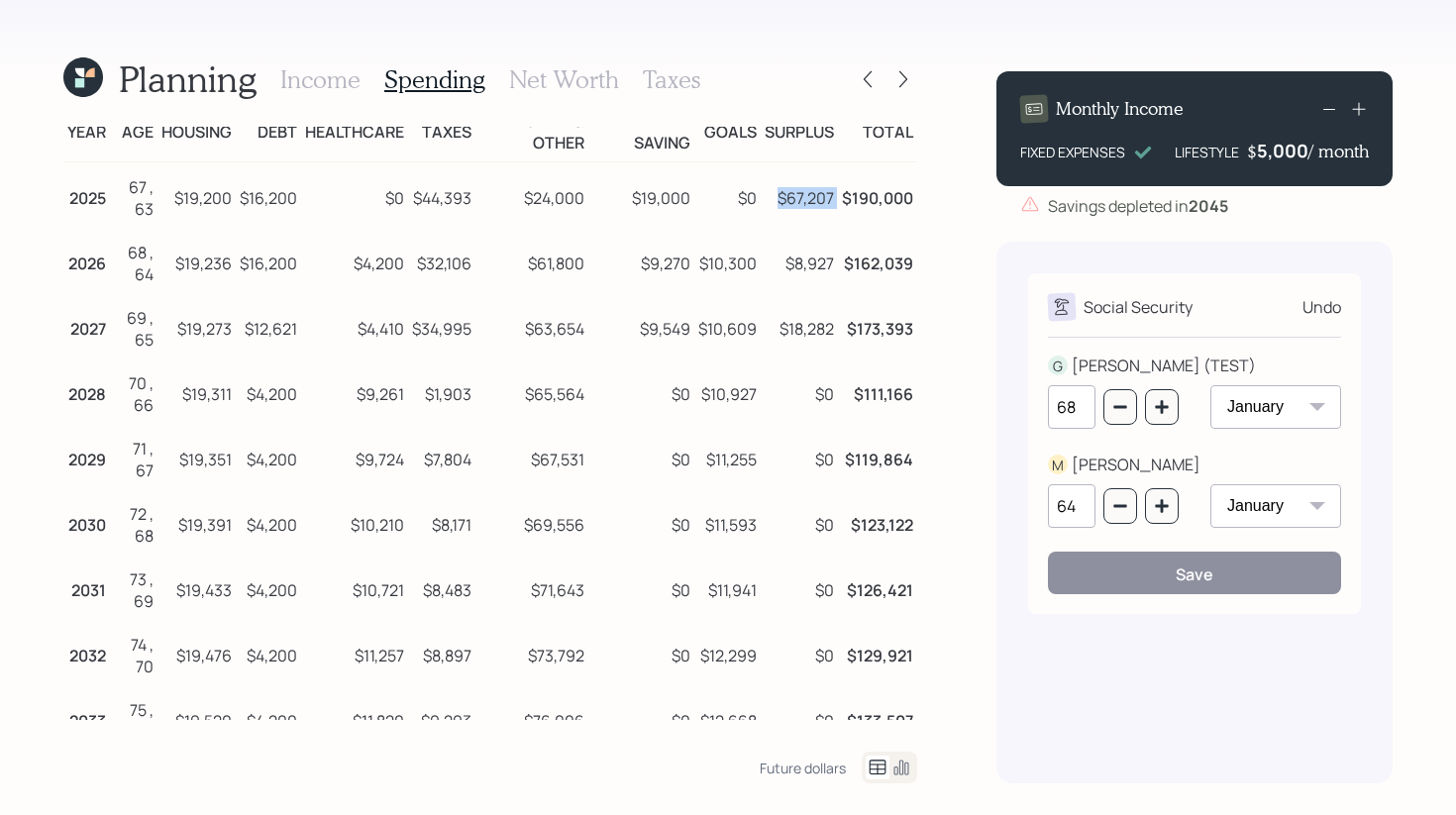 click on "$67,207" at bounding box center (799, 195) 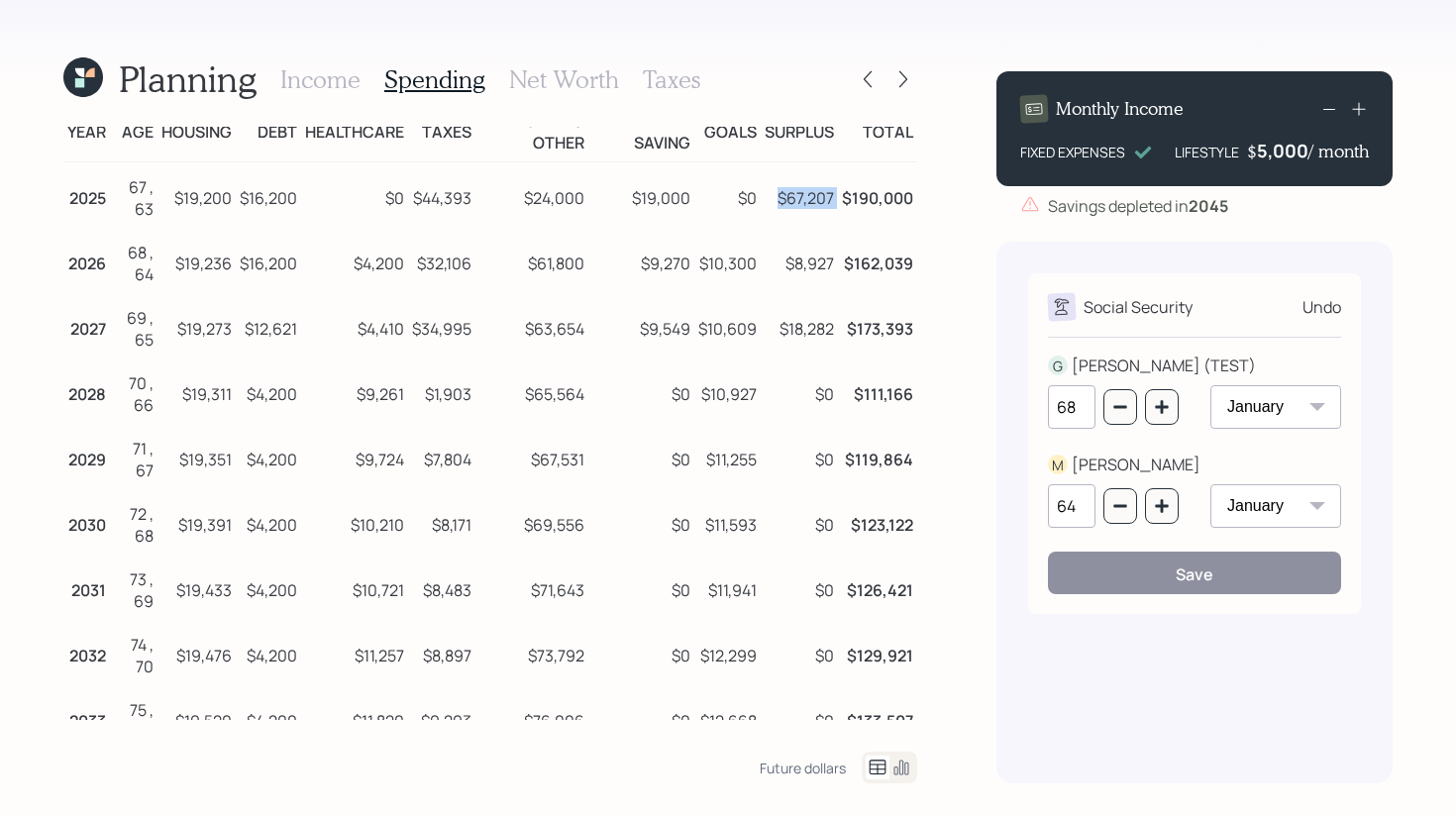 scroll, scrollTop: 0, scrollLeft: 0, axis: both 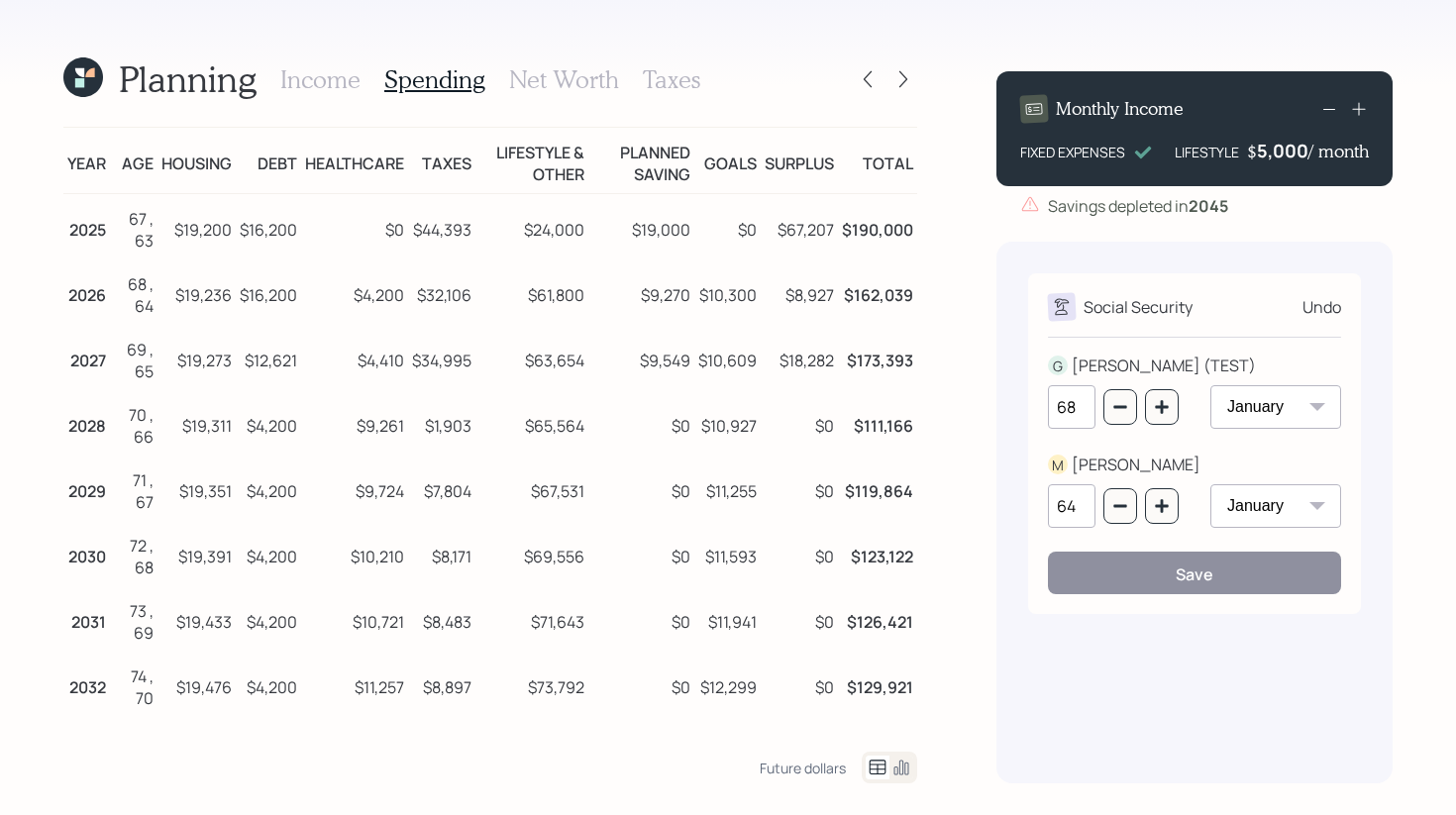 click on "5,000" at bounding box center (1283, 151) 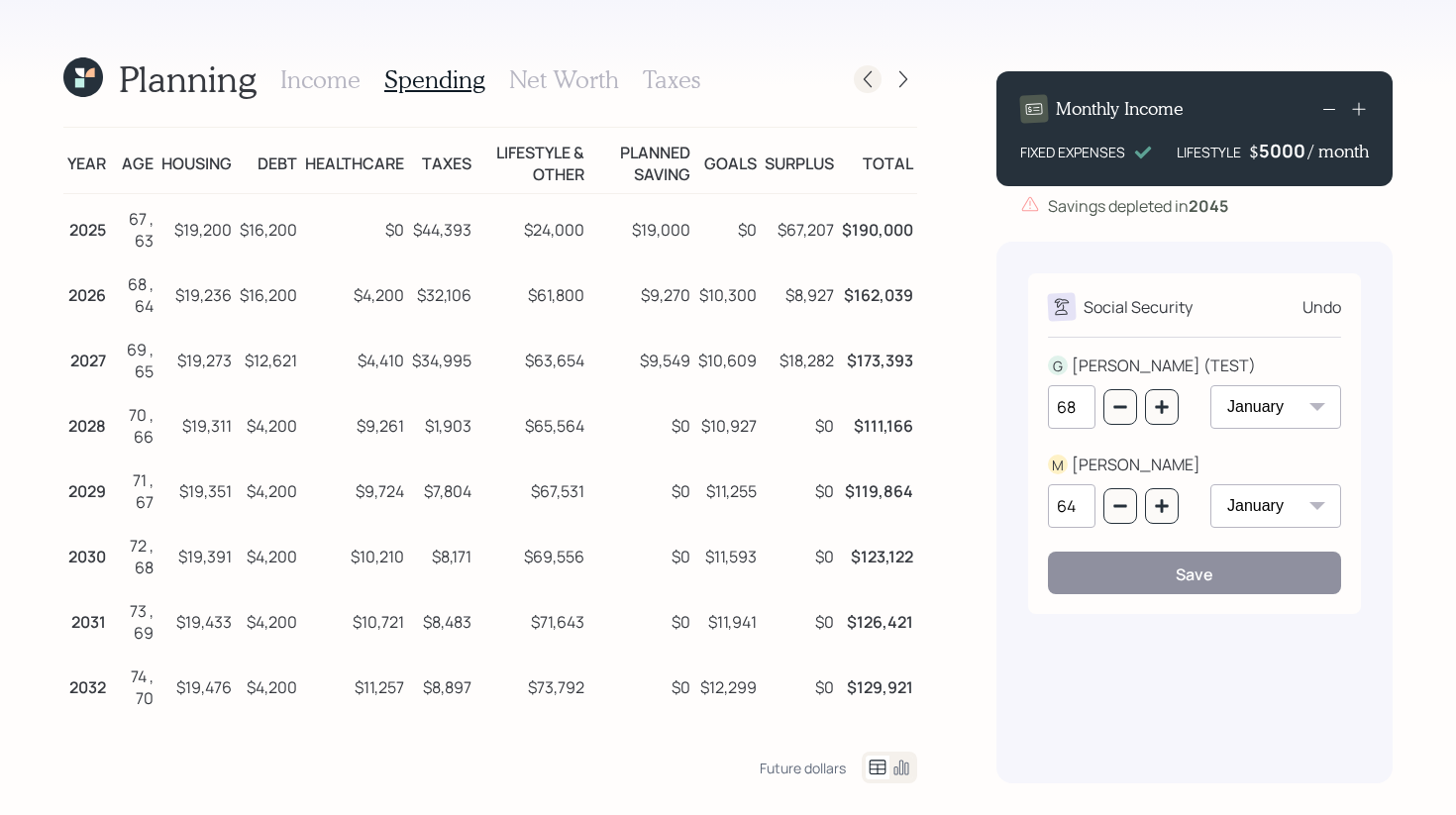 click at bounding box center [868, 79] 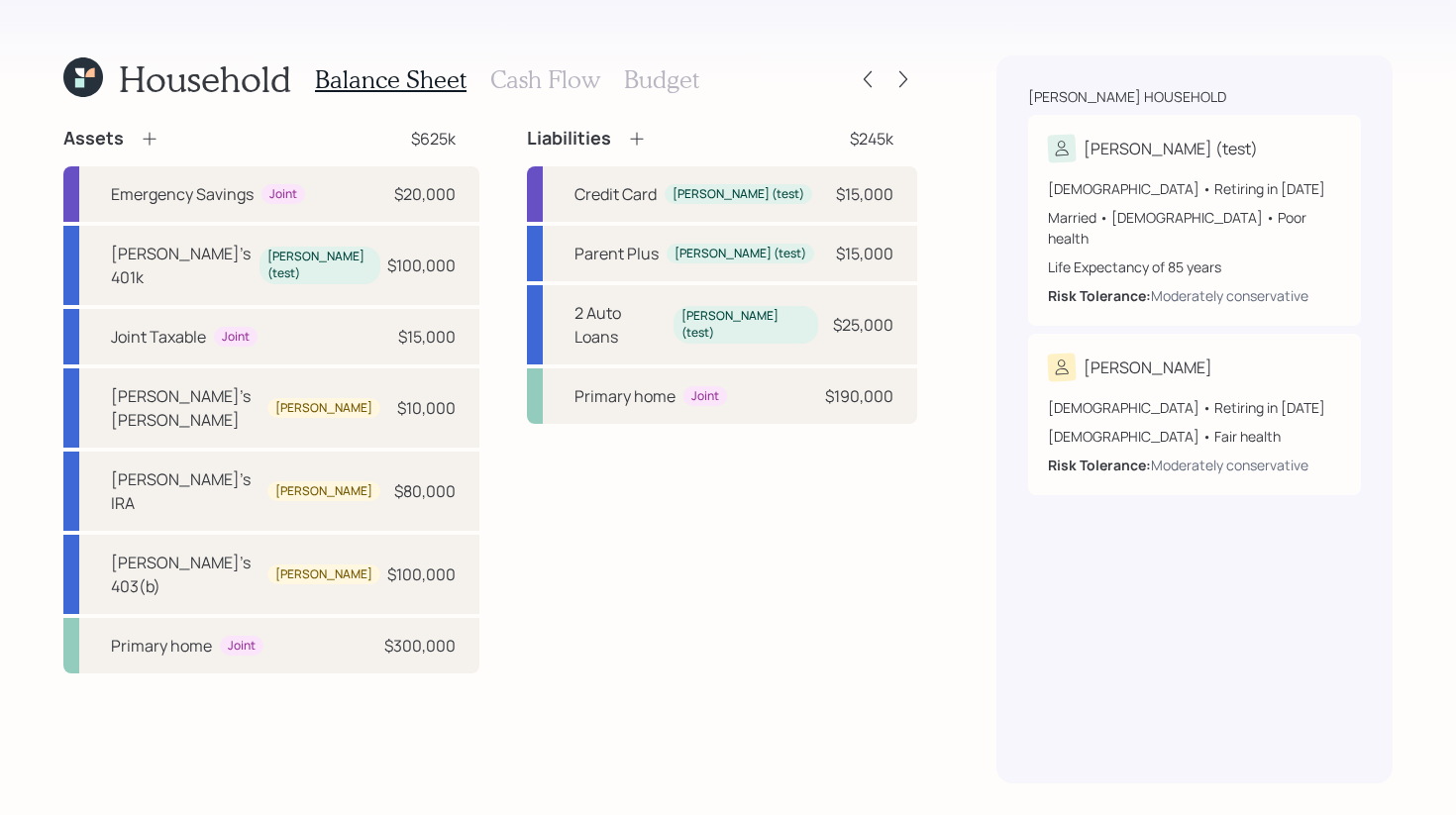 click on "Cash Flow" at bounding box center (545, 79) 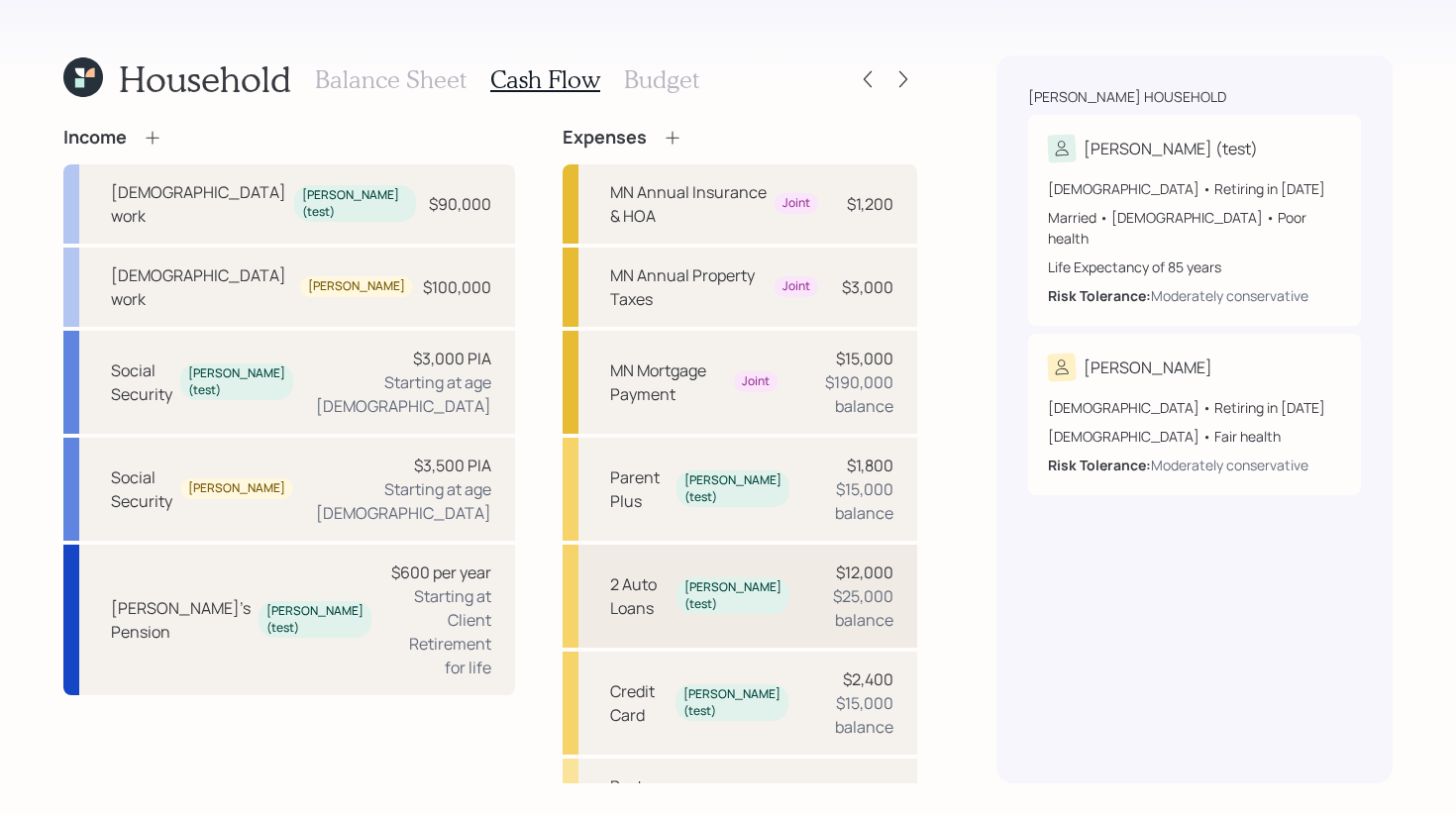 scroll, scrollTop: 267, scrollLeft: 0, axis: vertical 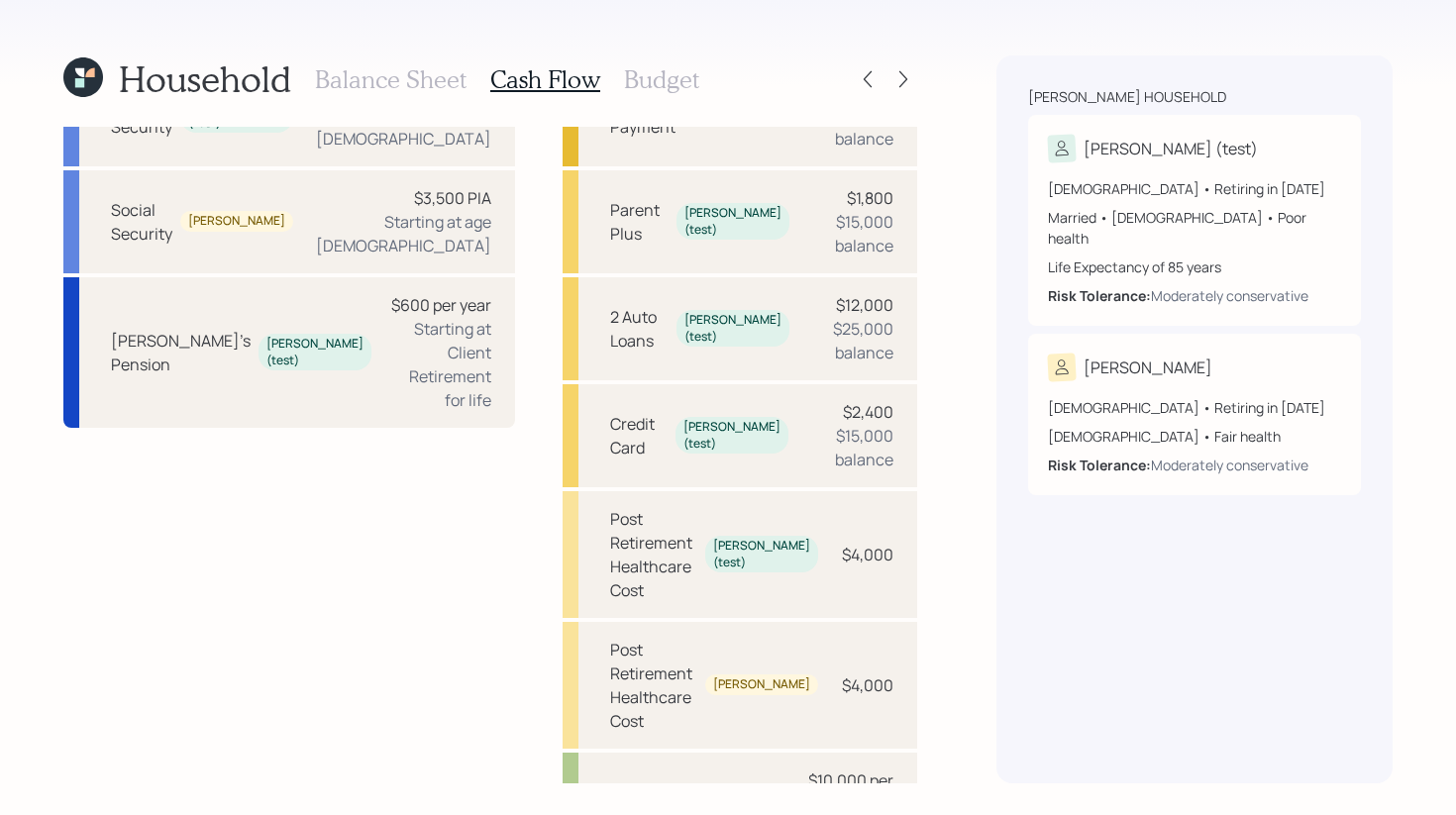 click on "Pre Retirement Living Expense $24,000" at bounding box center [740, 947] 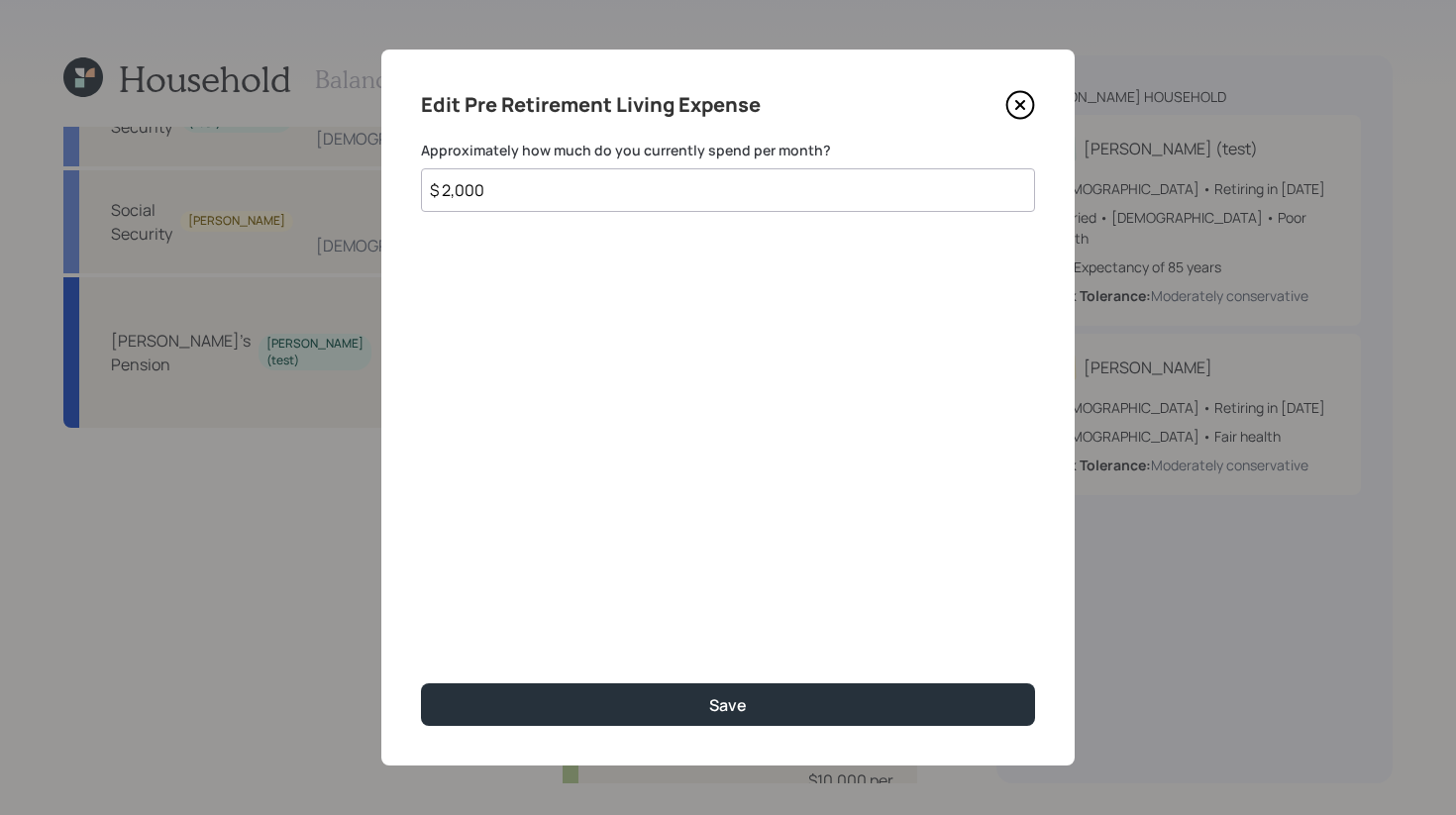 click on "$ 2,000" at bounding box center [728, 190] 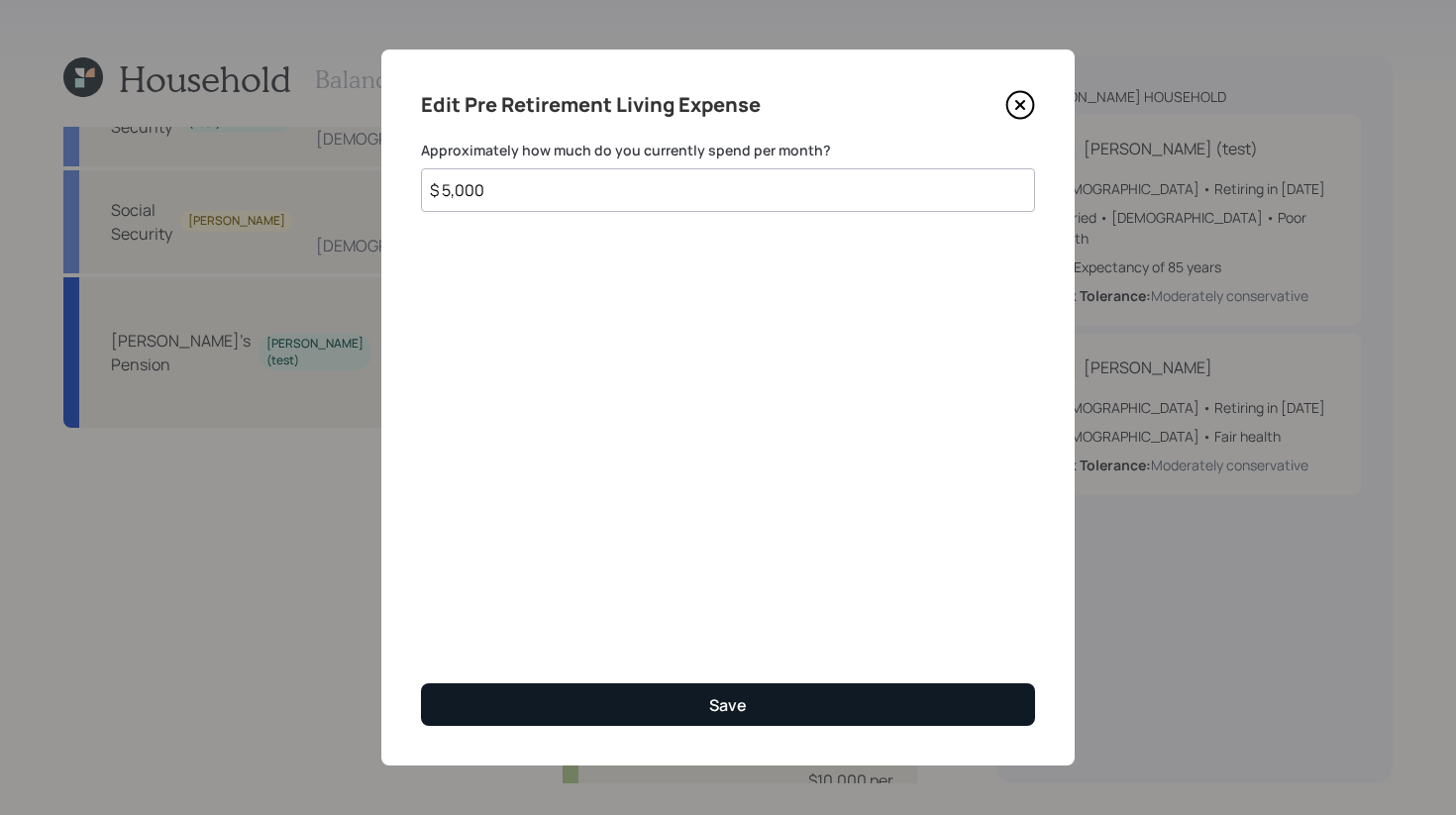 type on "$ 5,000" 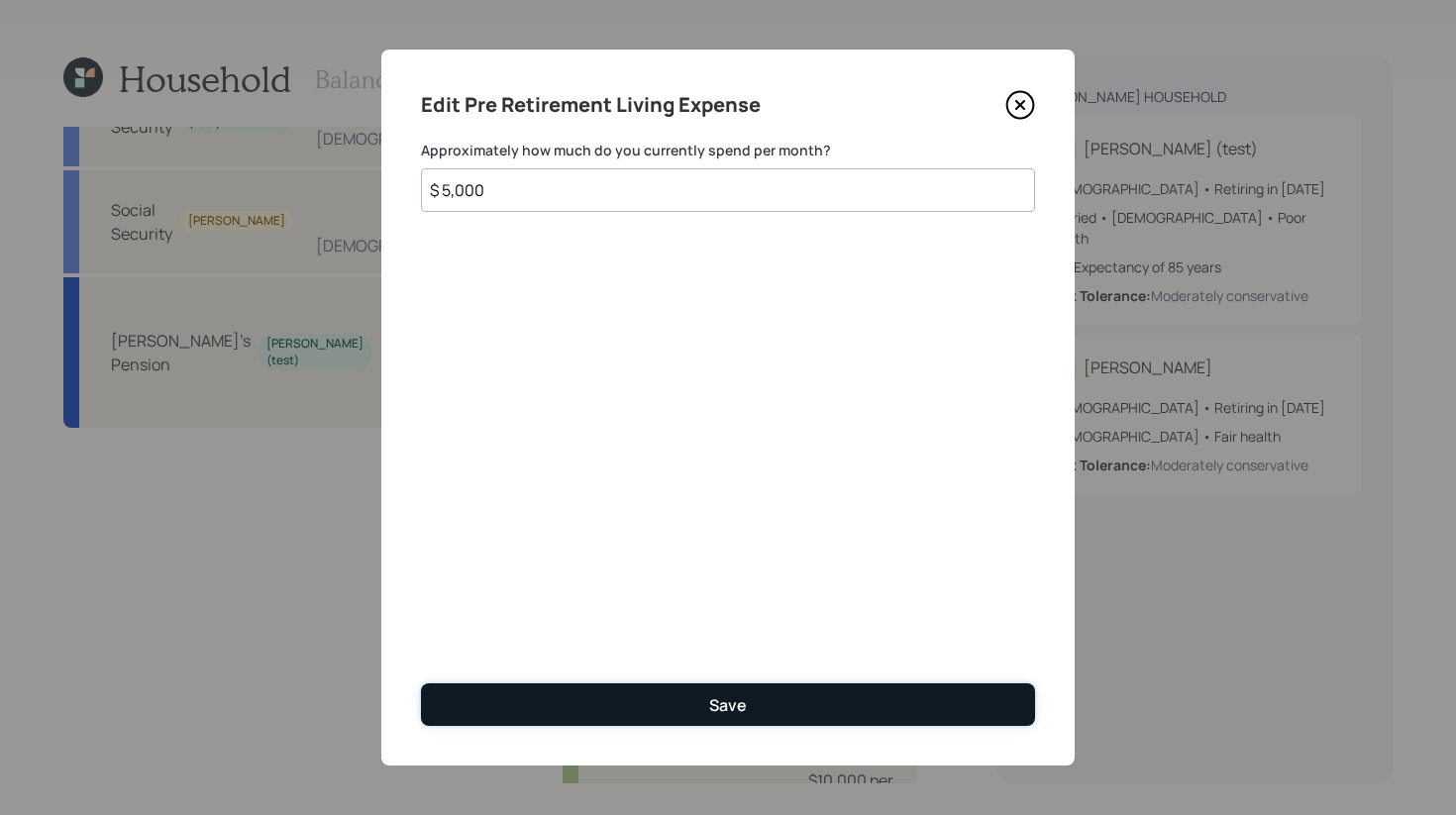 click on "Save" at bounding box center [728, 704] 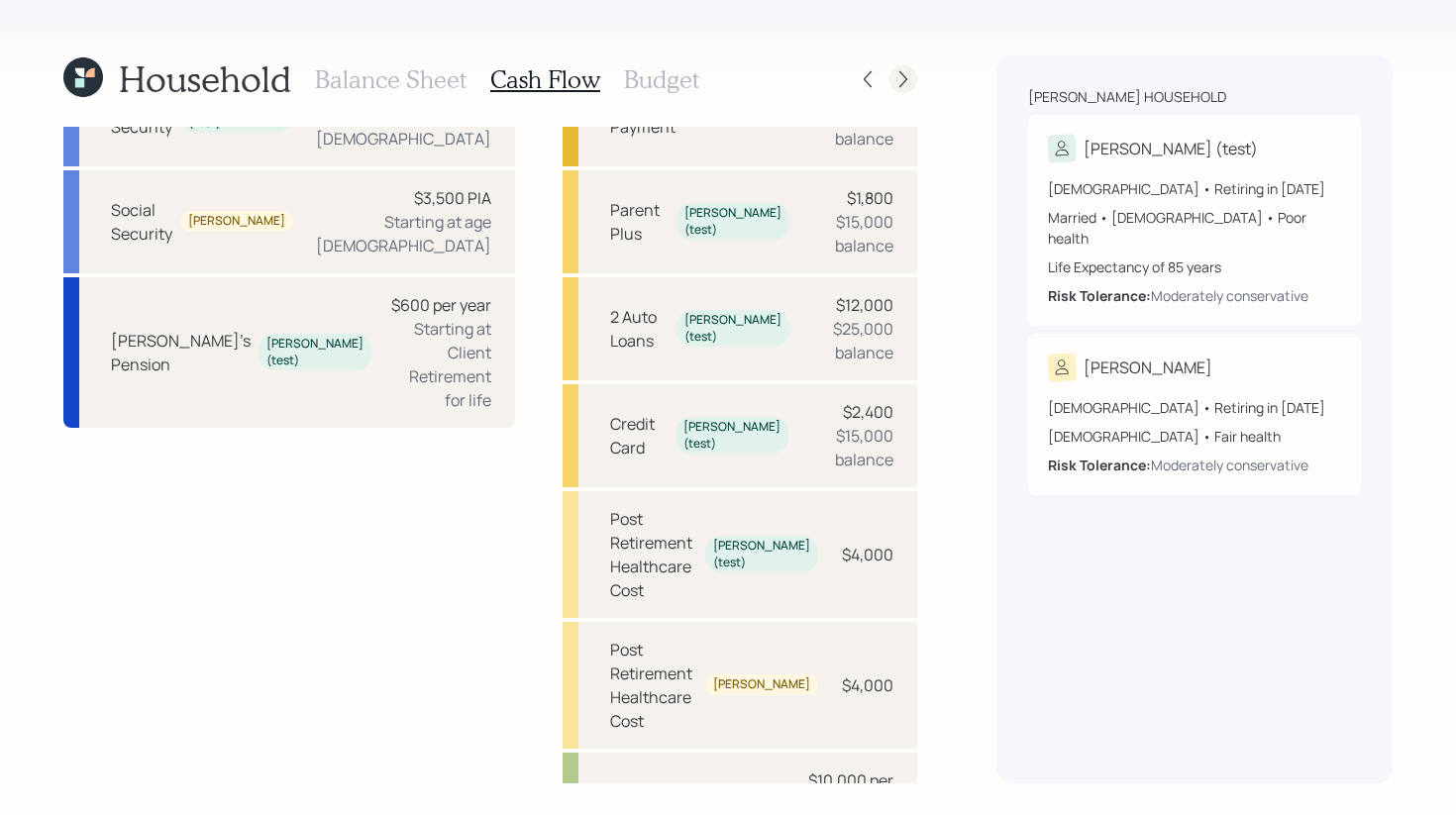 click 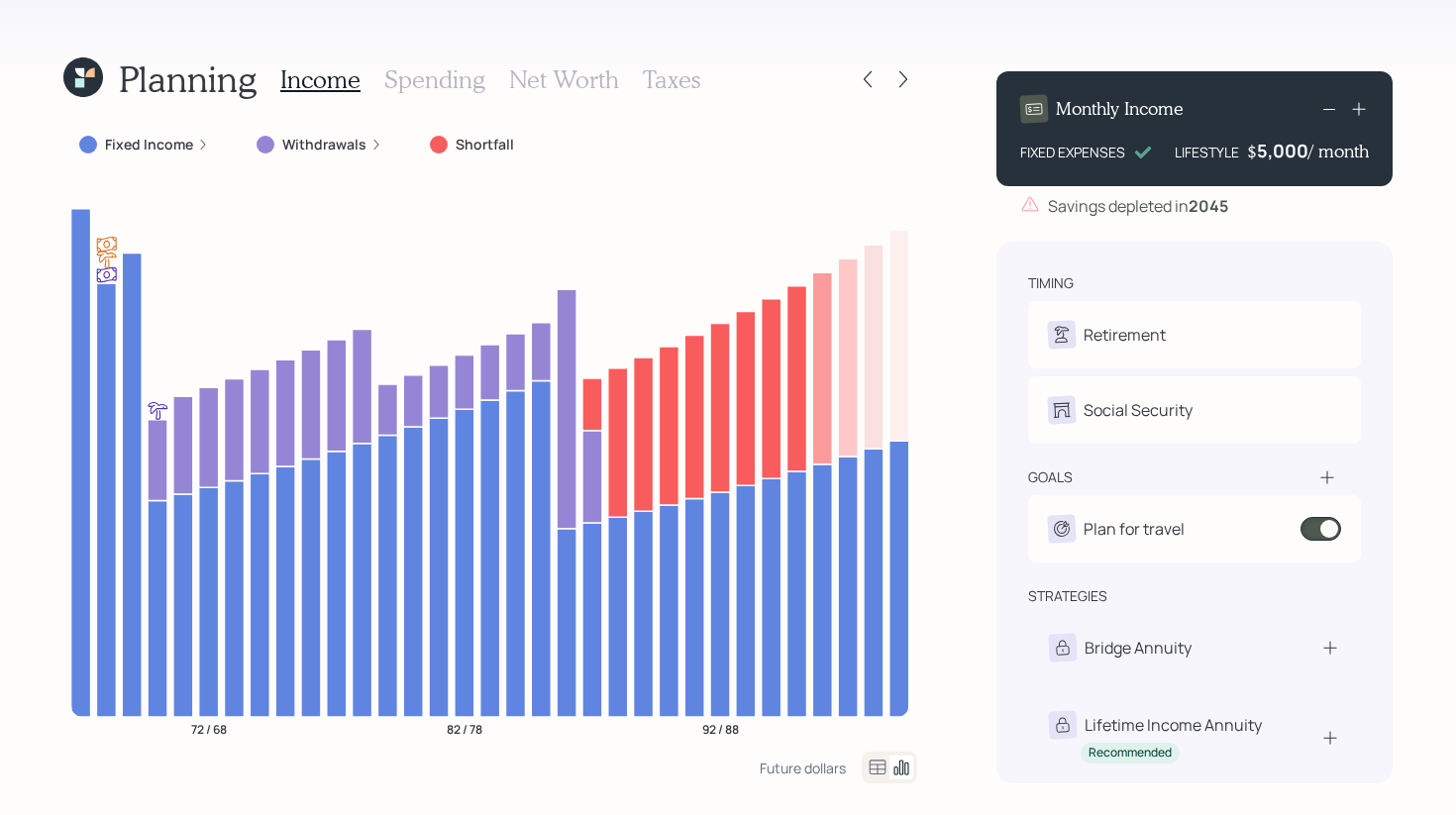 click on "Planning Income Spending Net Worth Taxes Fixed Income Withdrawals Shortfall 72 / 68 82 / 78 92 / 88 Future dollars" at bounding box center (490, 419) 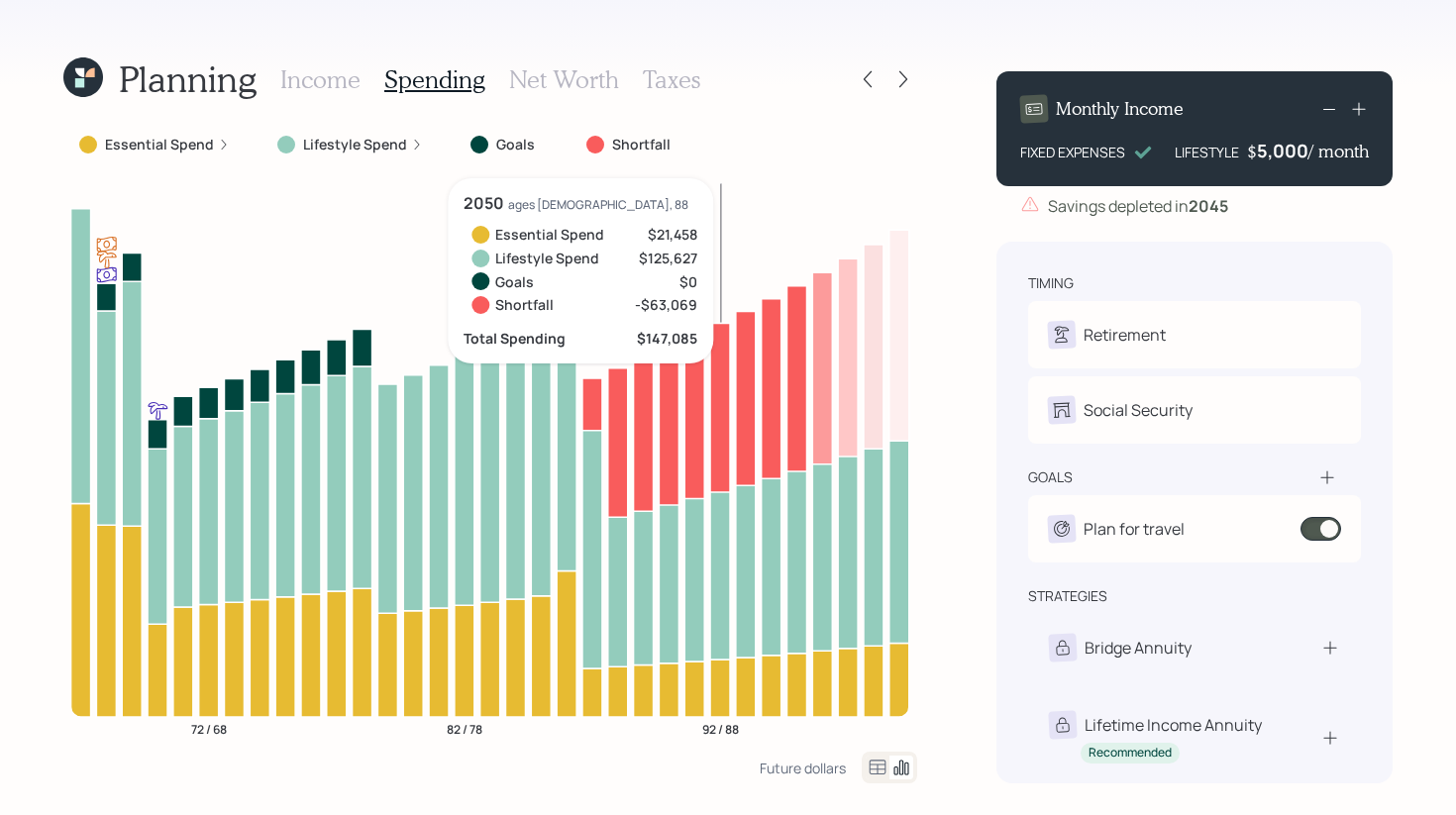 click 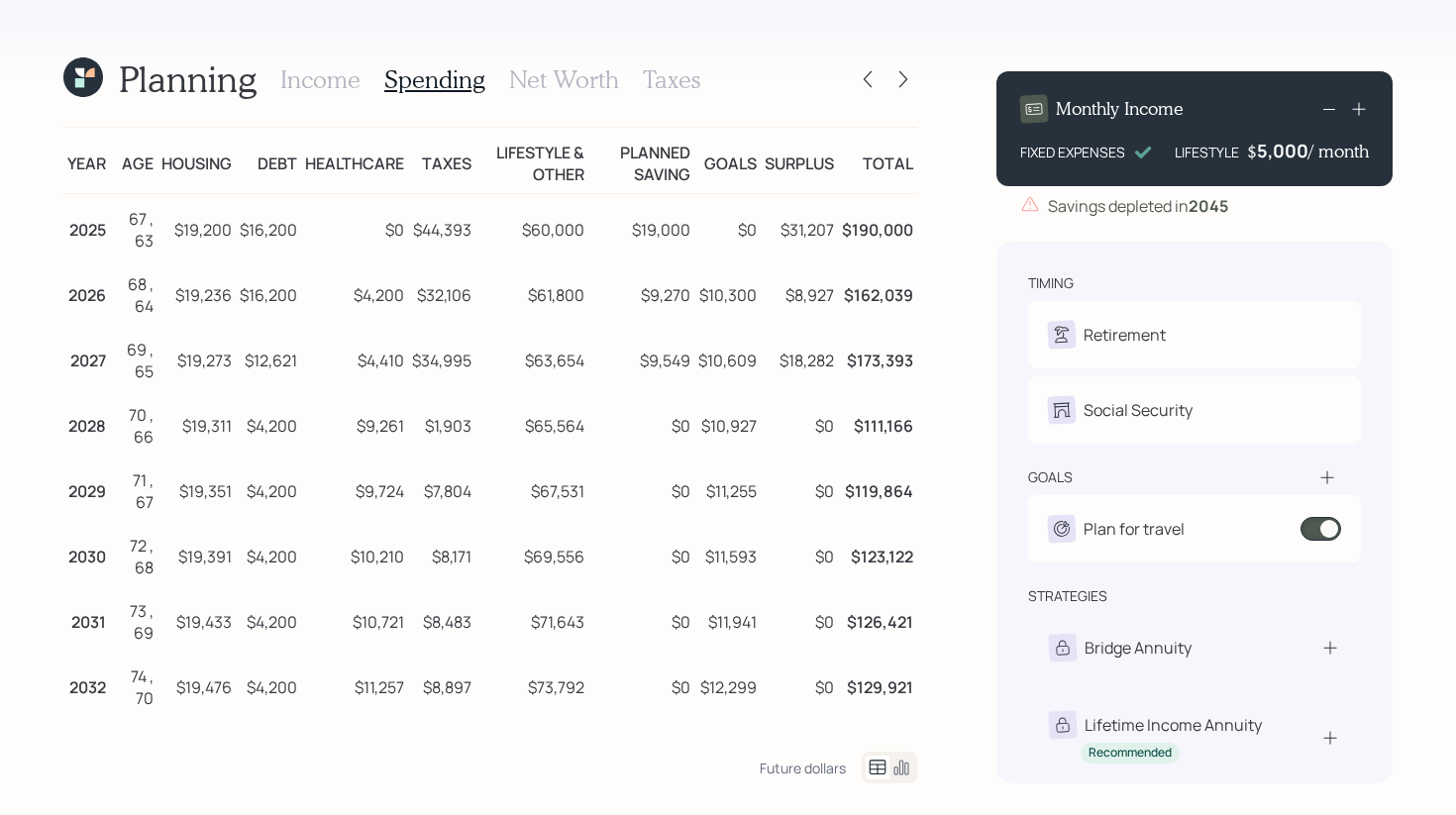 click 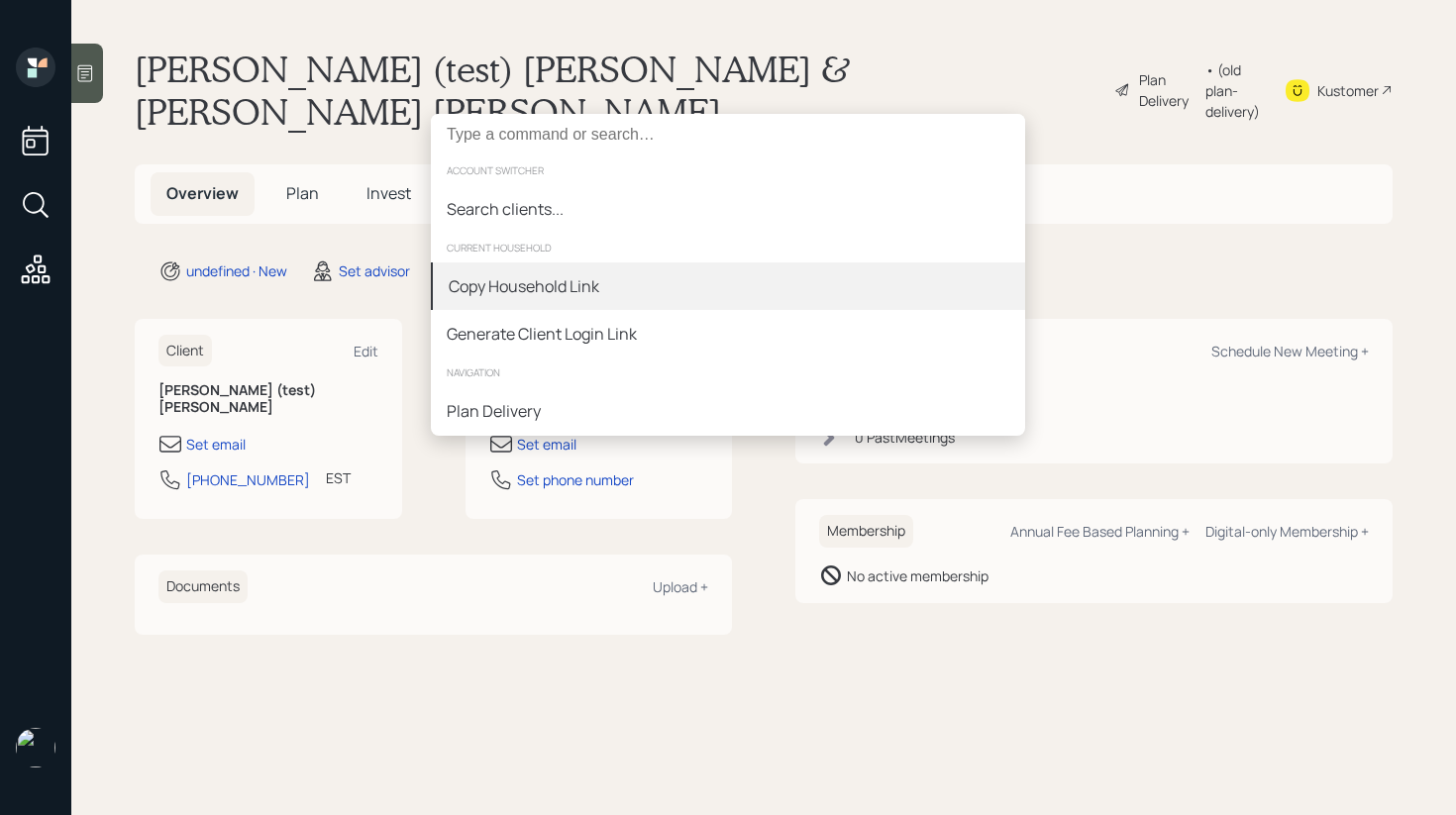 click on "Copy Household Link" at bounding box center [728, 286] 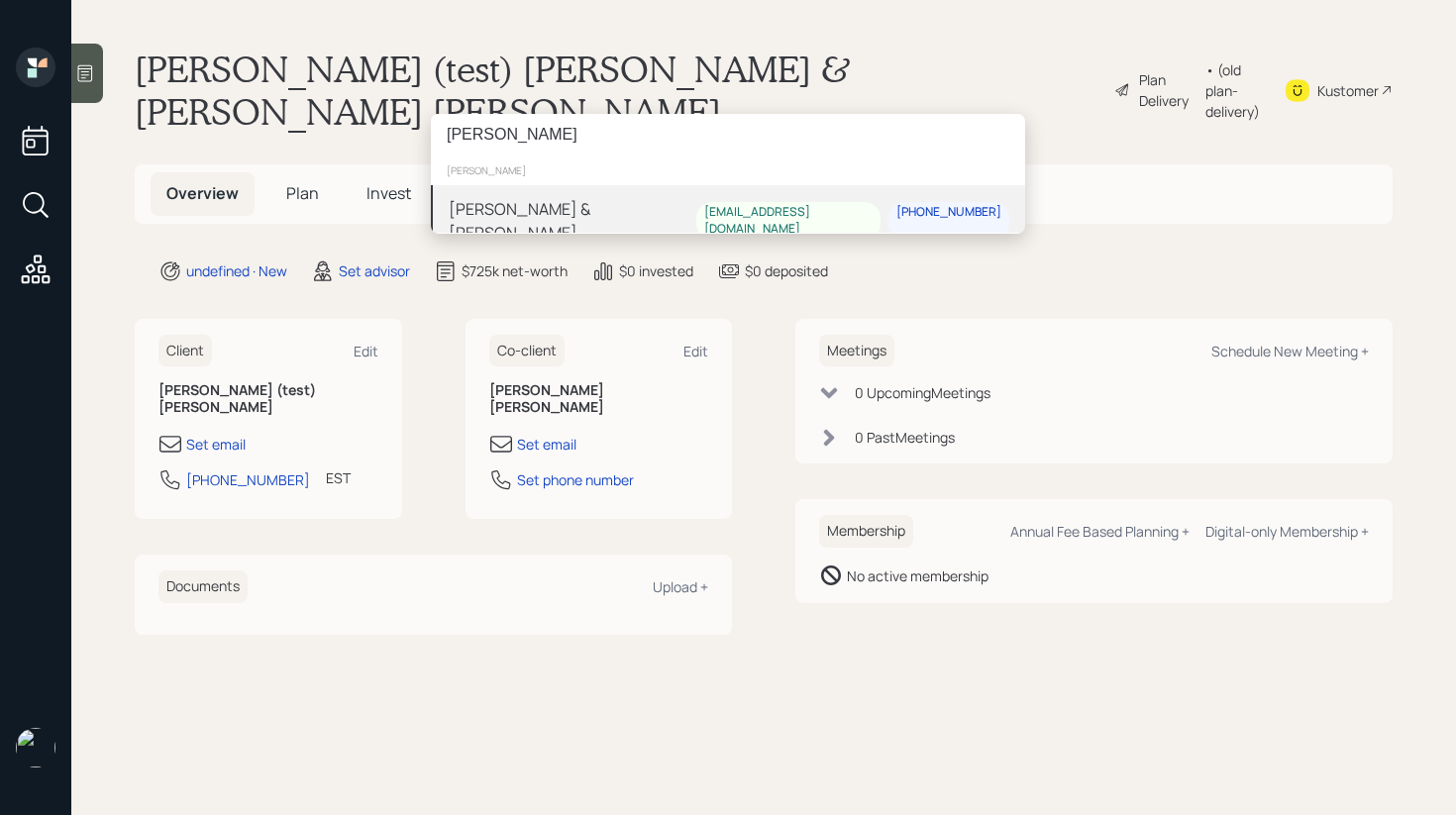 type on "[PERSON_NAME]" 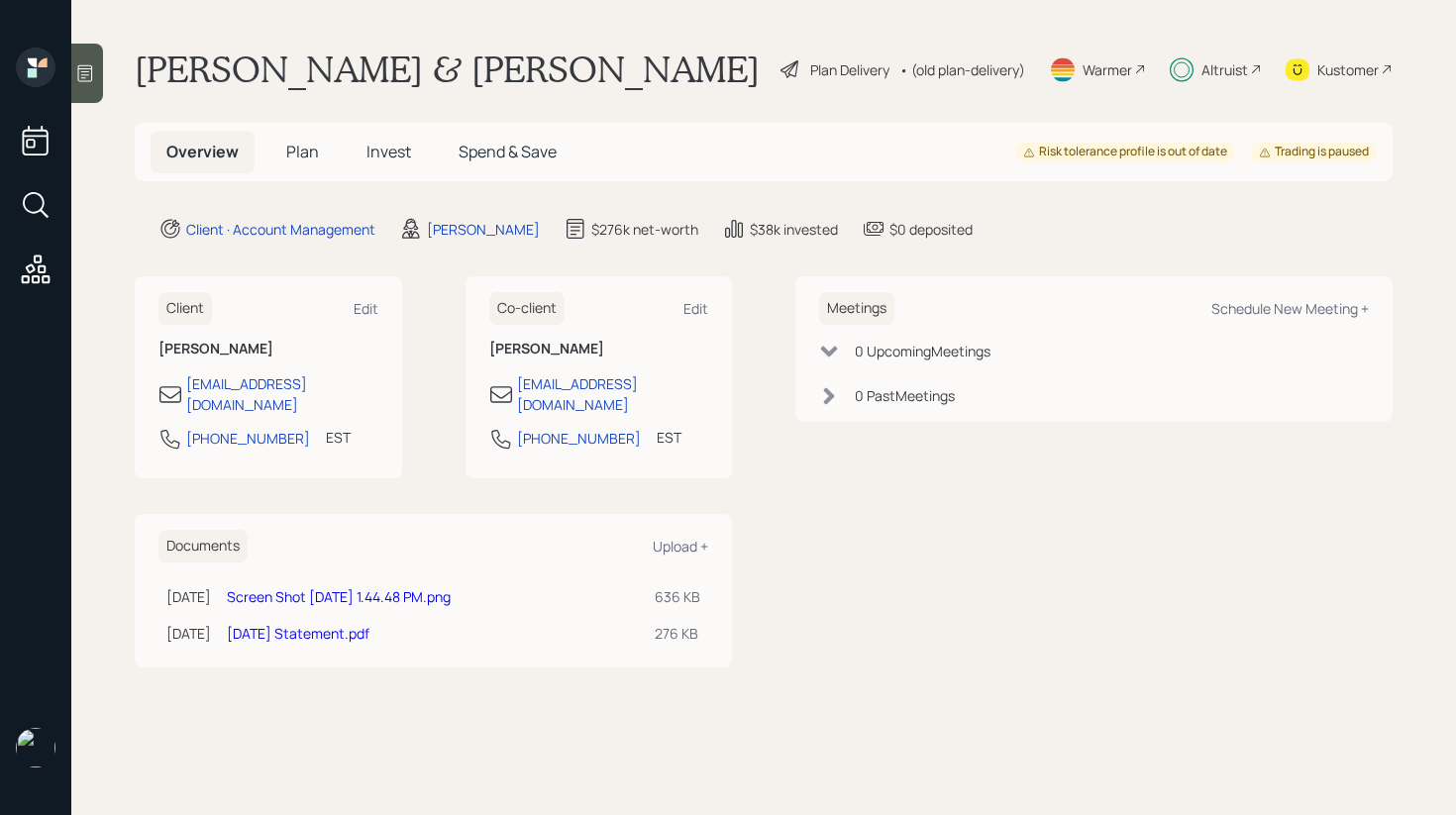 scroll, scrollTop: 0, scrollLeft: 0, axis: both 